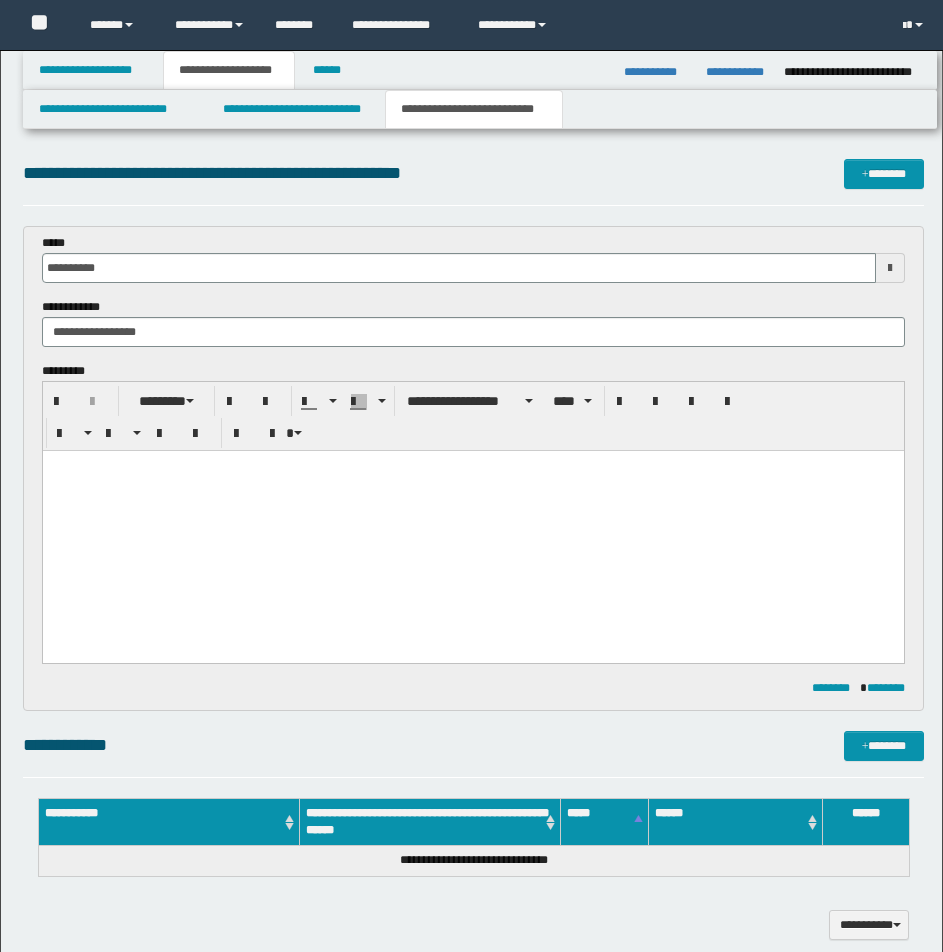 scroll, scrollTop: 0, scrollLeft: 0, axis: both 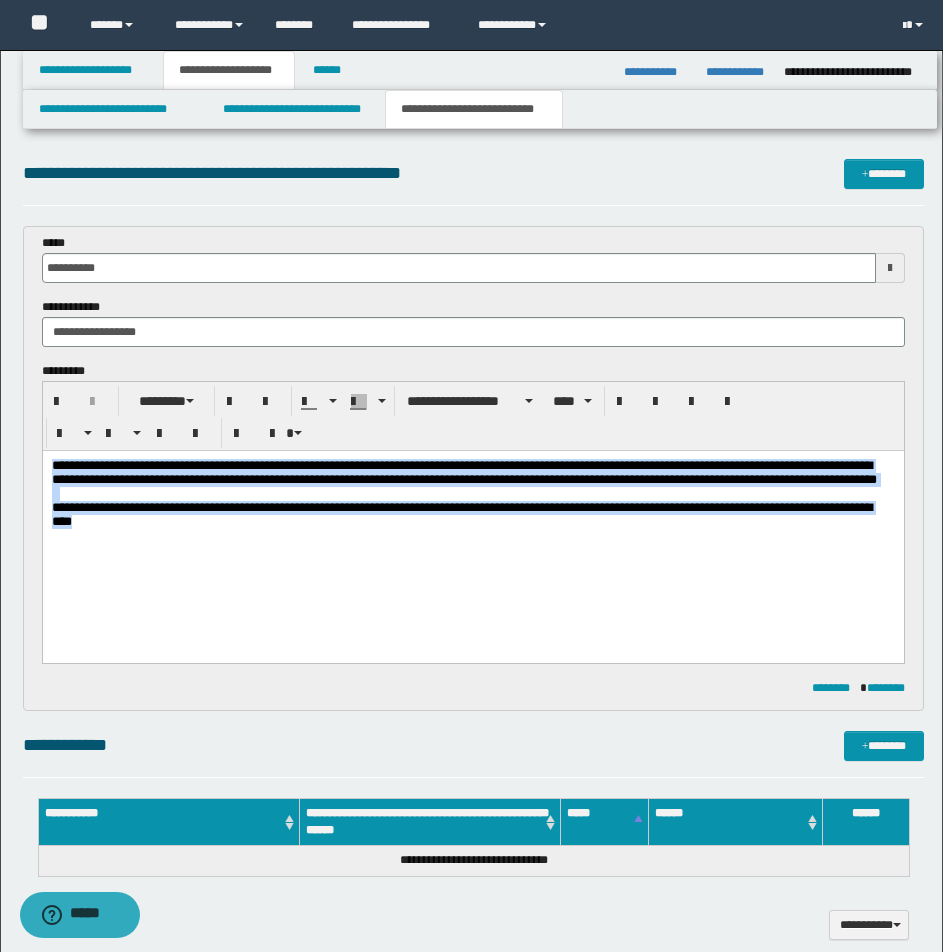 click on "**********" at bounding box center (463, 472) 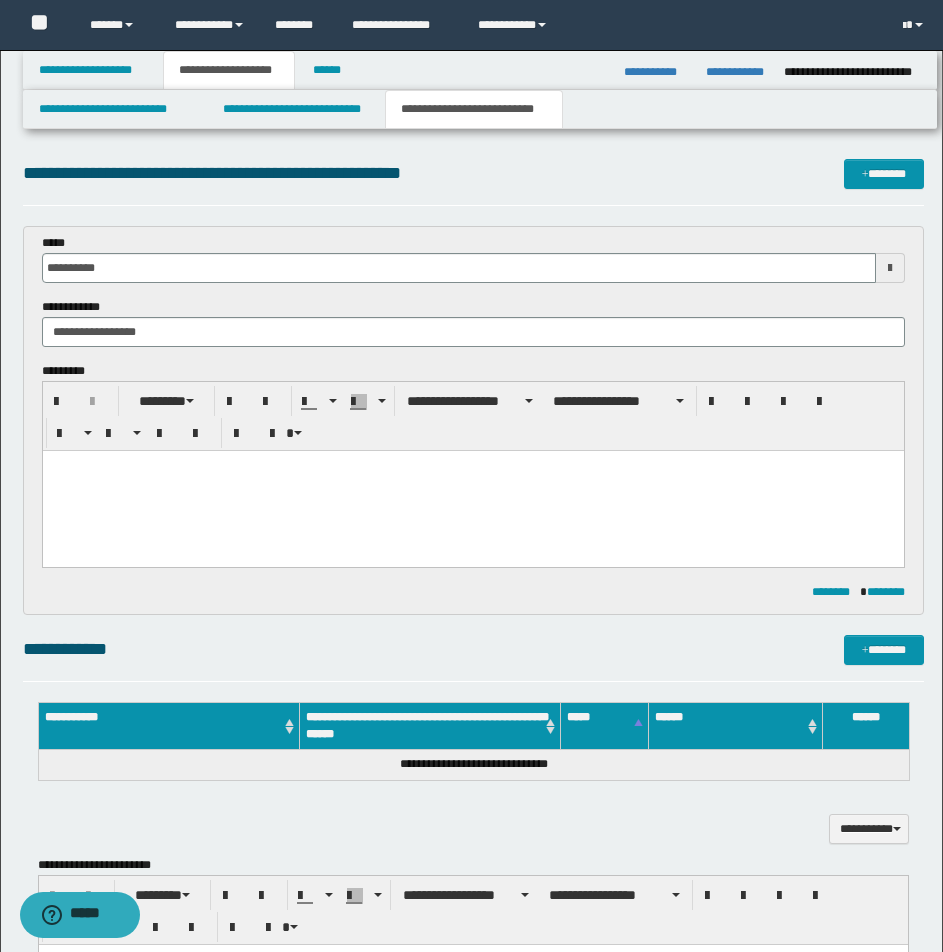 paste 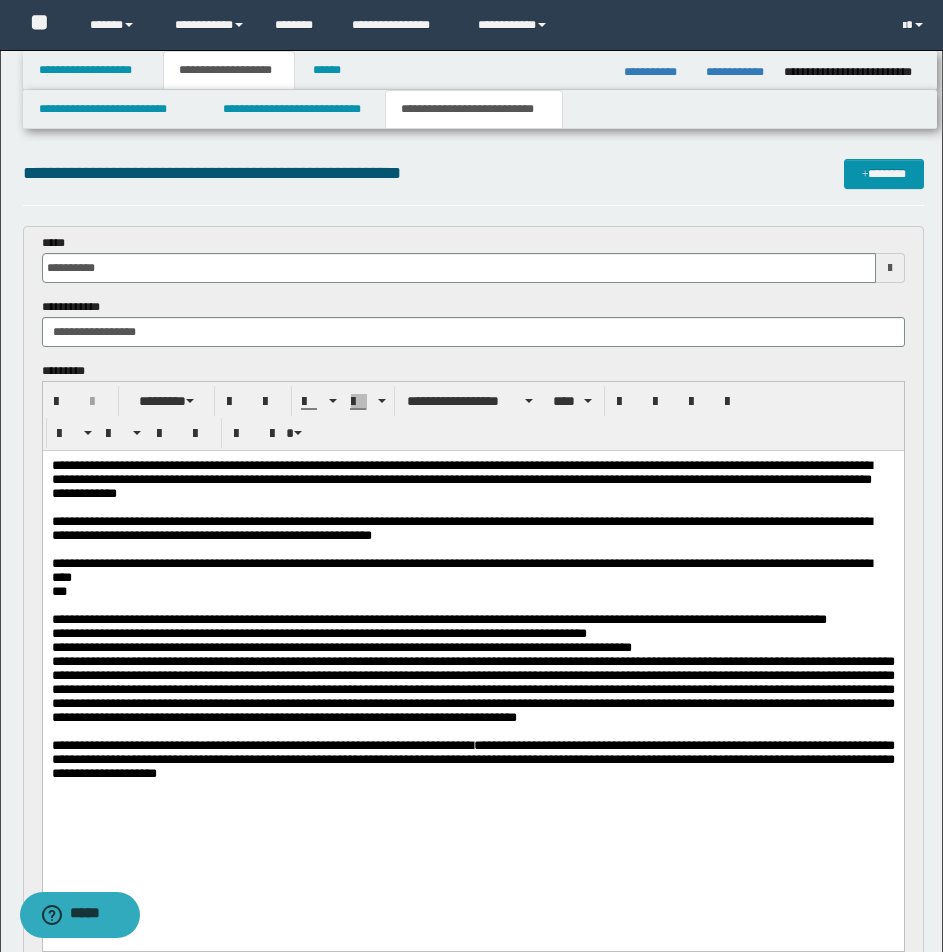click on "**********" at bounding box center [472, 480] 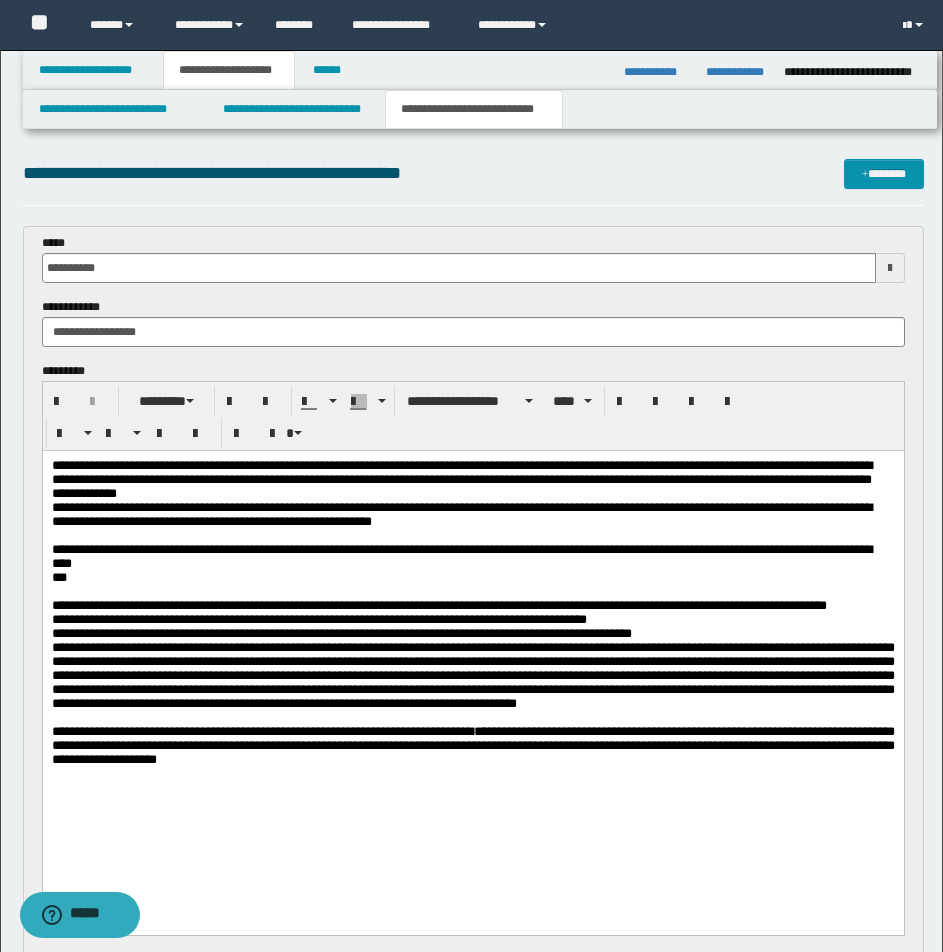 click on "**********" at bounding box center [472, 515] 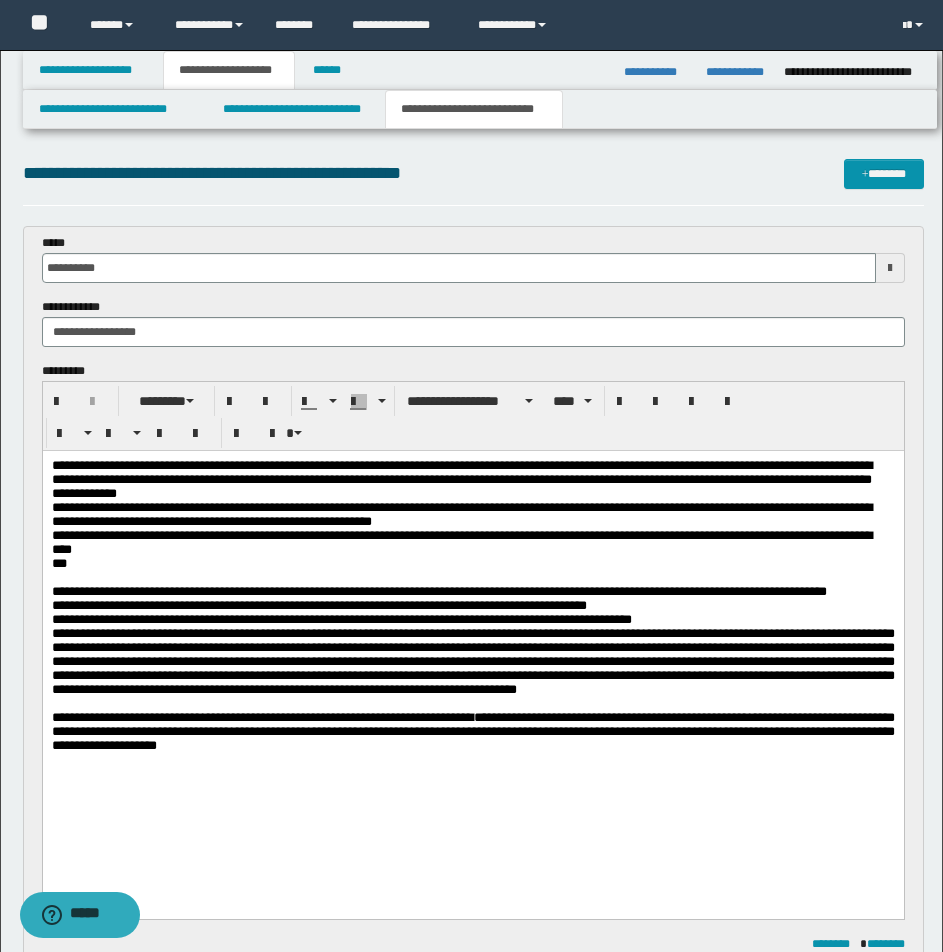 click on "**********" at bounding box center [472, 543] 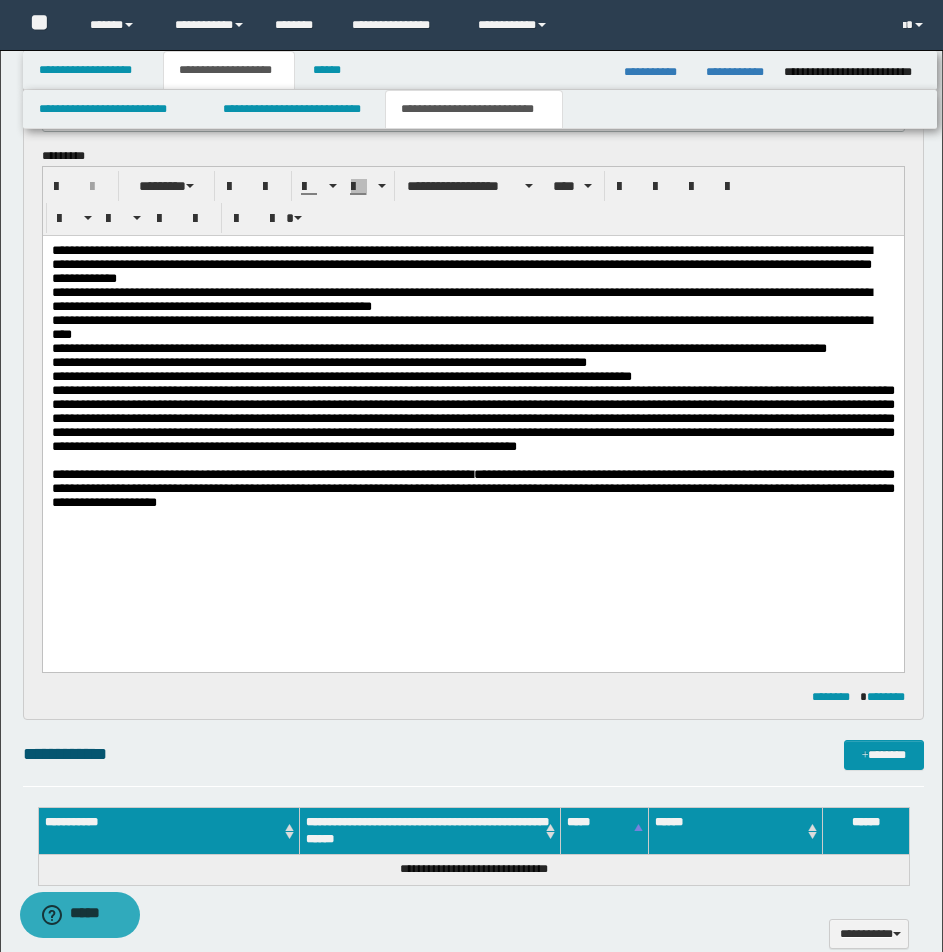 scroll, scrollTop: 278, scrollLeft: 0, axis: vertical 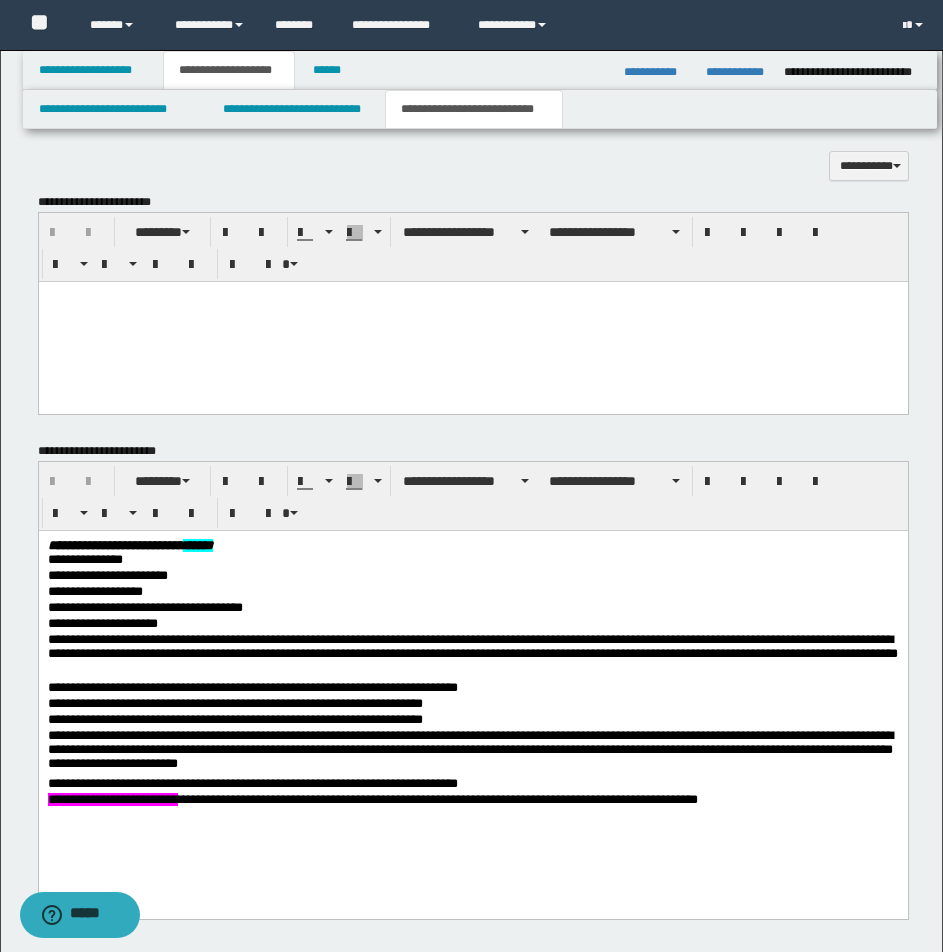 click at bounding box center [472, 321] 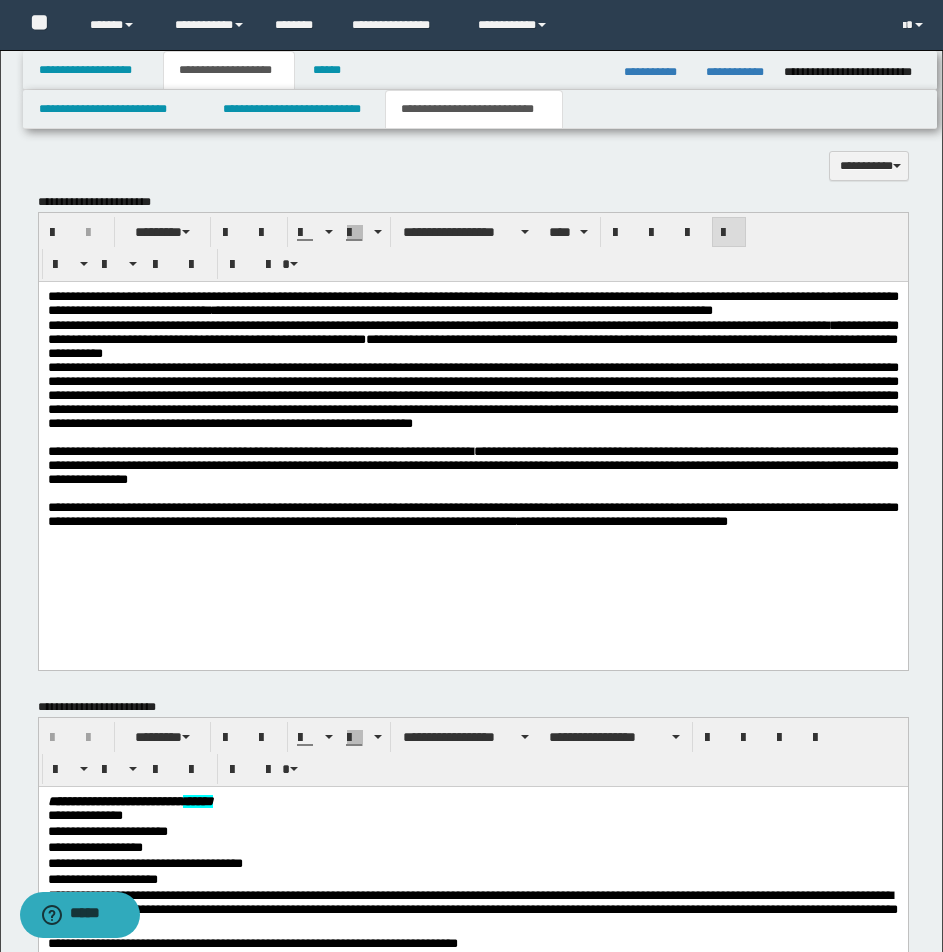 click on "**********" at bounding box center [472, 465] 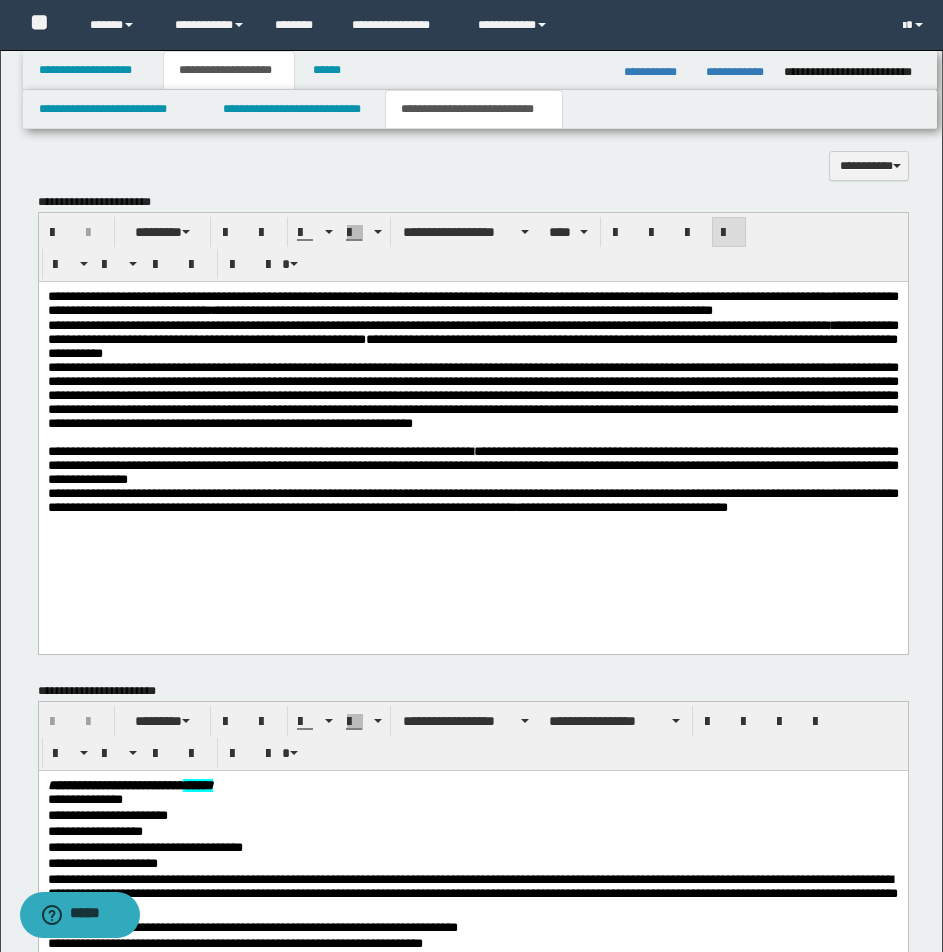 click on "**********" at bounding box center (472, 395) 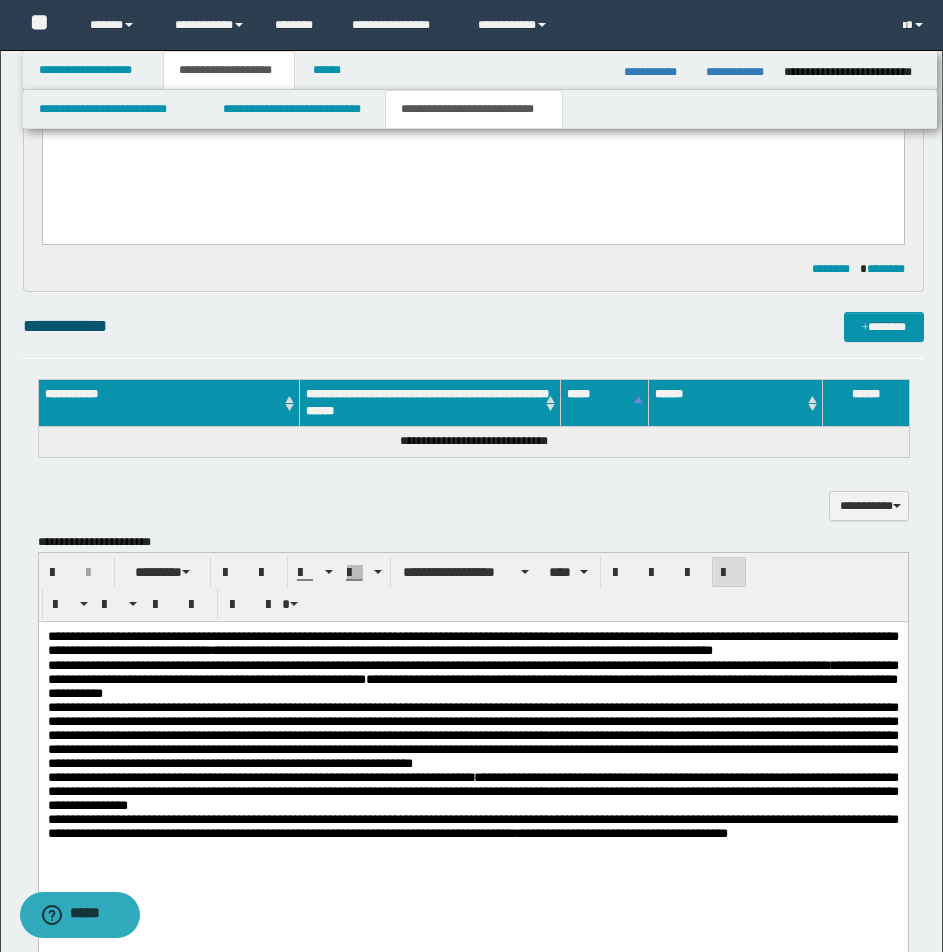 scroll, scrollTop: 555, scrollLeft: 0, axis: vertical 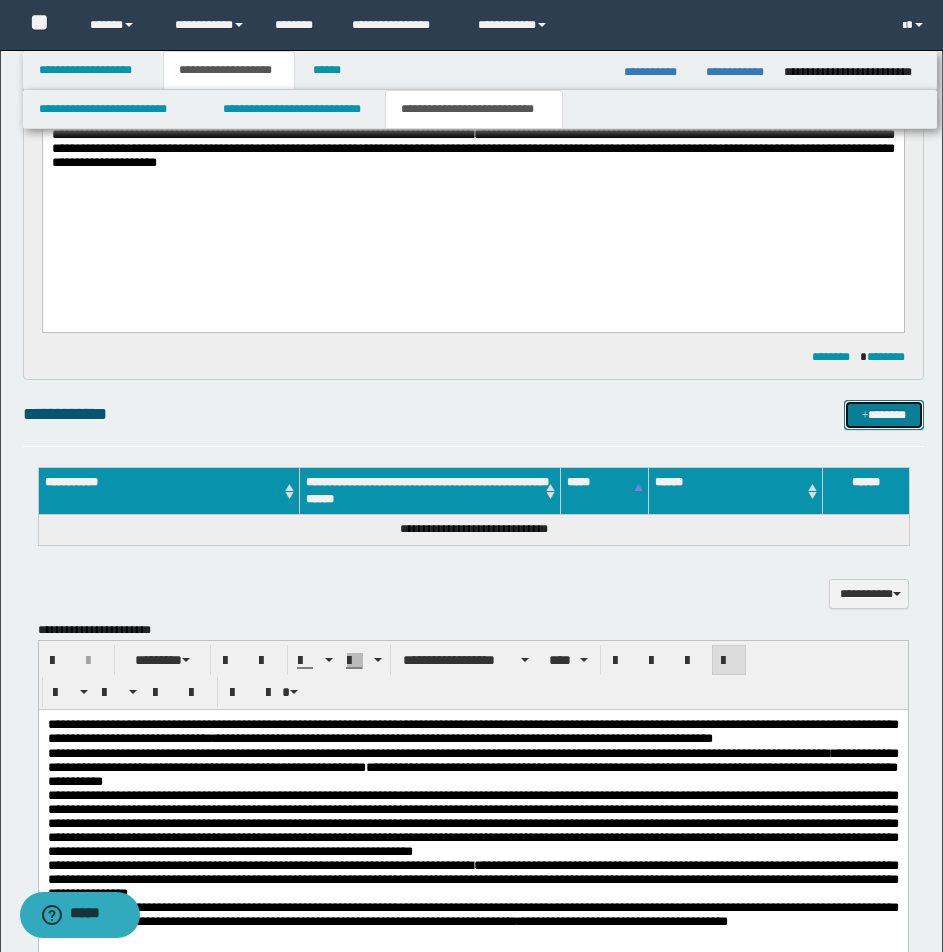click on "*******" at bounding box center (884, 415) 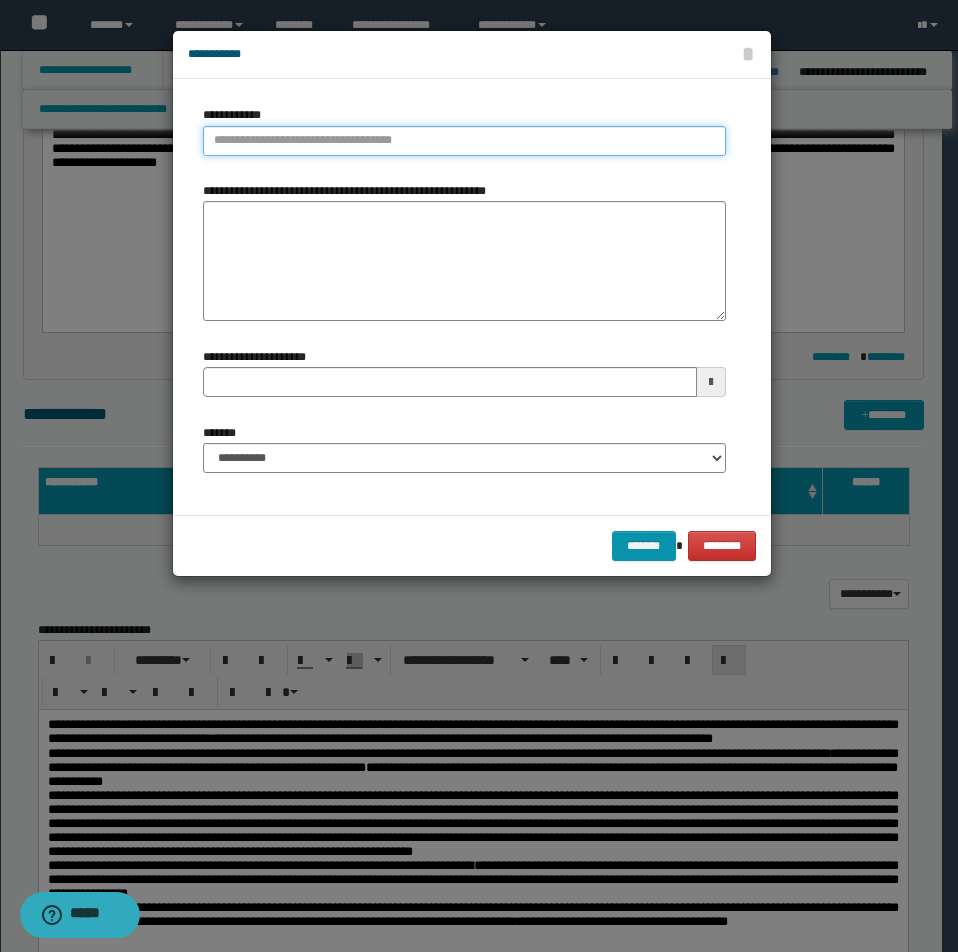 click on "**********" at bounding box center [464, 141] 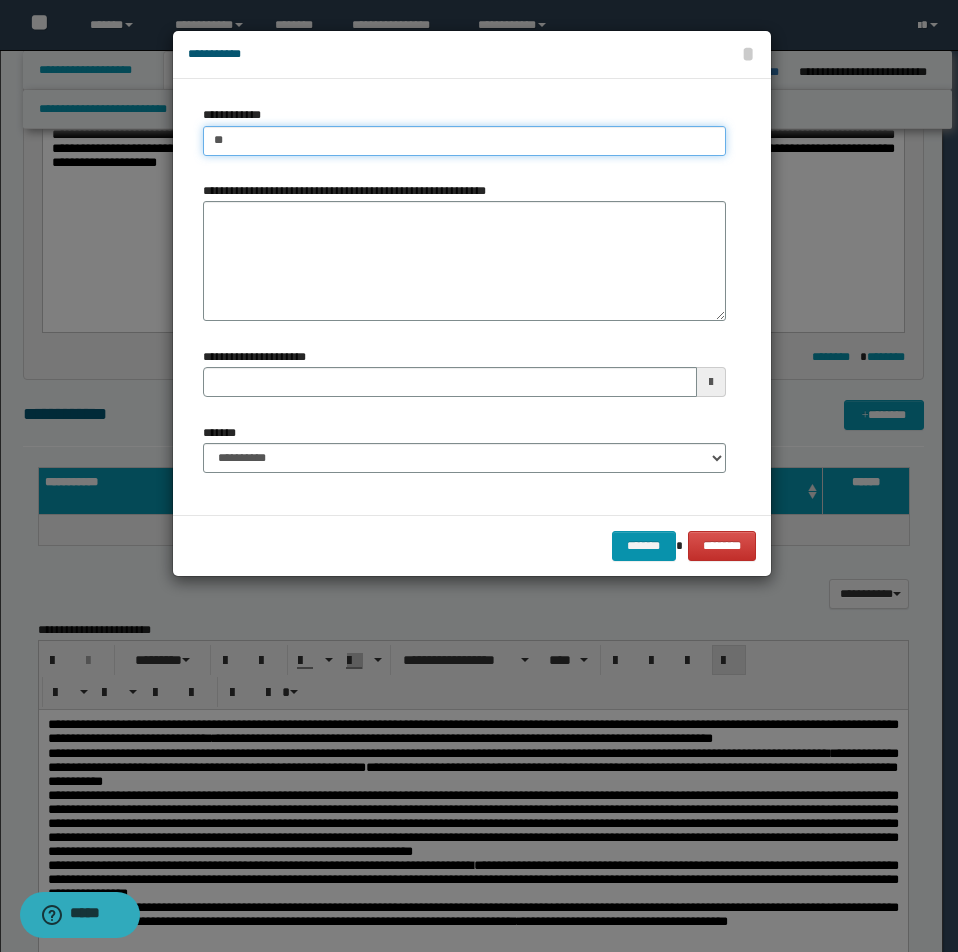 type on "***" 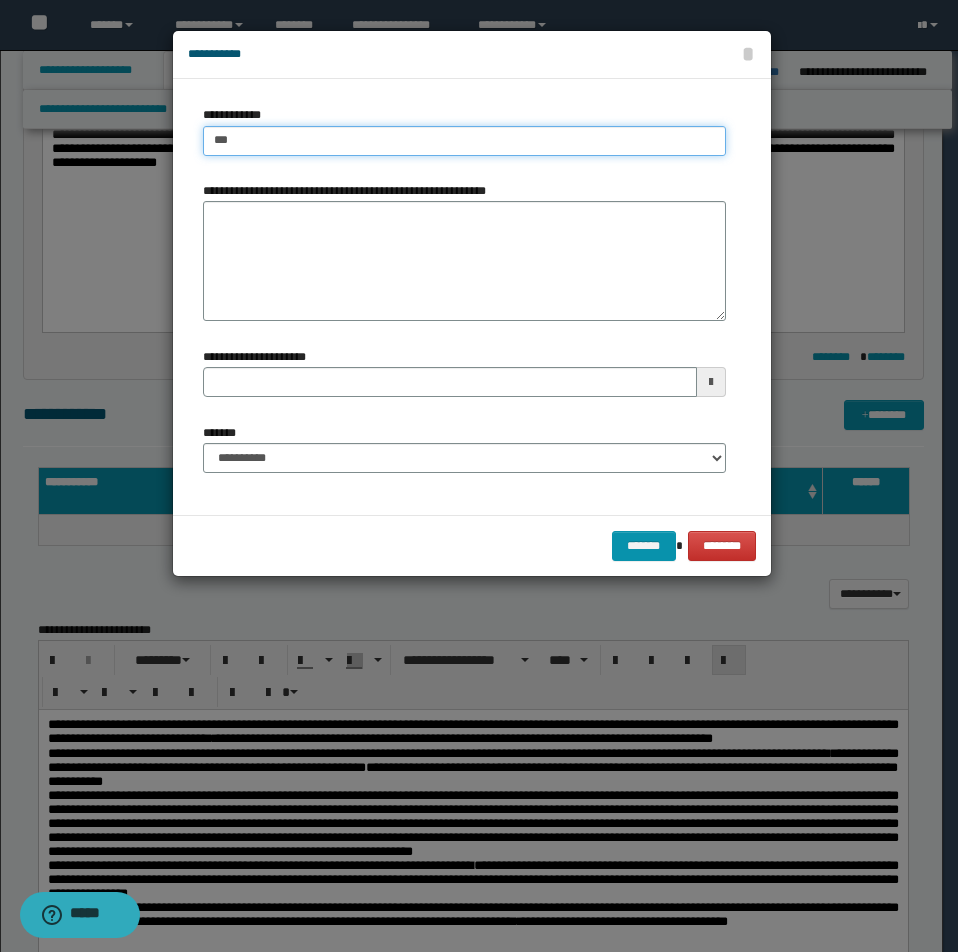 type on "***" 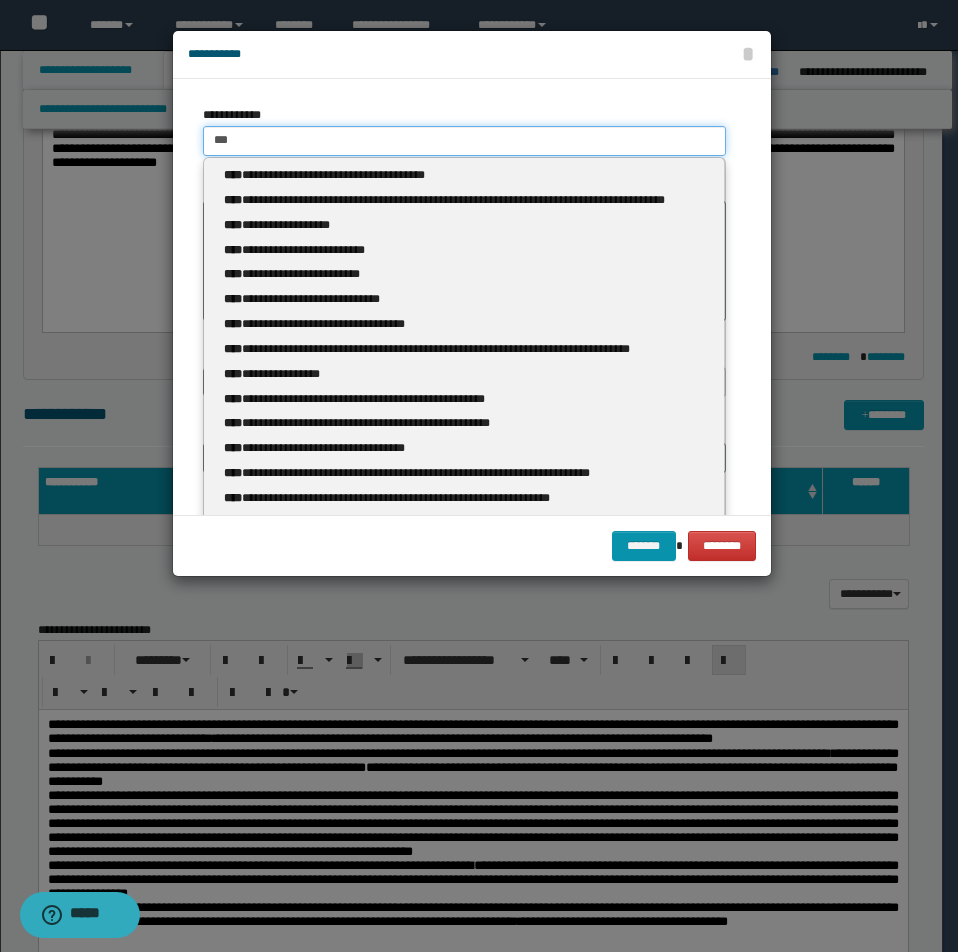 type 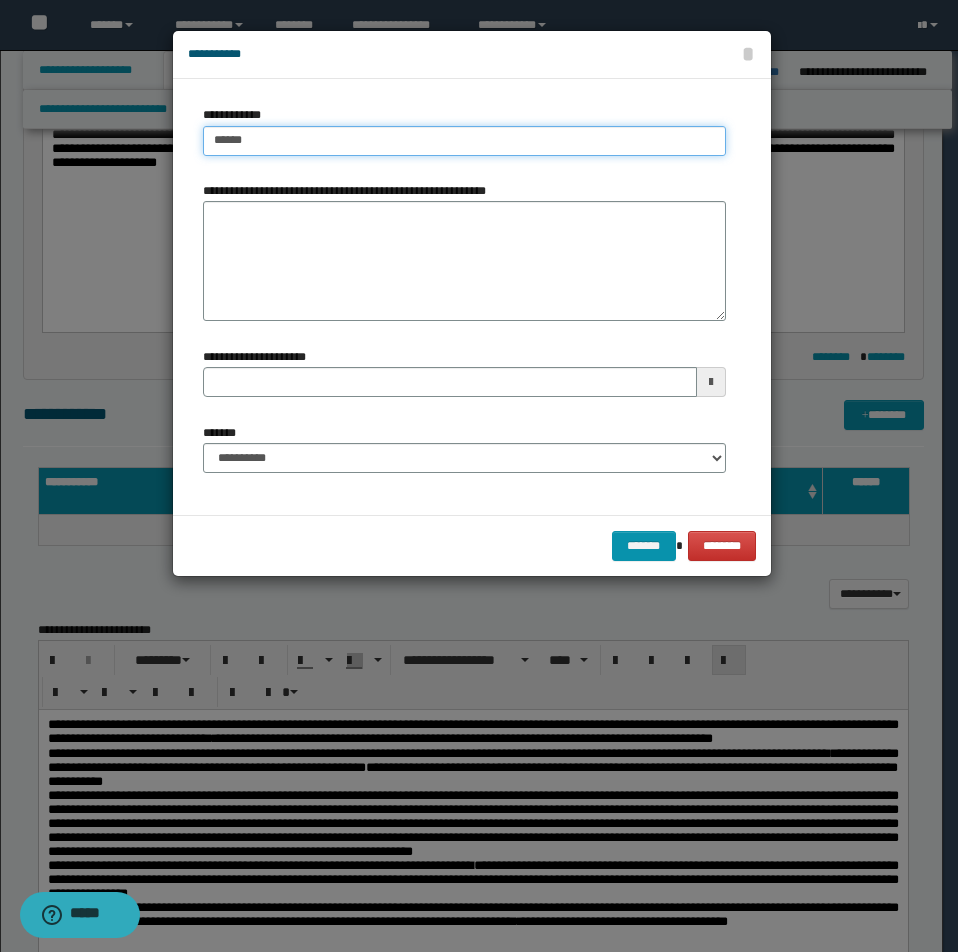 type on "*******" 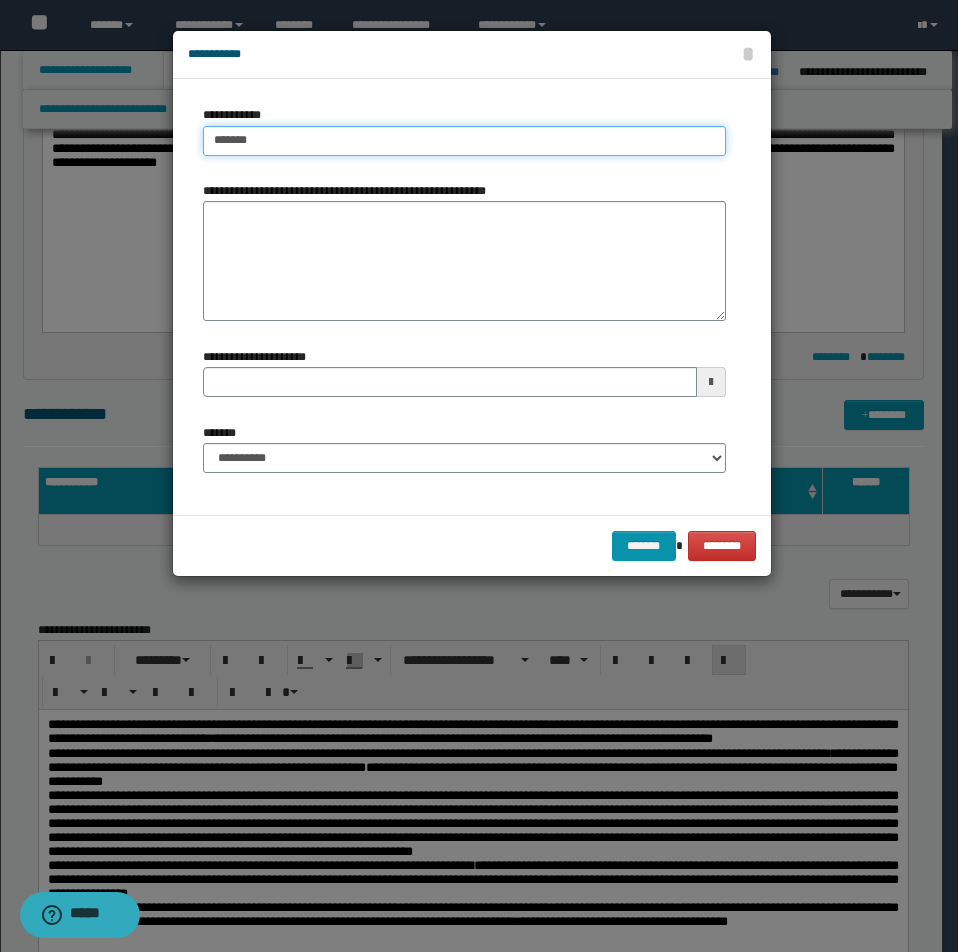 type on "*******" 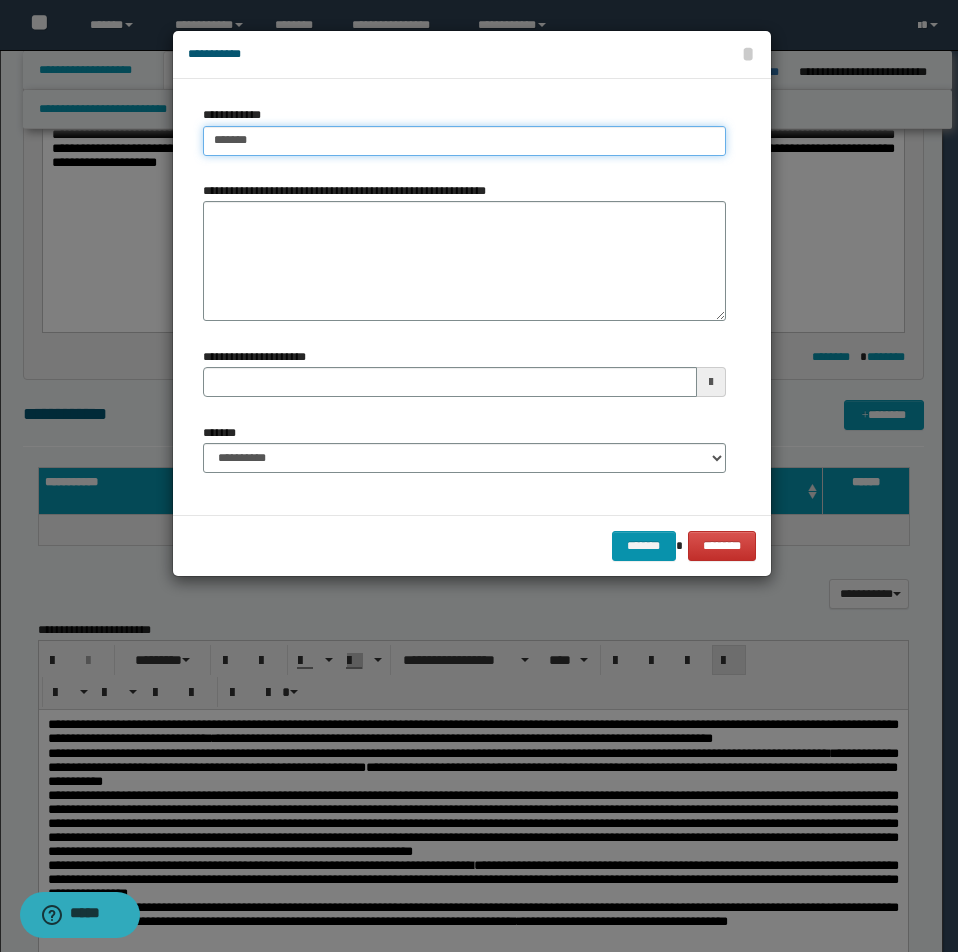 type 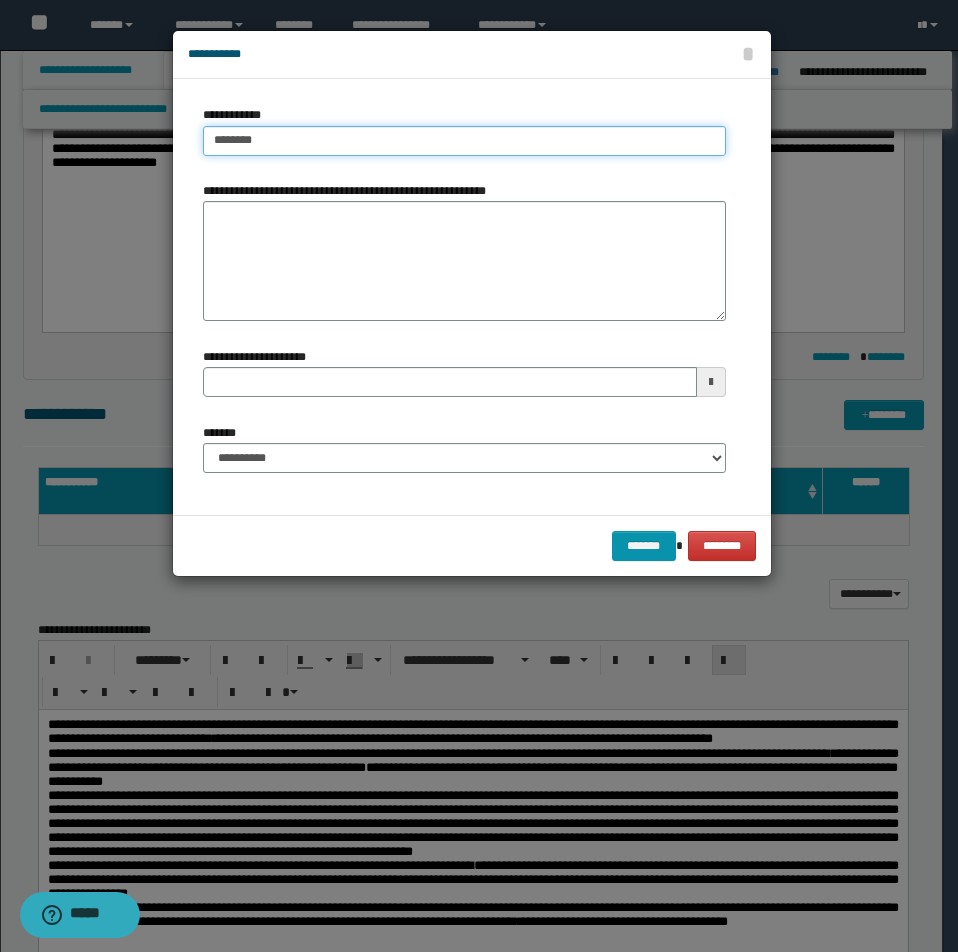type on "********" 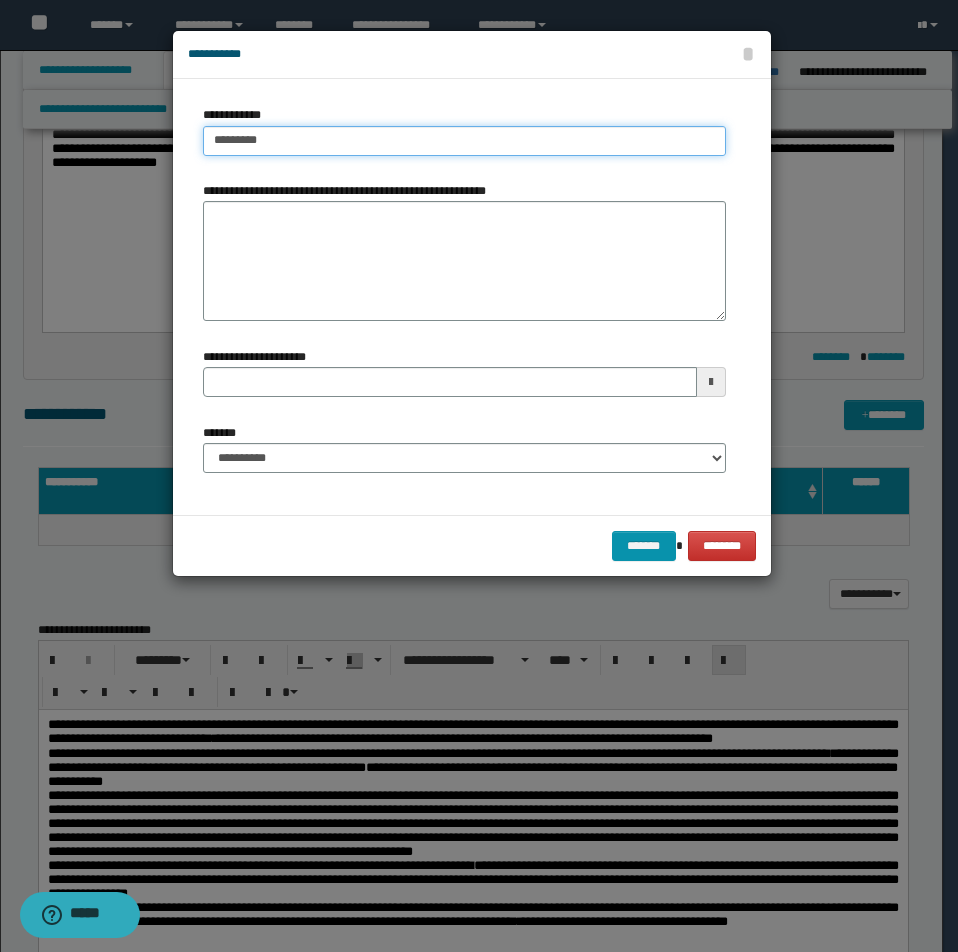 type on "********" 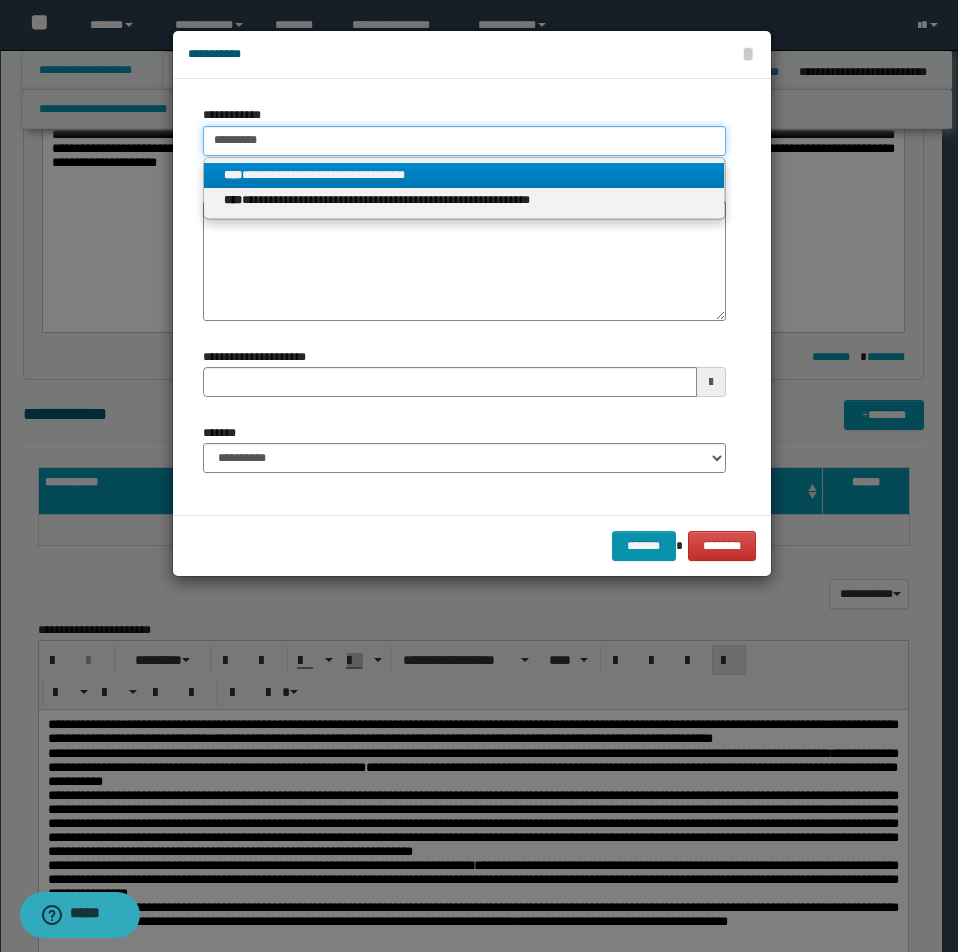 type on "********" 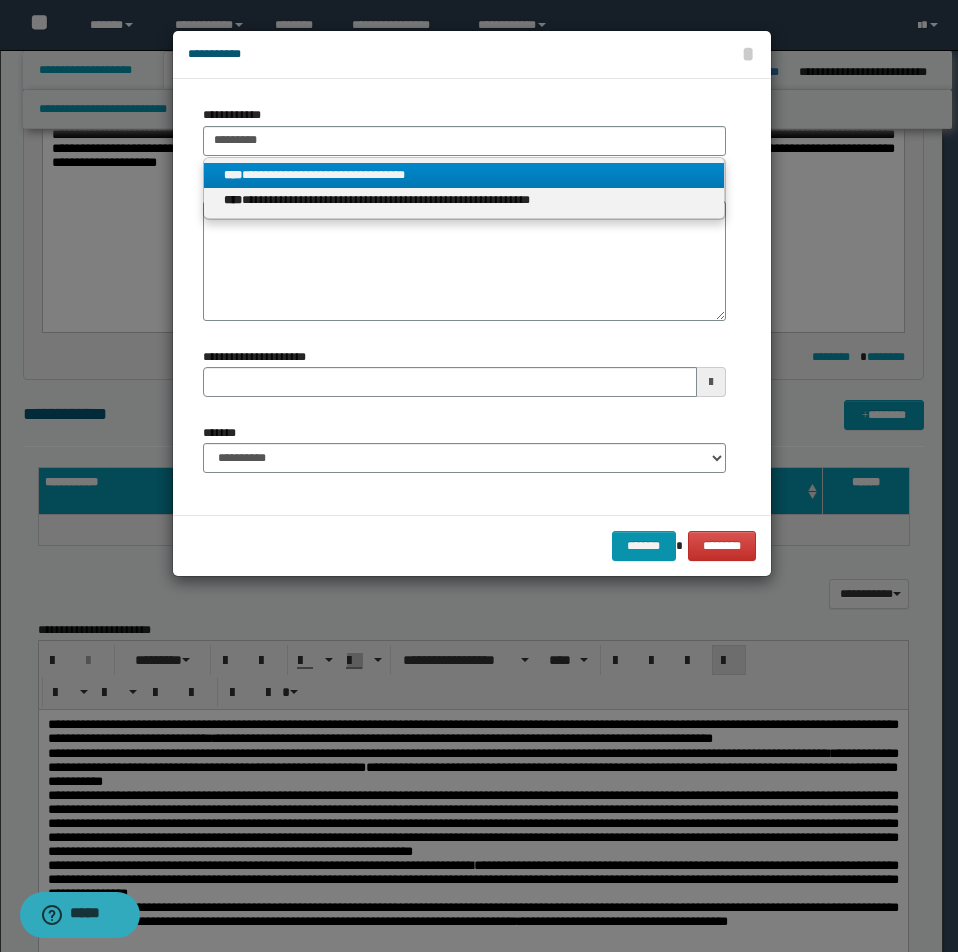 click on "**********" at bounding box center [464, 175] 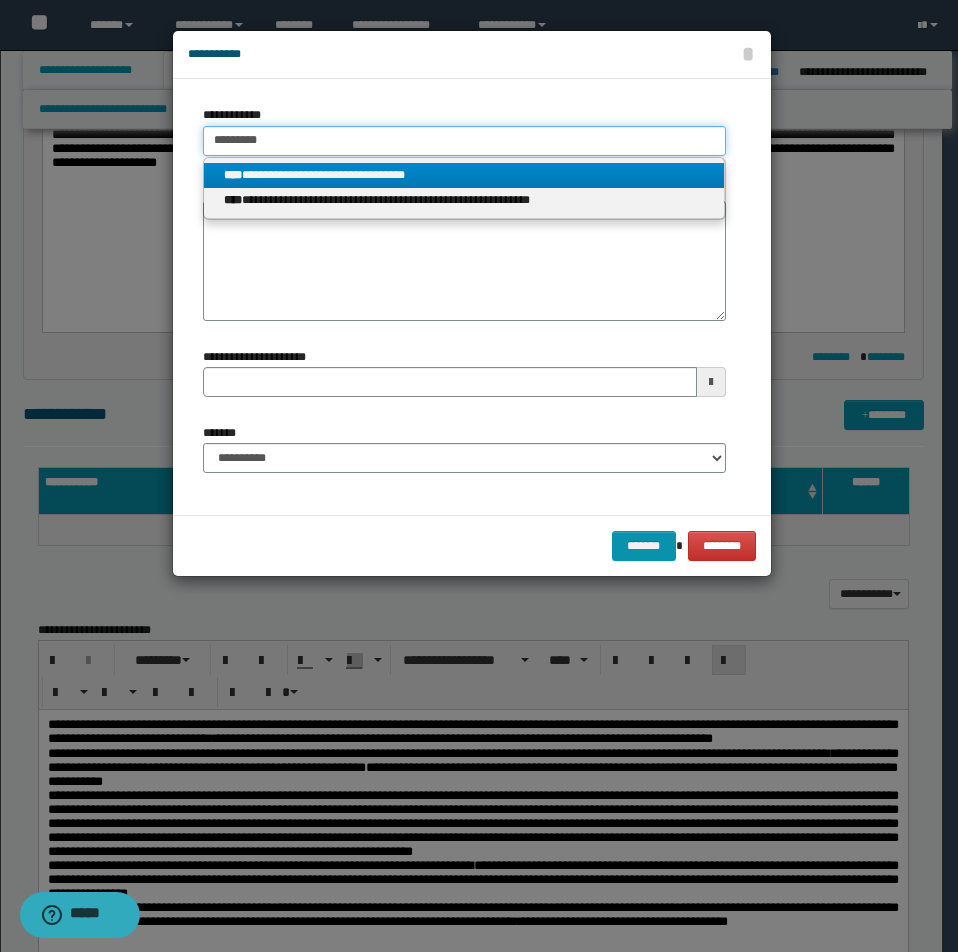 type 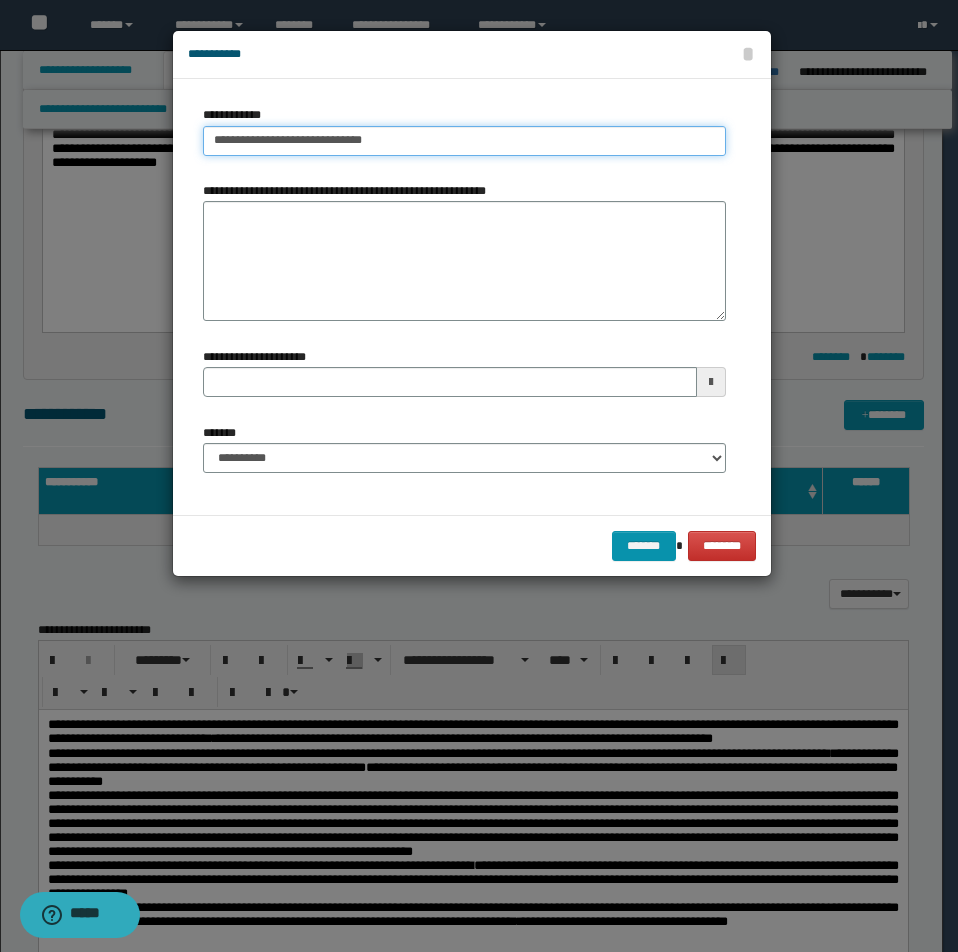 drag, startPoint x: 205, startPoint y: 139, endPoint x: 523, endPoint y: 147, distance: 318.10062 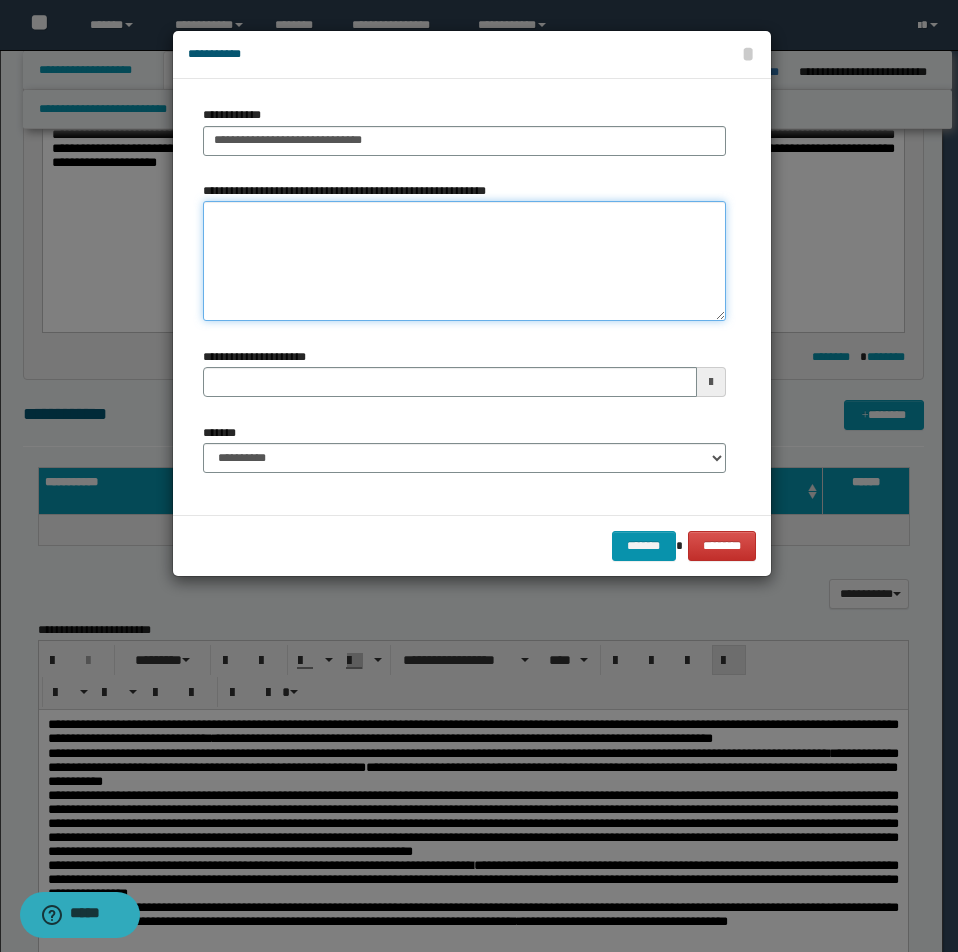 click on "**********" at bounding box center [464, 261] 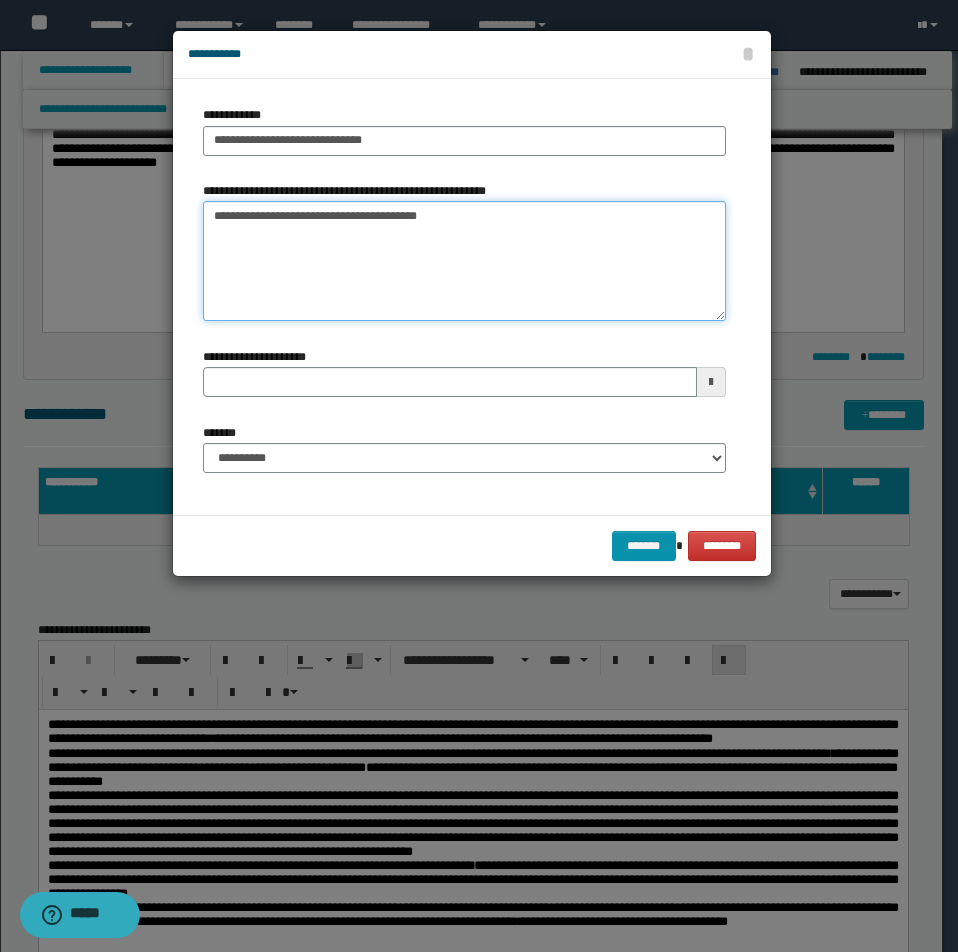 click on "**********" at bounding box center [464, 261] 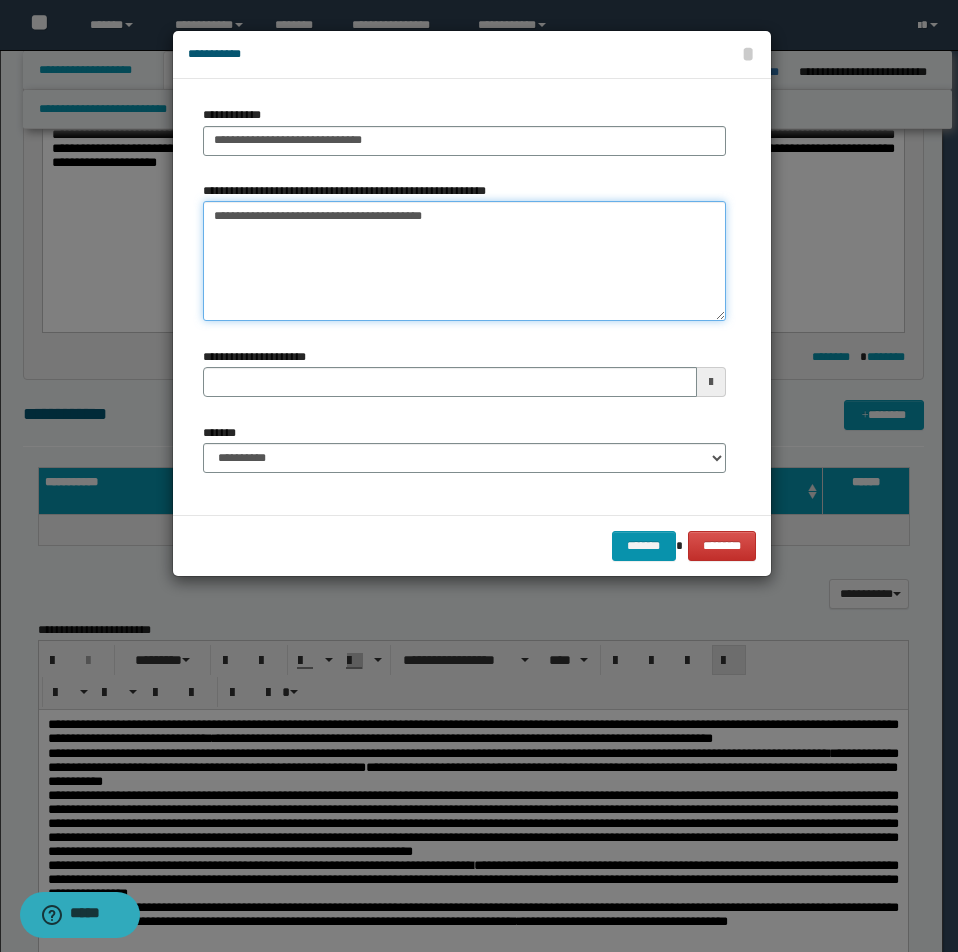 paste on "**********" 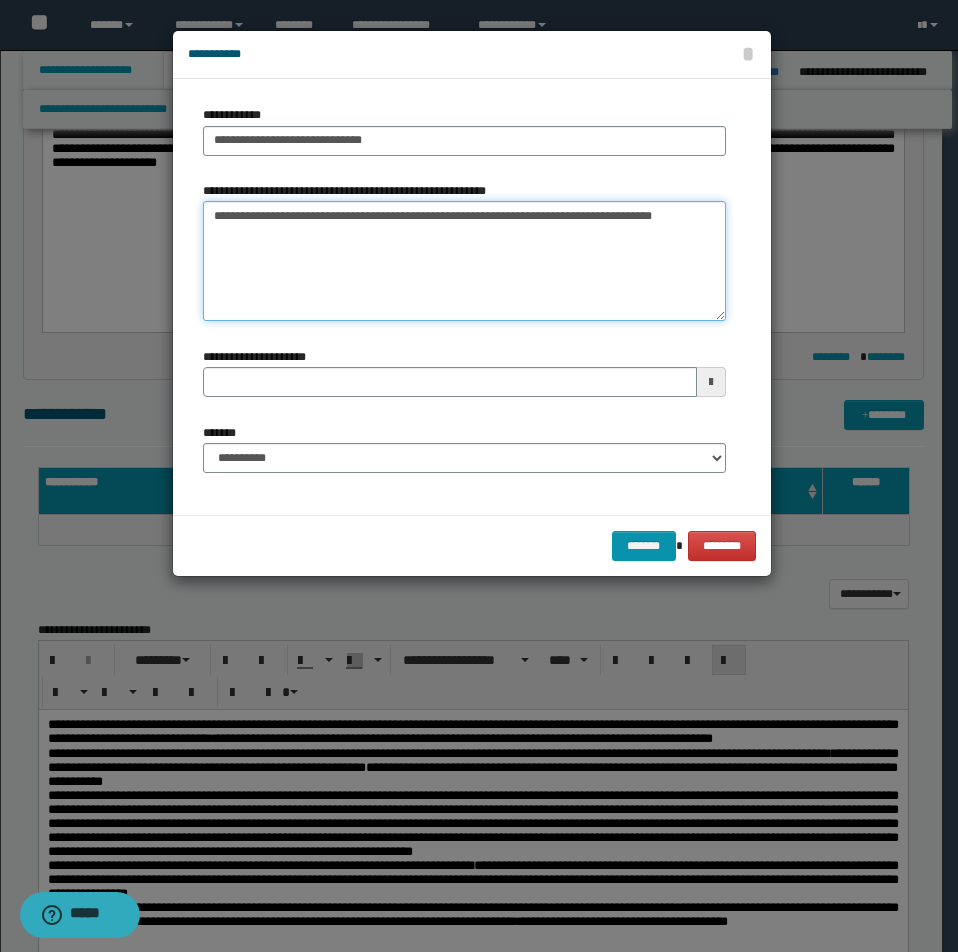 type on "**********" 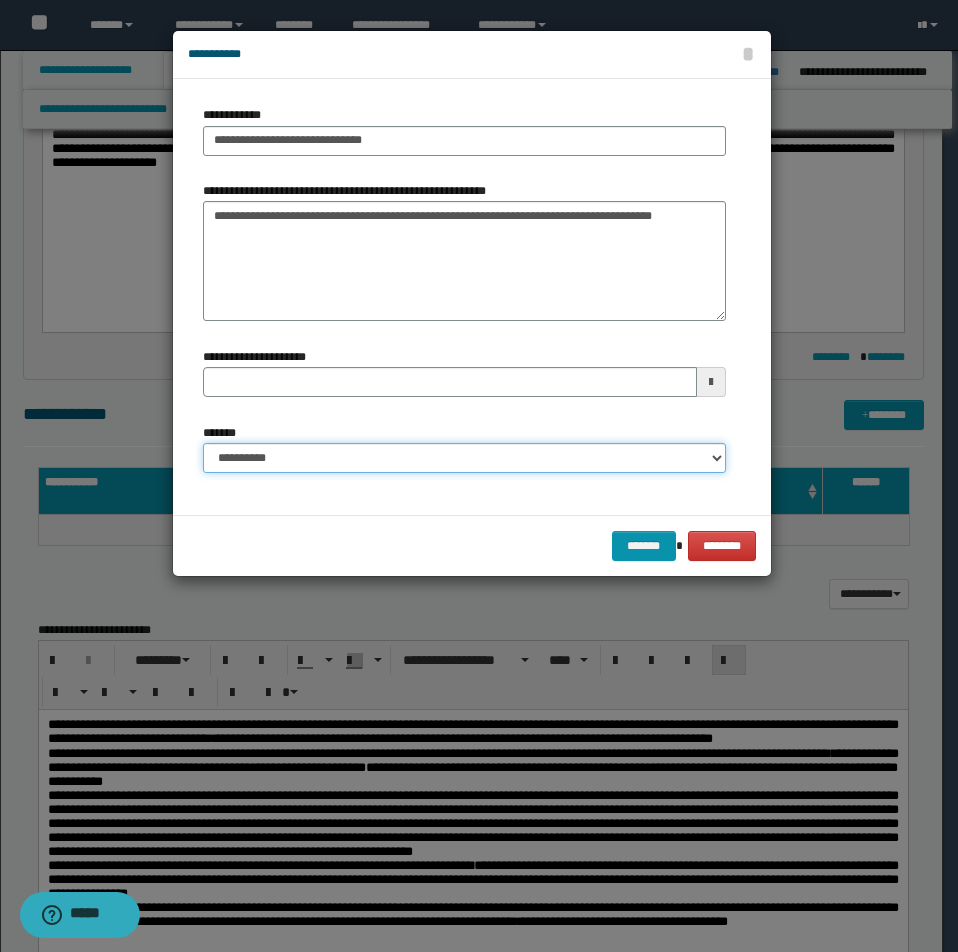 click on "**********" at bounding box center (464, 458) 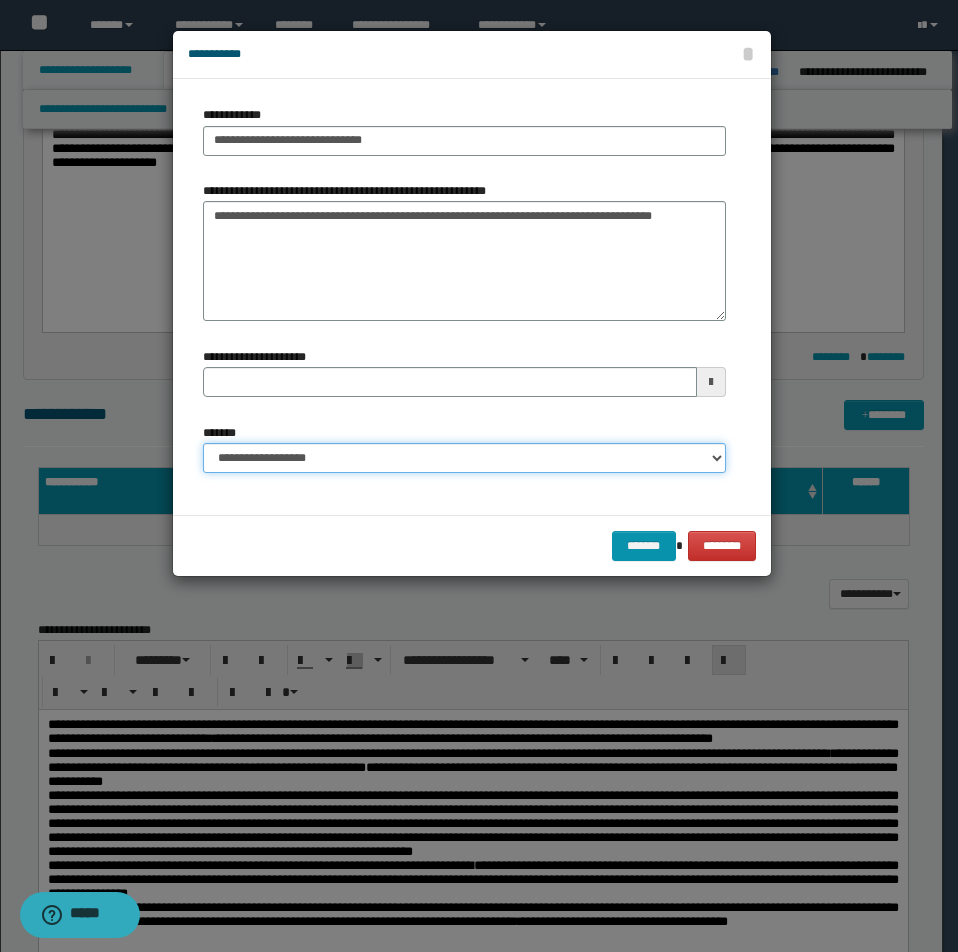 click on "**********" at bounding box center [464, 458] 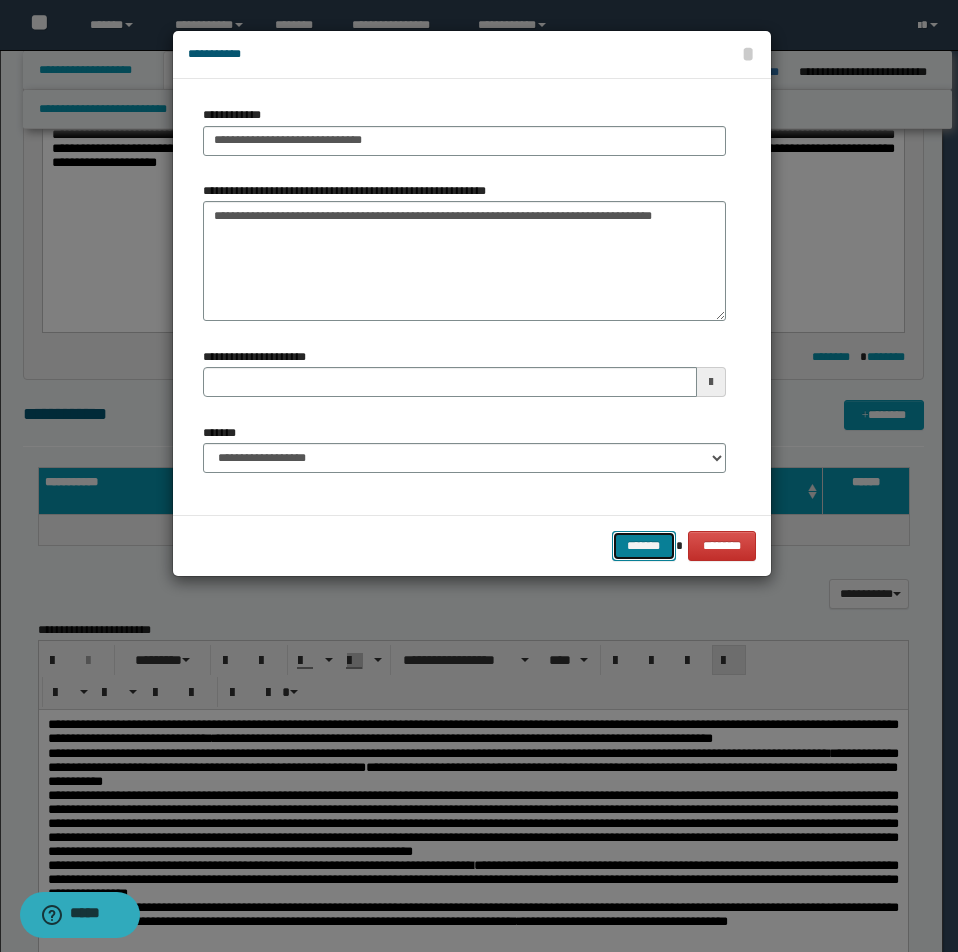click on "*******" at bounding box center [644, 546] 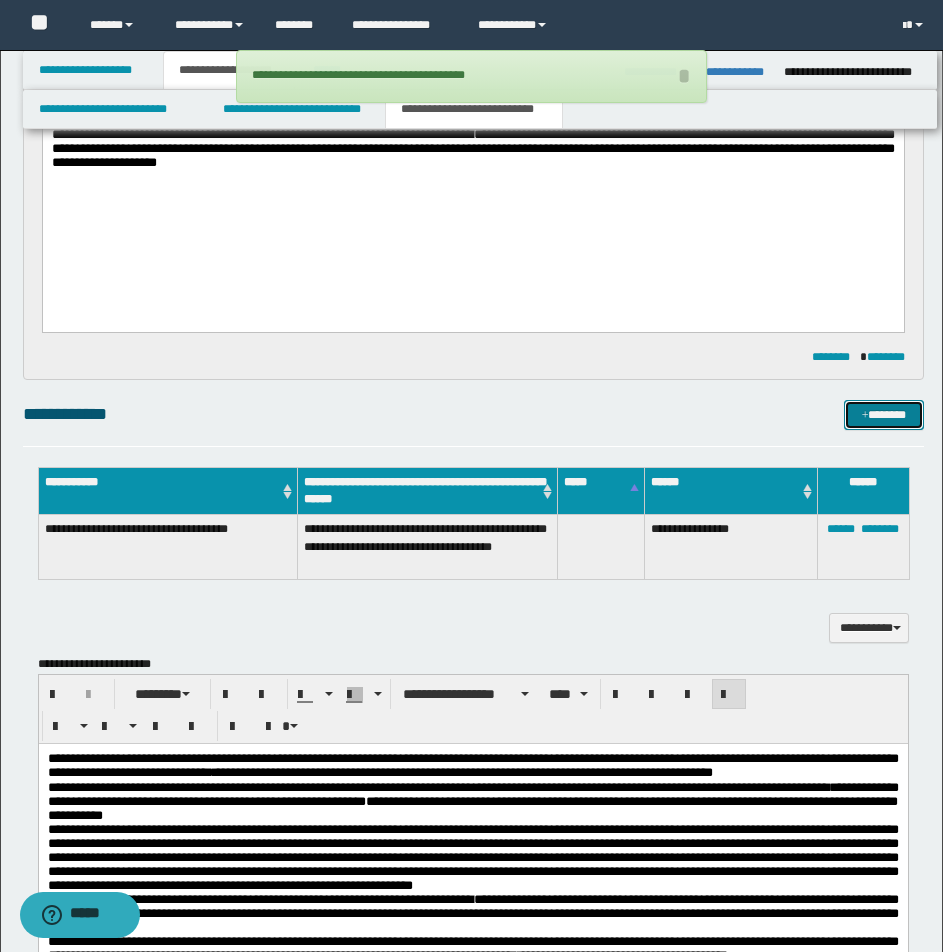 scroll, scrollTop: 0, scrollLeft: 0, axis: both 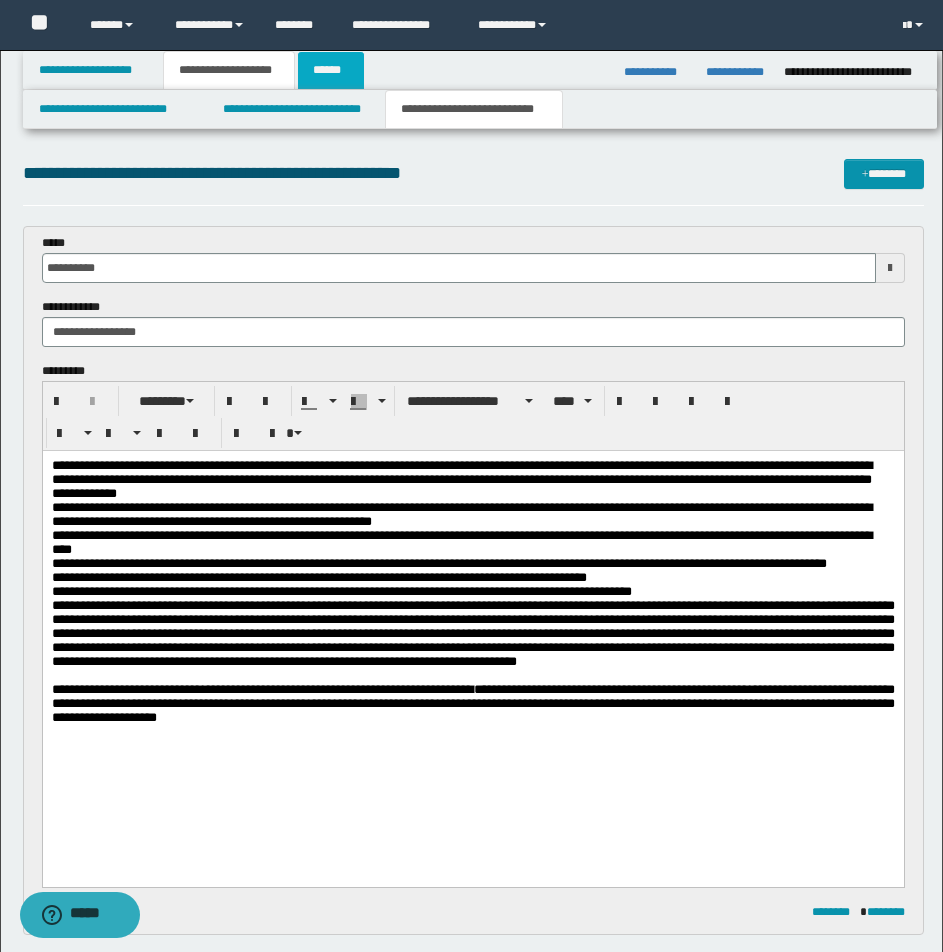 click on "******" at bounding box center (331, 70) 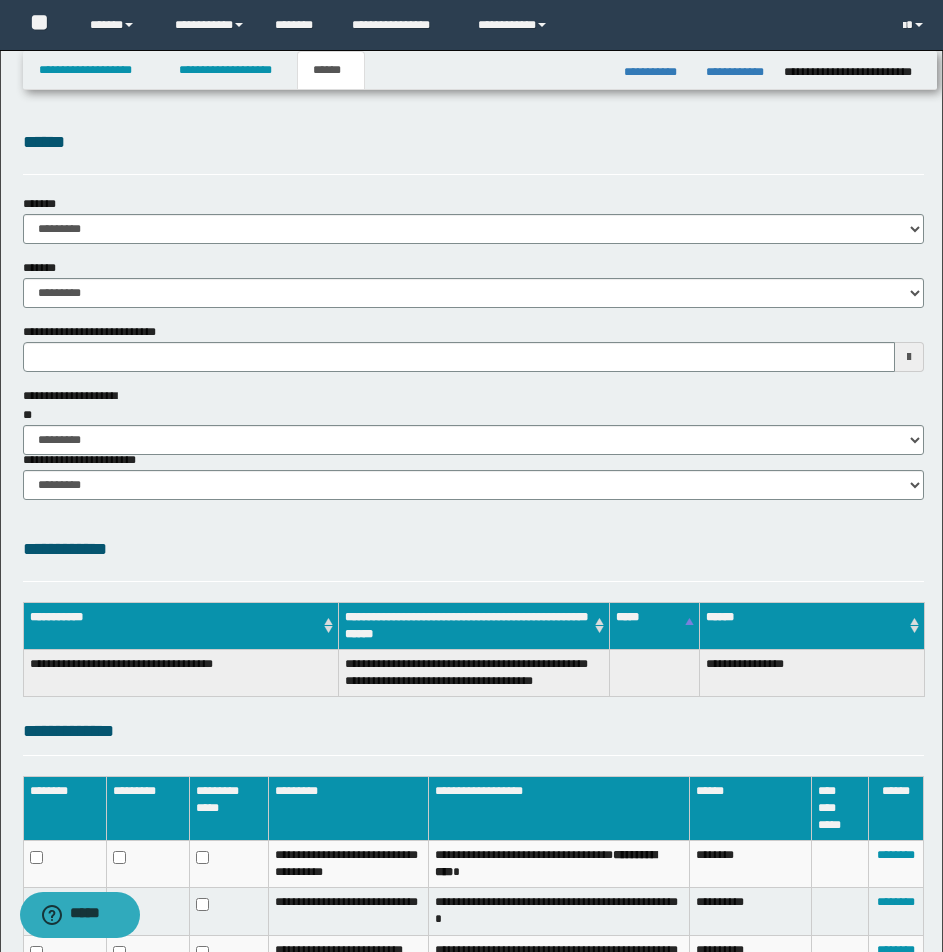 scroll, scrollTop: 0, scrollLeft: 0, axis: both 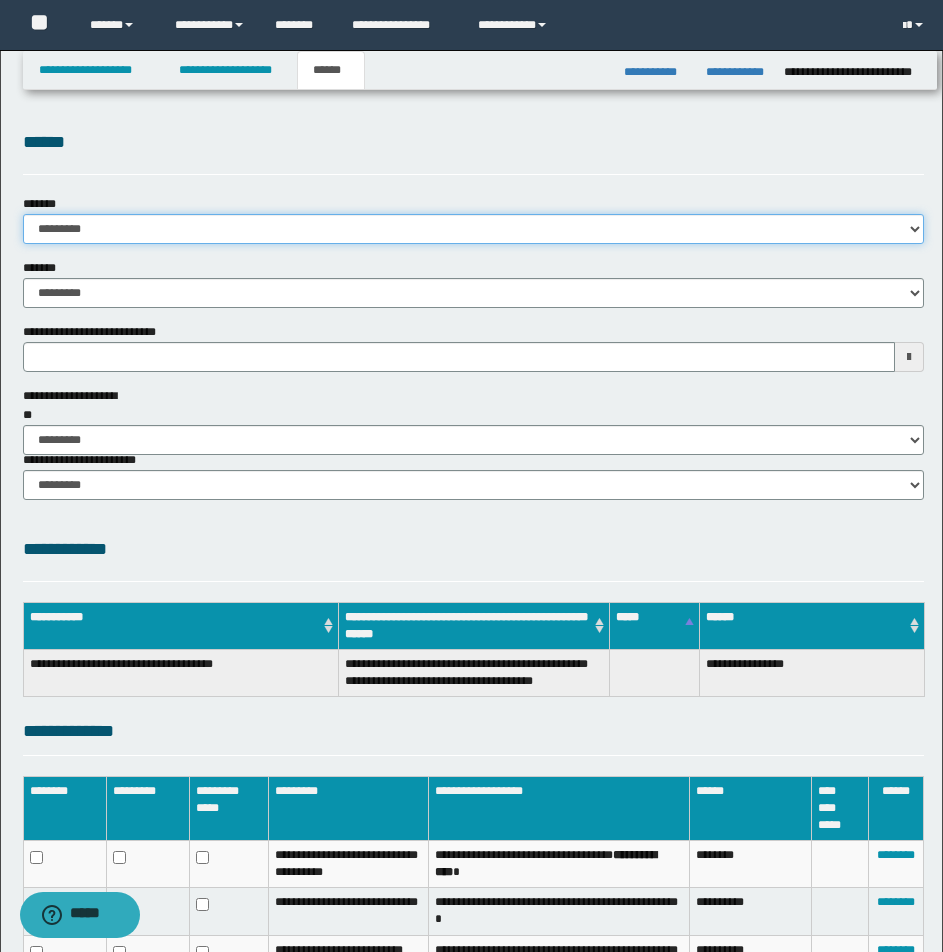 click on "**********" at bounding box center (473, 229) 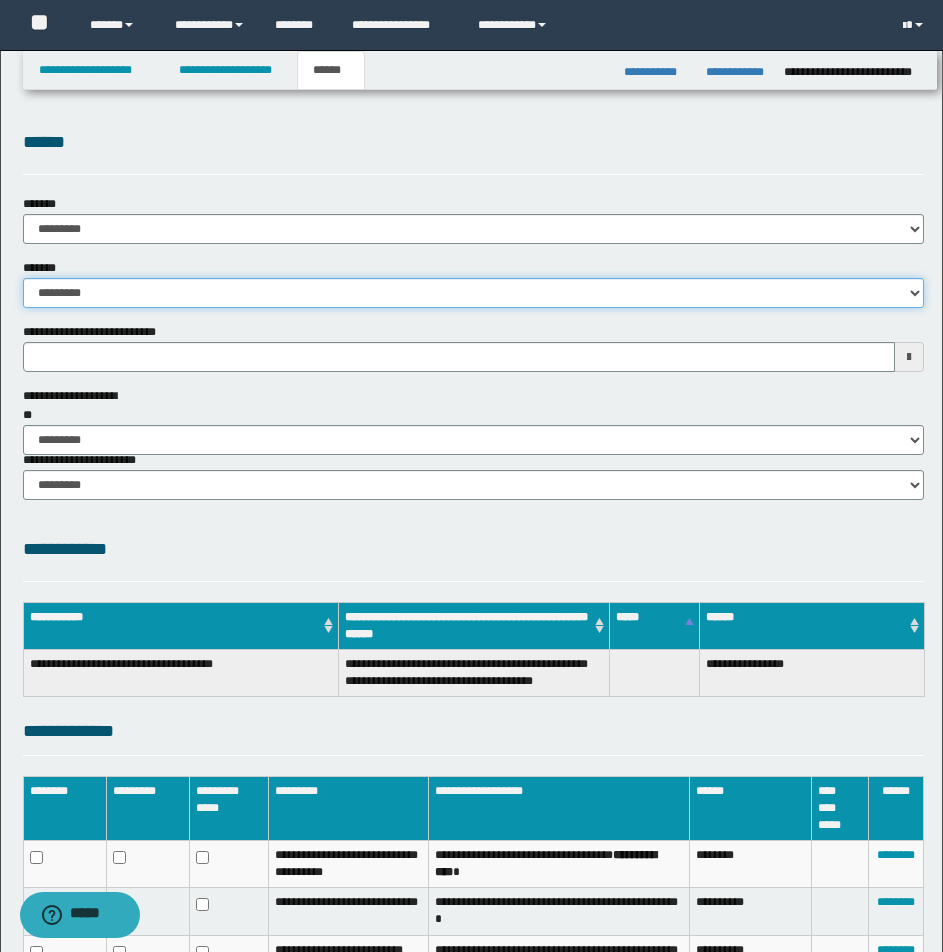 drag, startPoint x: 912, startPoint y: 297, endPoint x: 892, endPoint y: 297, distance: 20 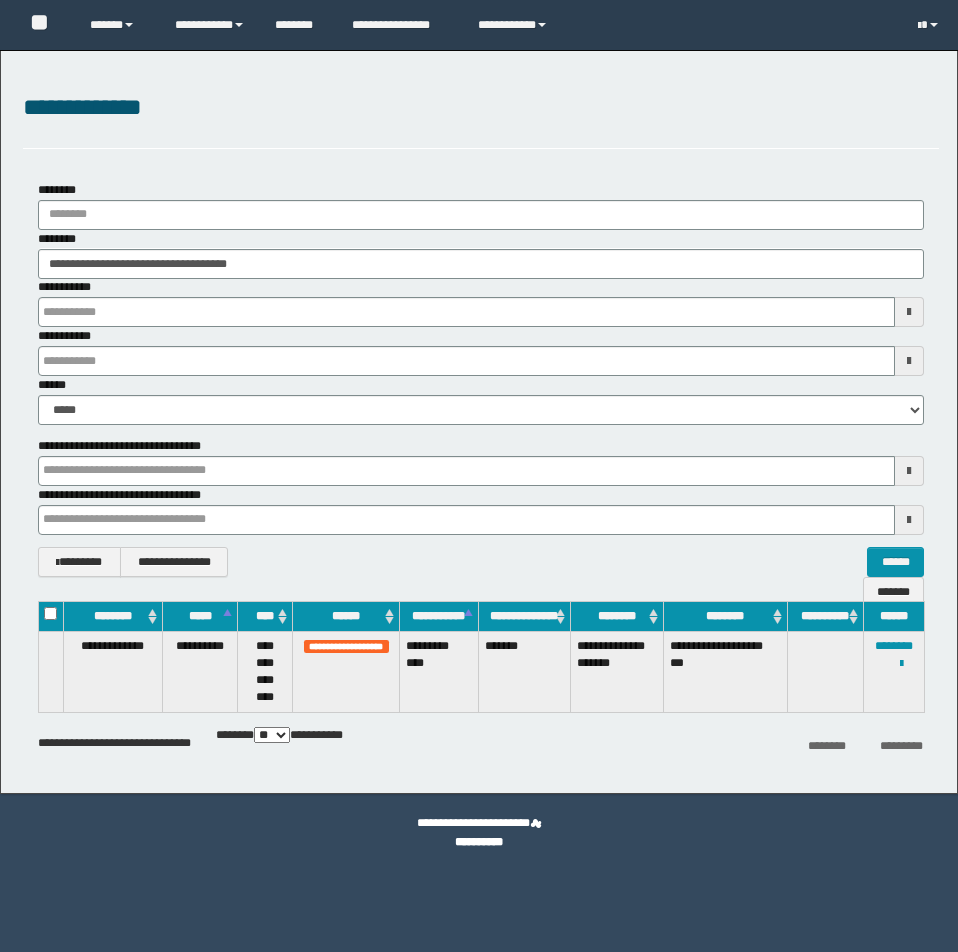 scroll, scrollTop: 0, scrollLeft: 0, axis: both 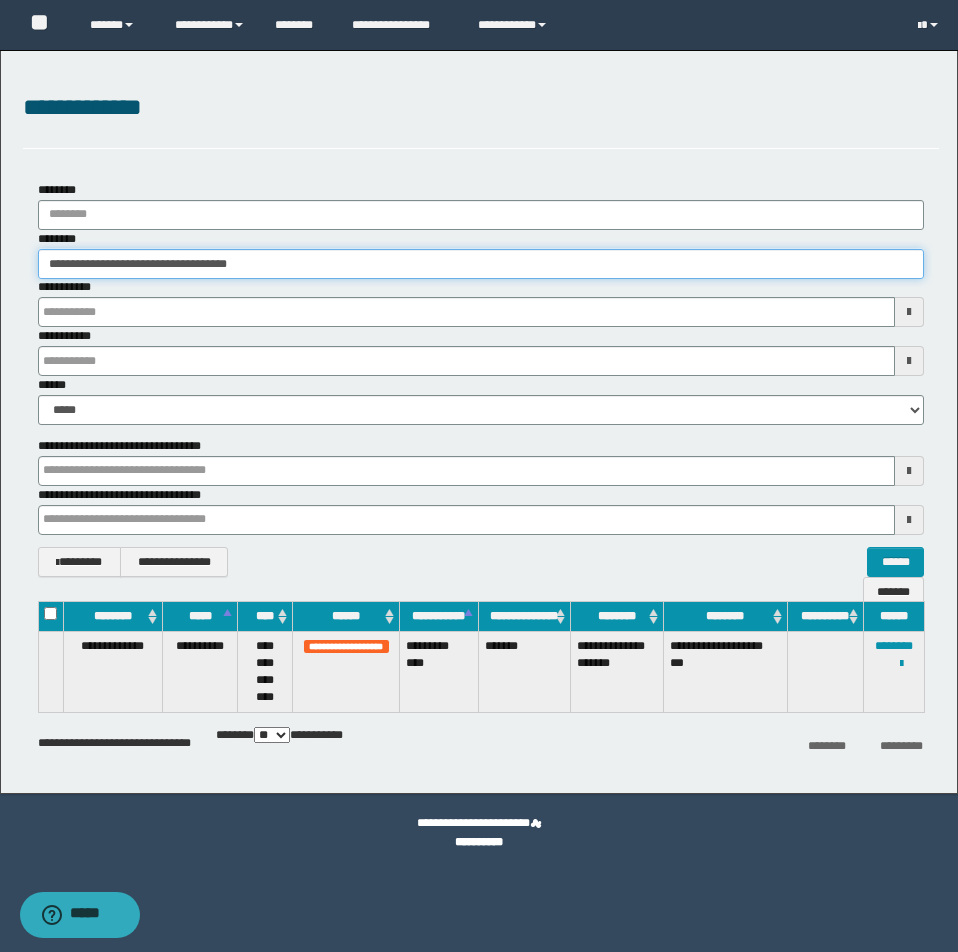 click on "**********" at bounding box center [481, 264] 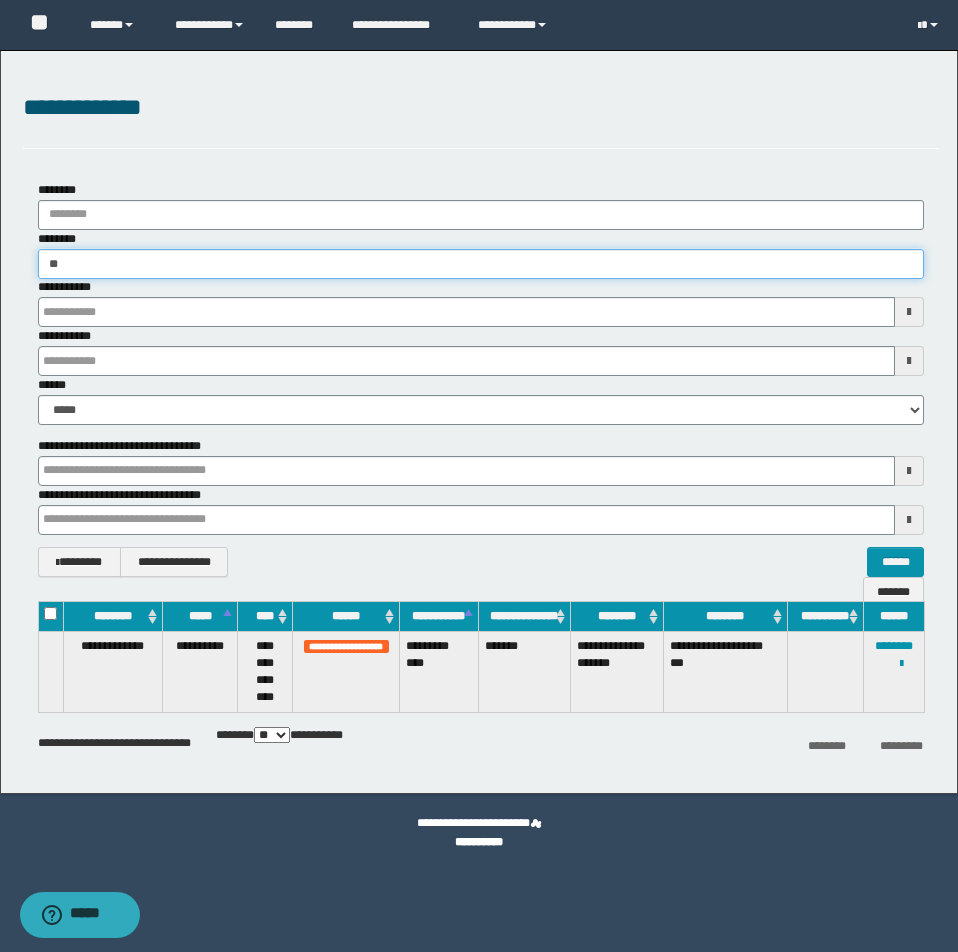 type on "*" 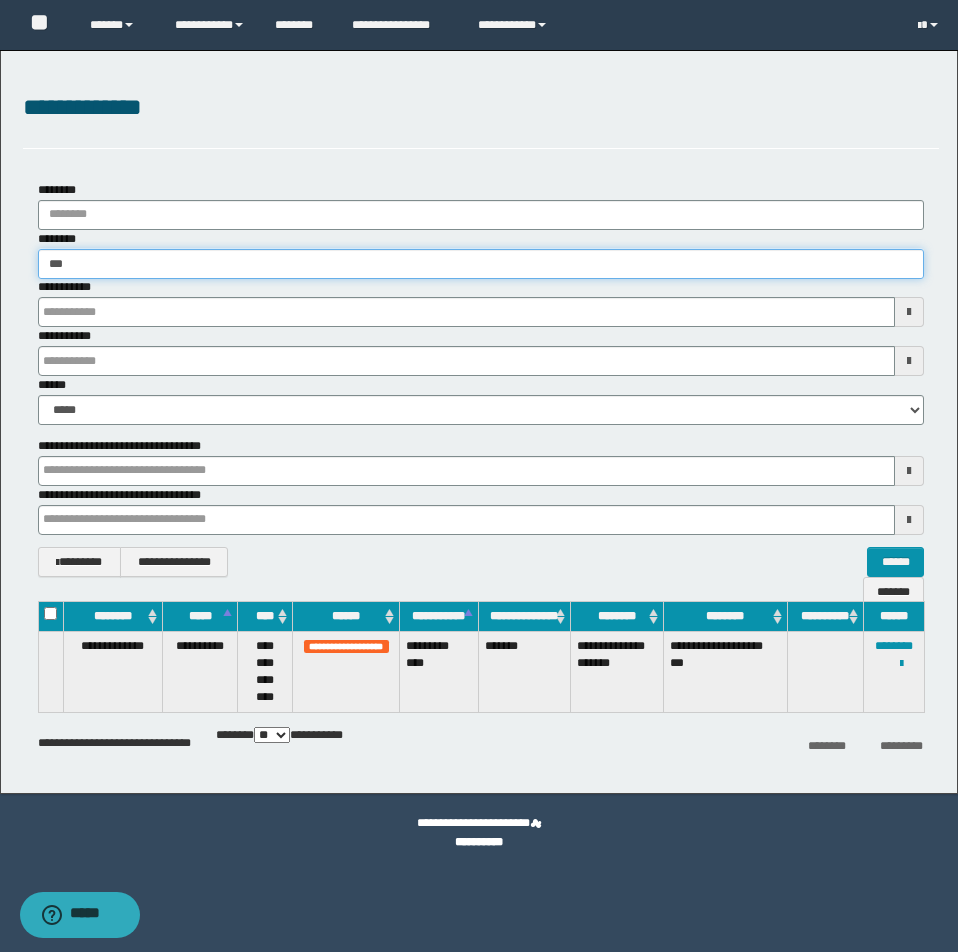type on "***" 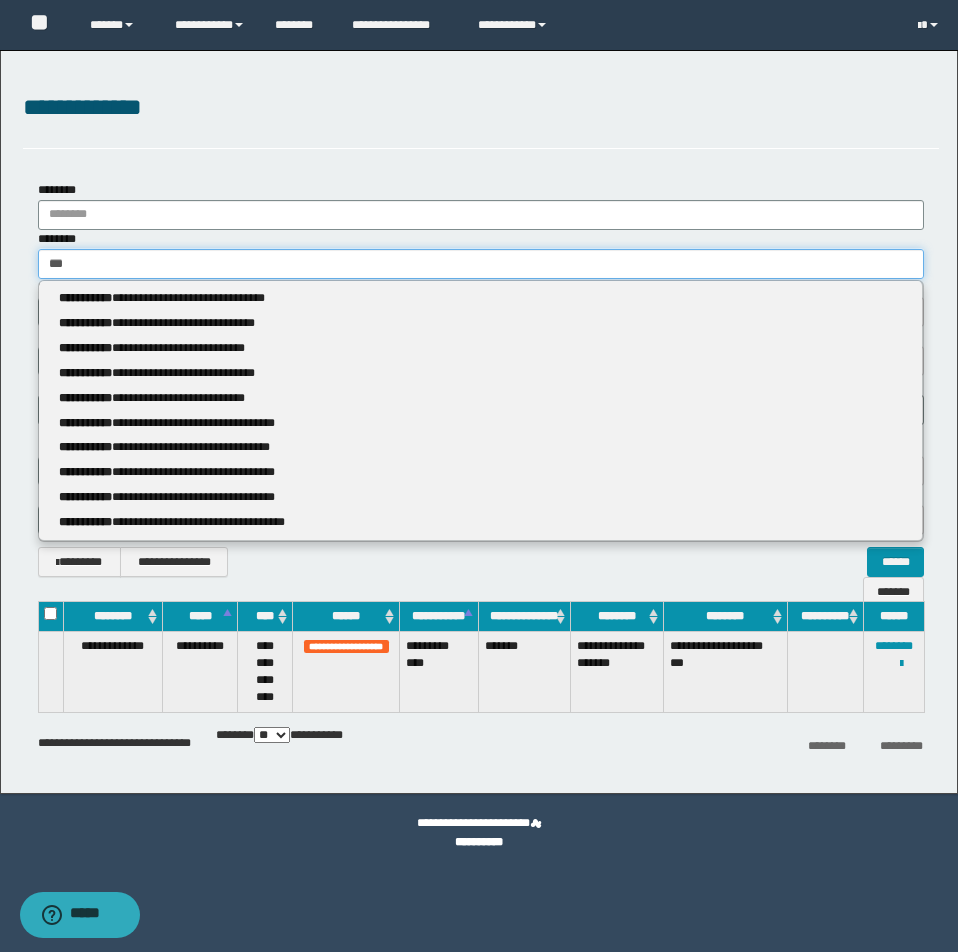 type 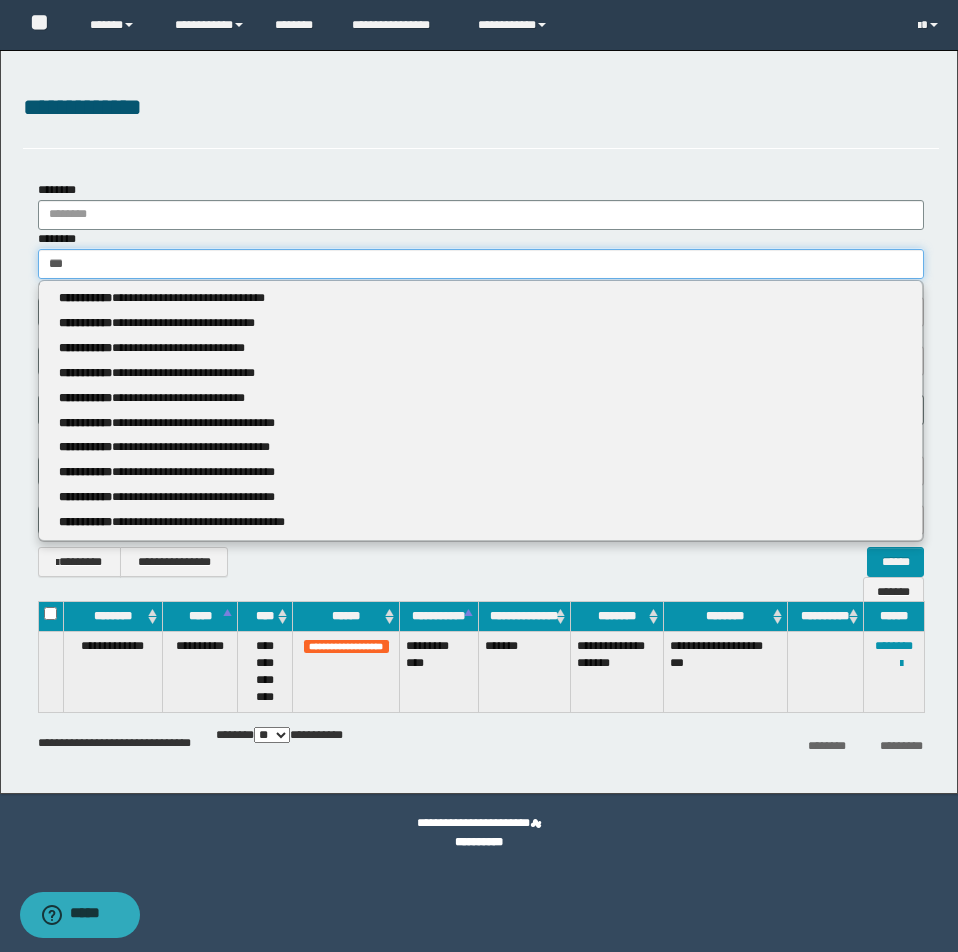 type on "****" 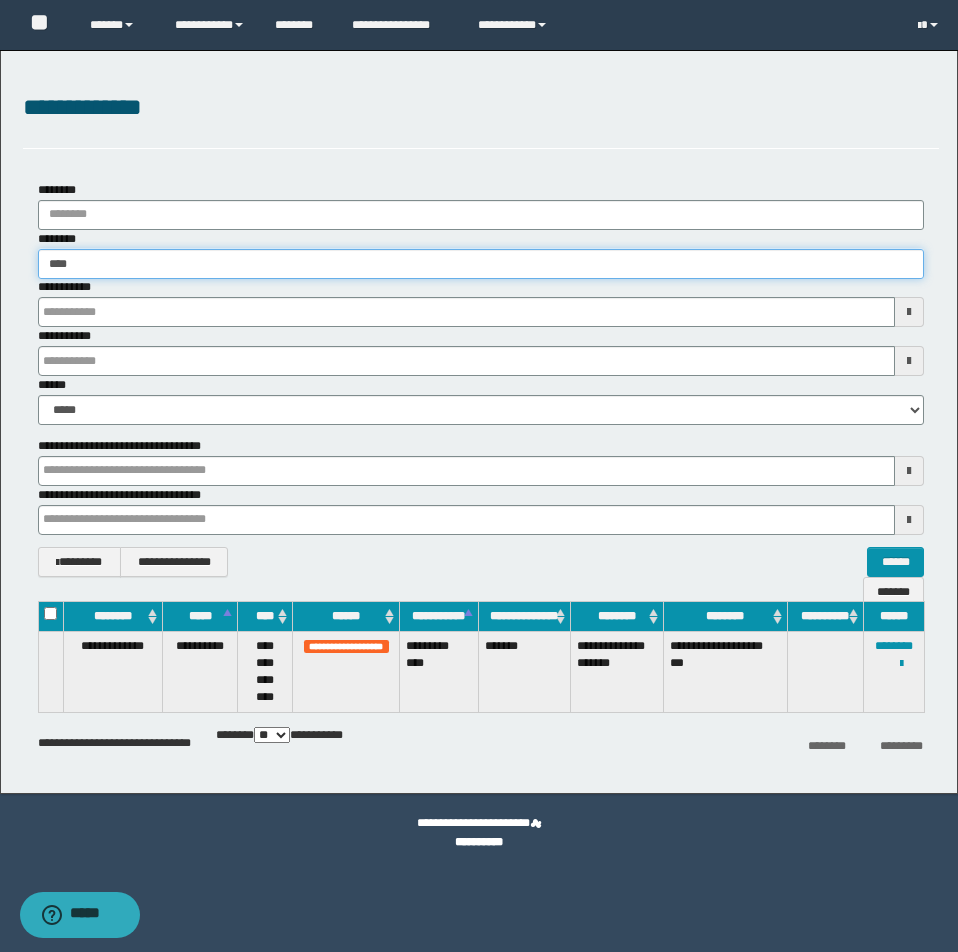 type on "****" 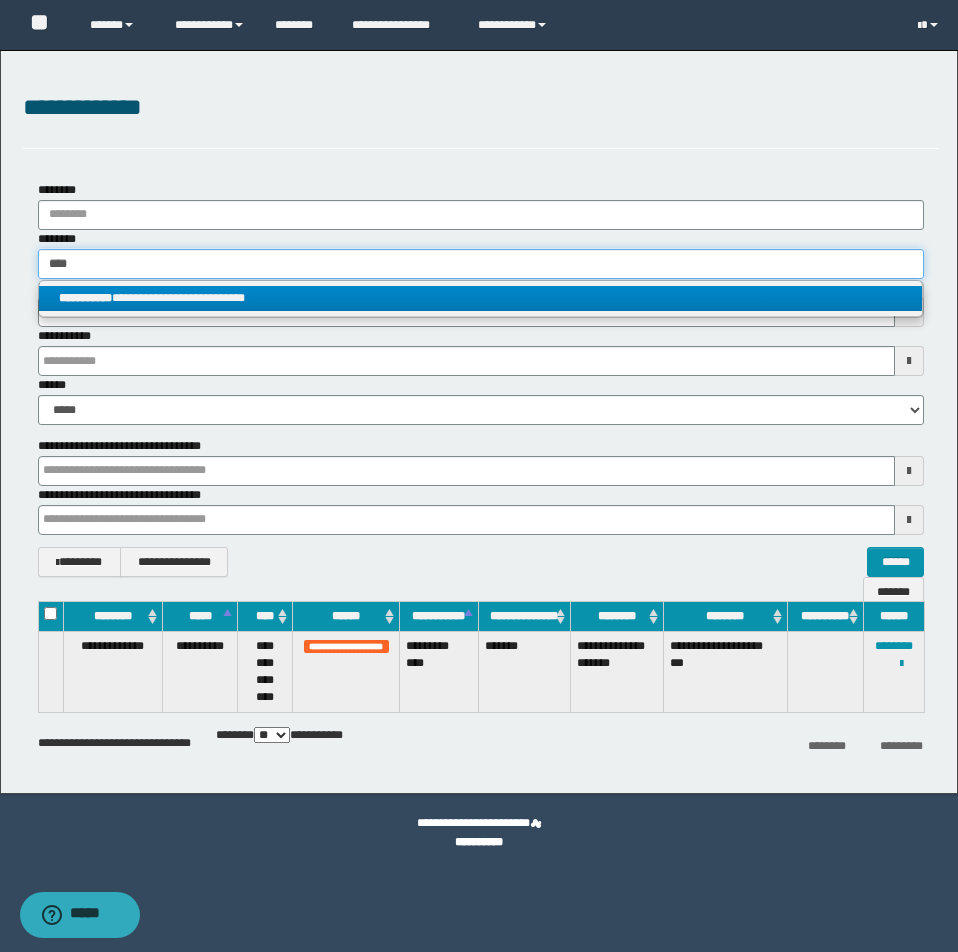 type on "****" 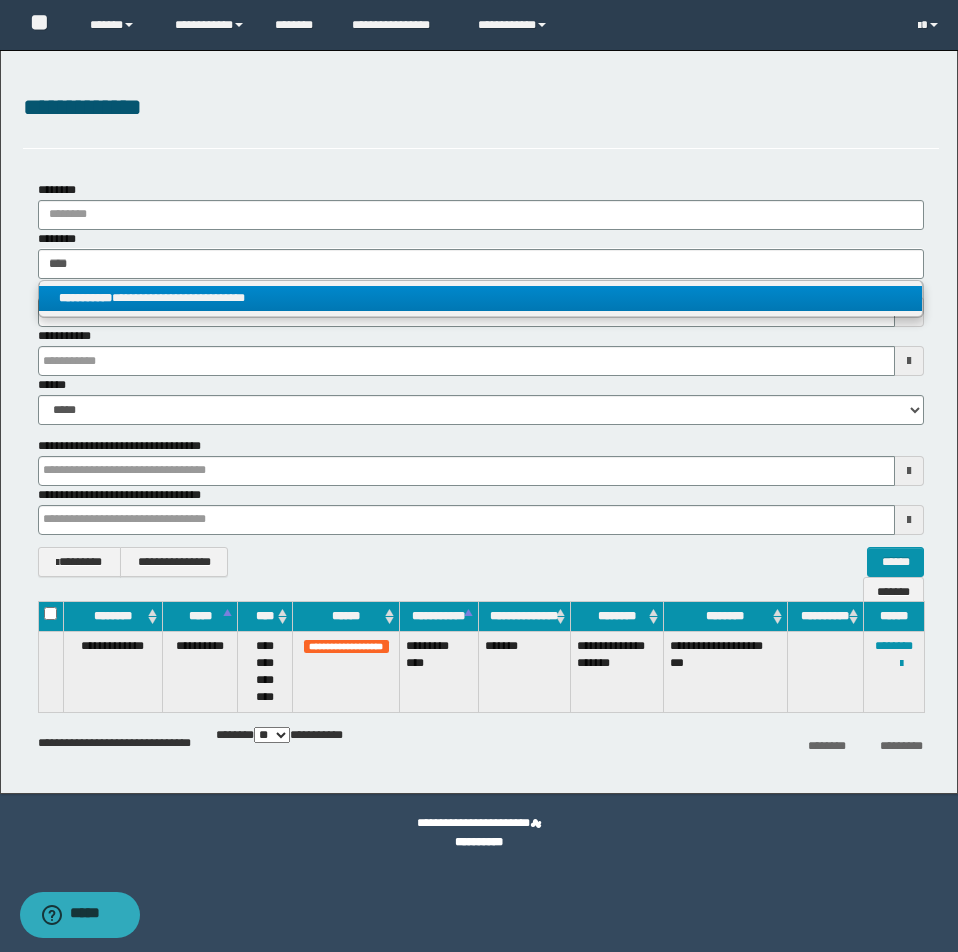 click on "**********" at bounding box center [480, 298] 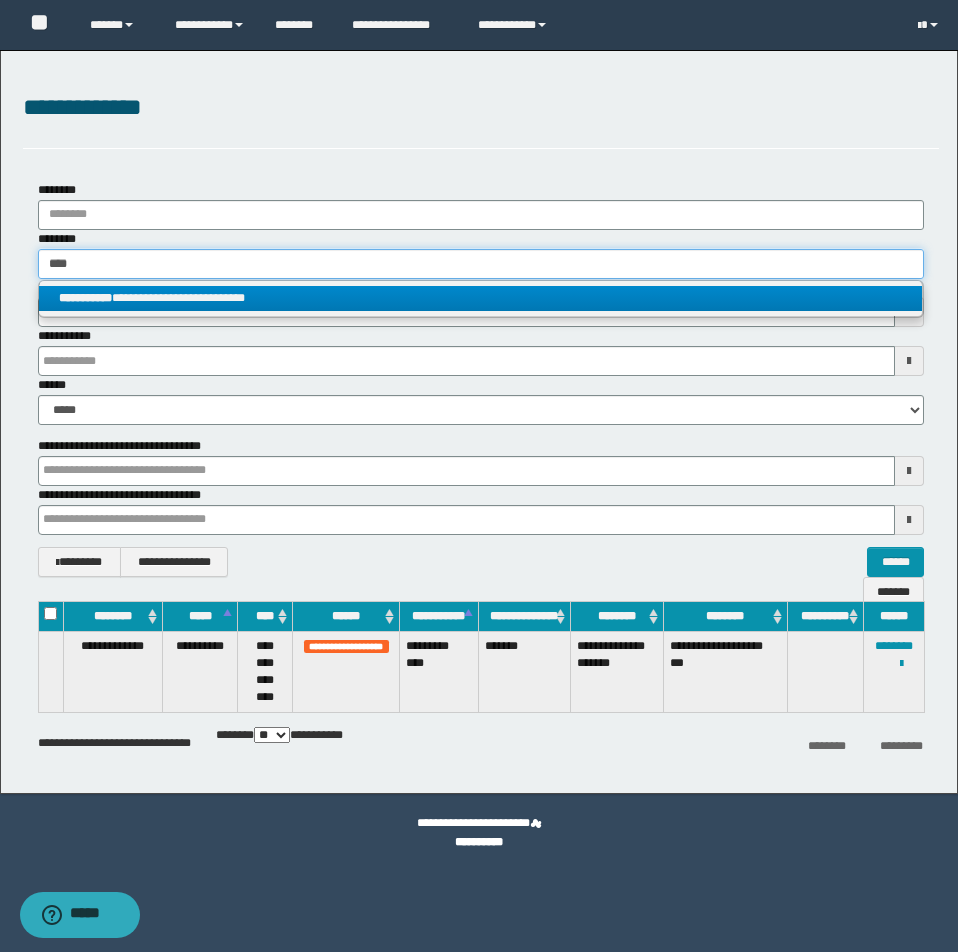 type 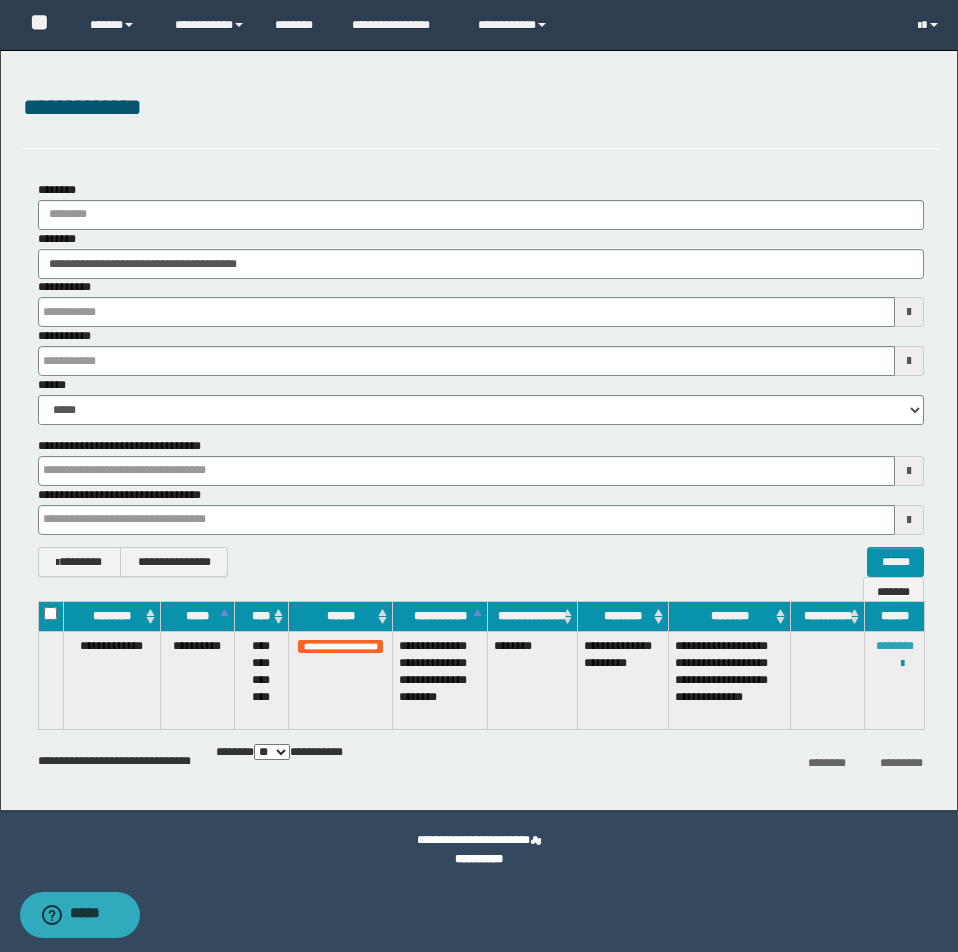 click on "********" at bounding box center [895, 646] 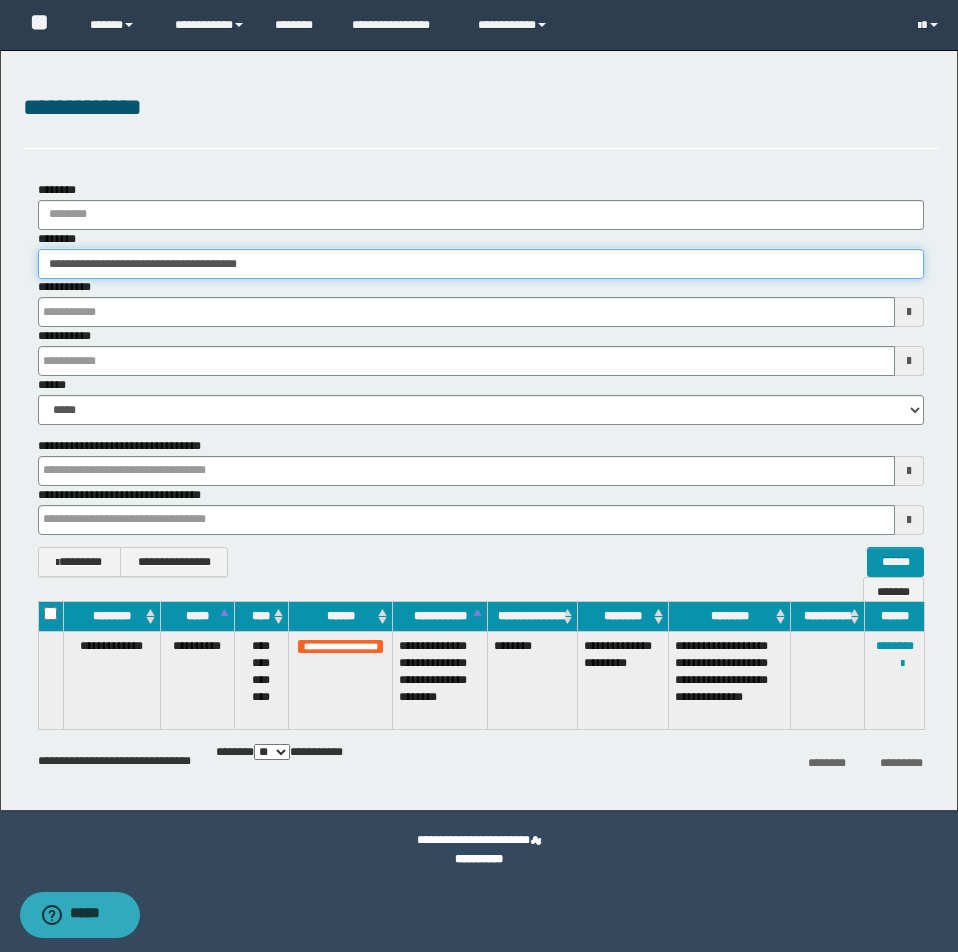 drag, startPoint x: 44, startPoint y: 264, endPoint x: 289, endPoint y: 266, distance: 245.00816 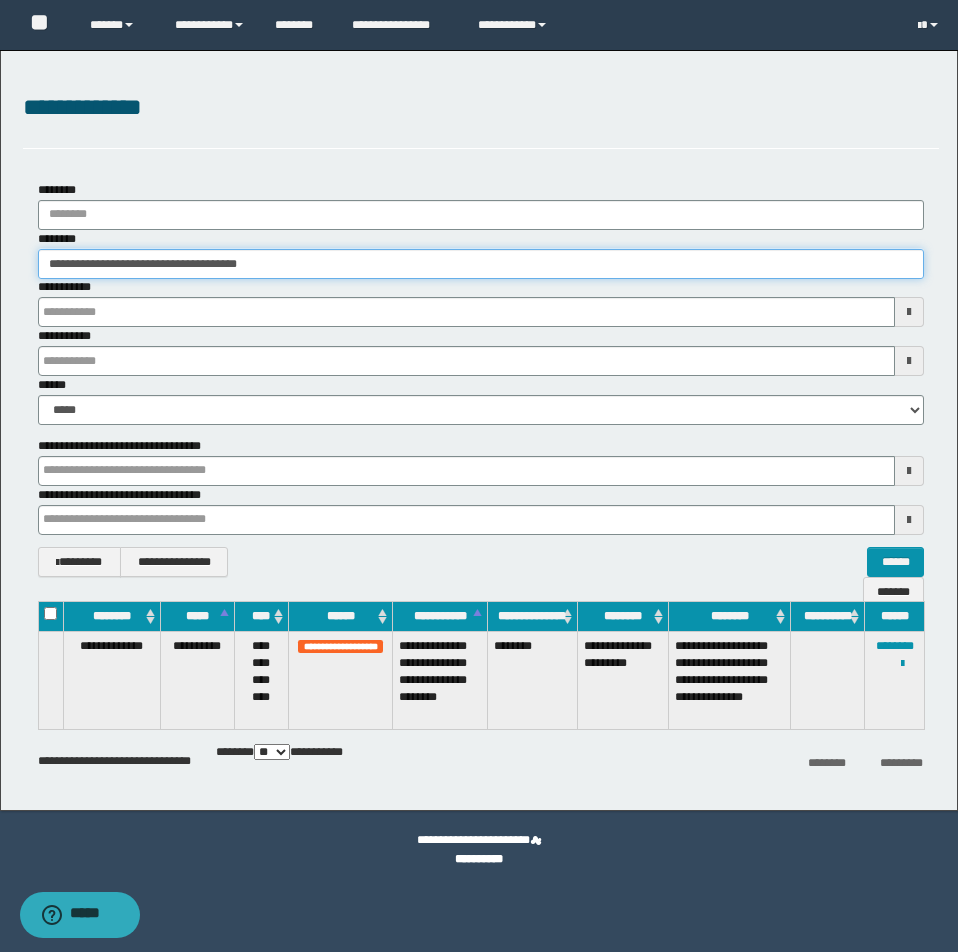 click on "**********" at bounding box center (481, 264) 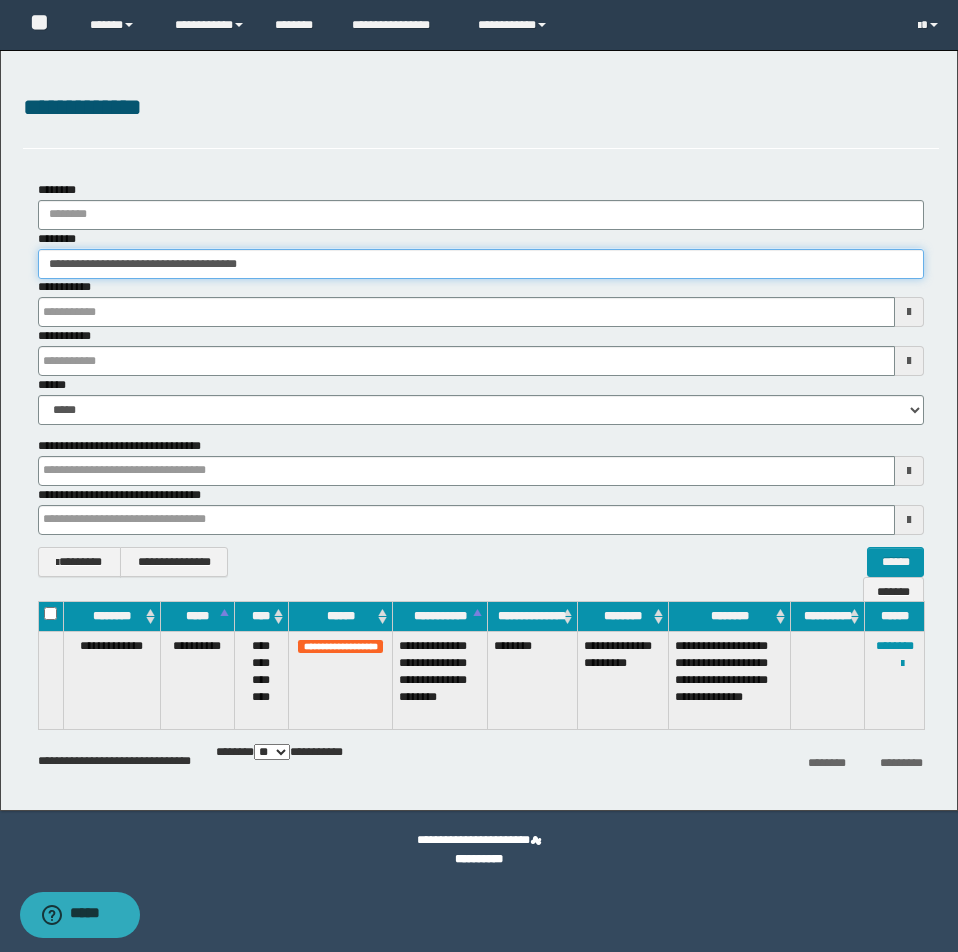 click on "**********" at bounding box center [481, 264] 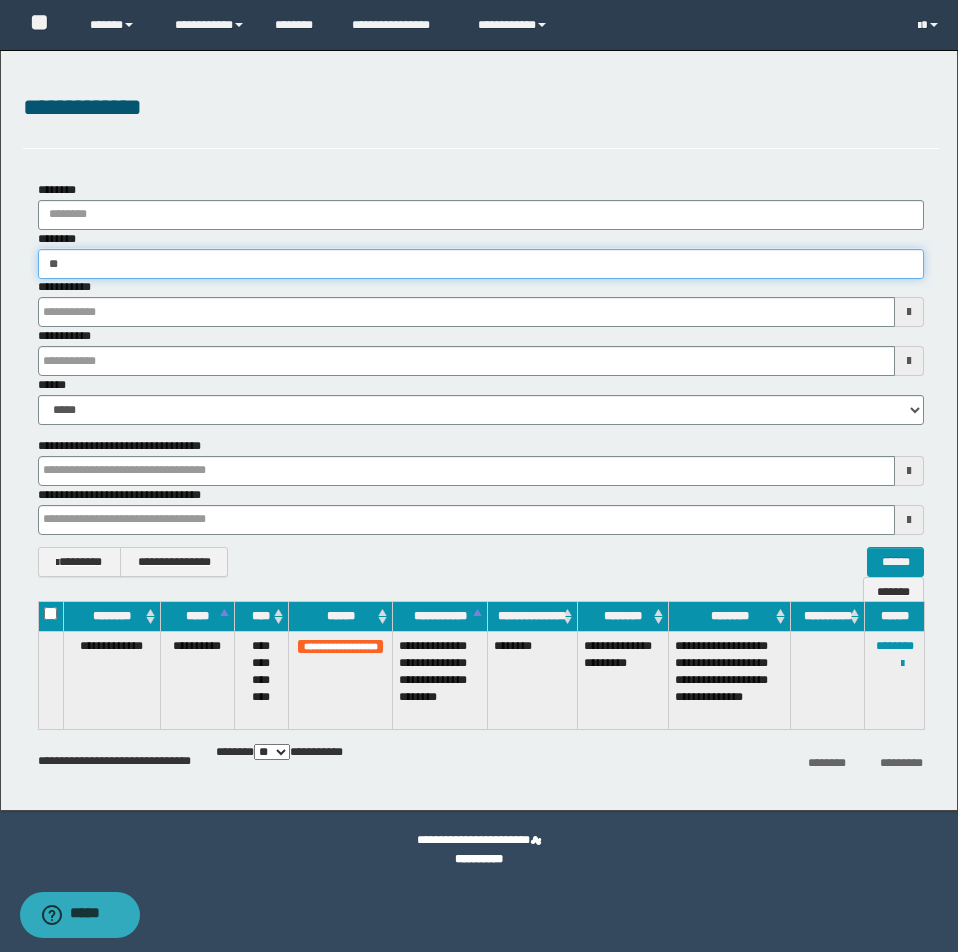 type on "*" 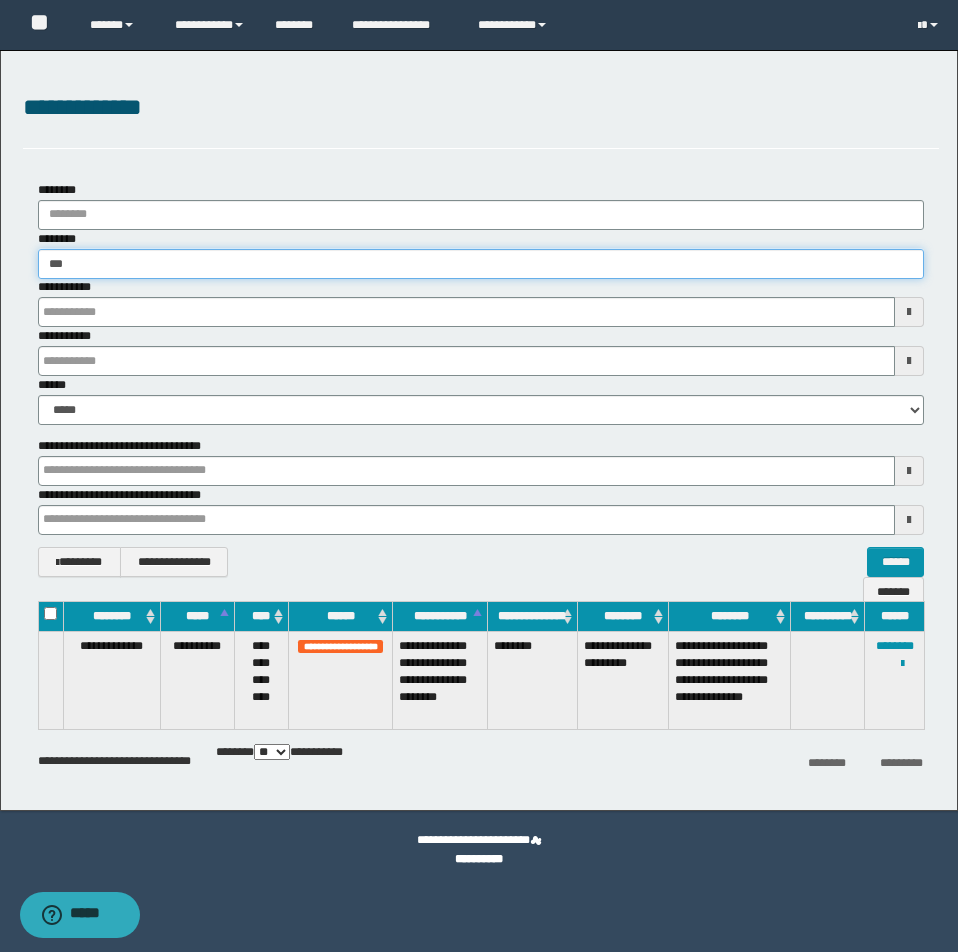 type on "****" 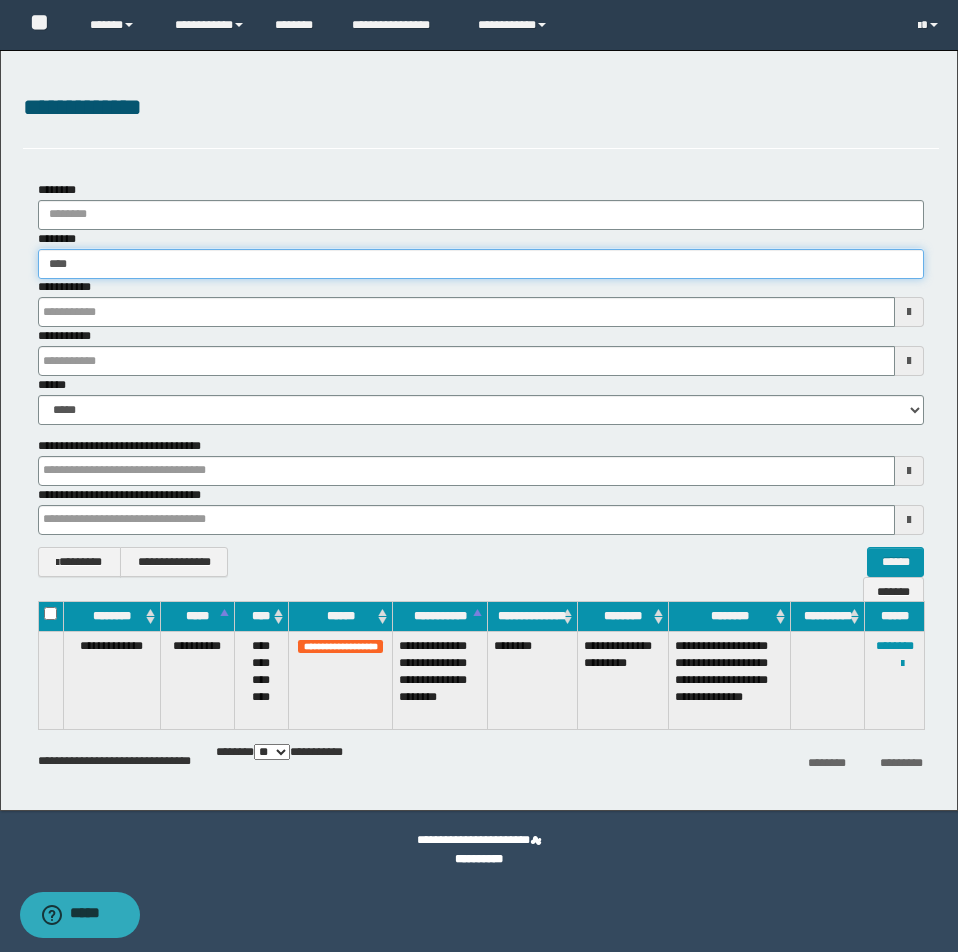 type on "****" 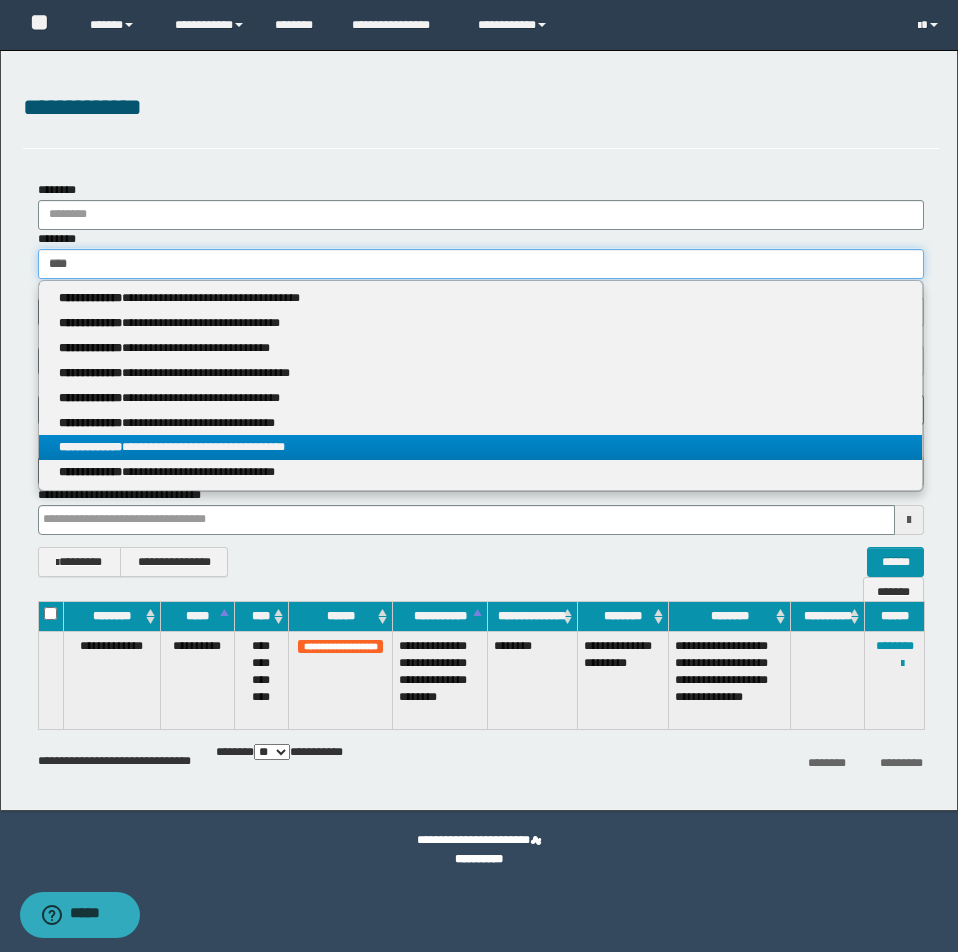type on "****" 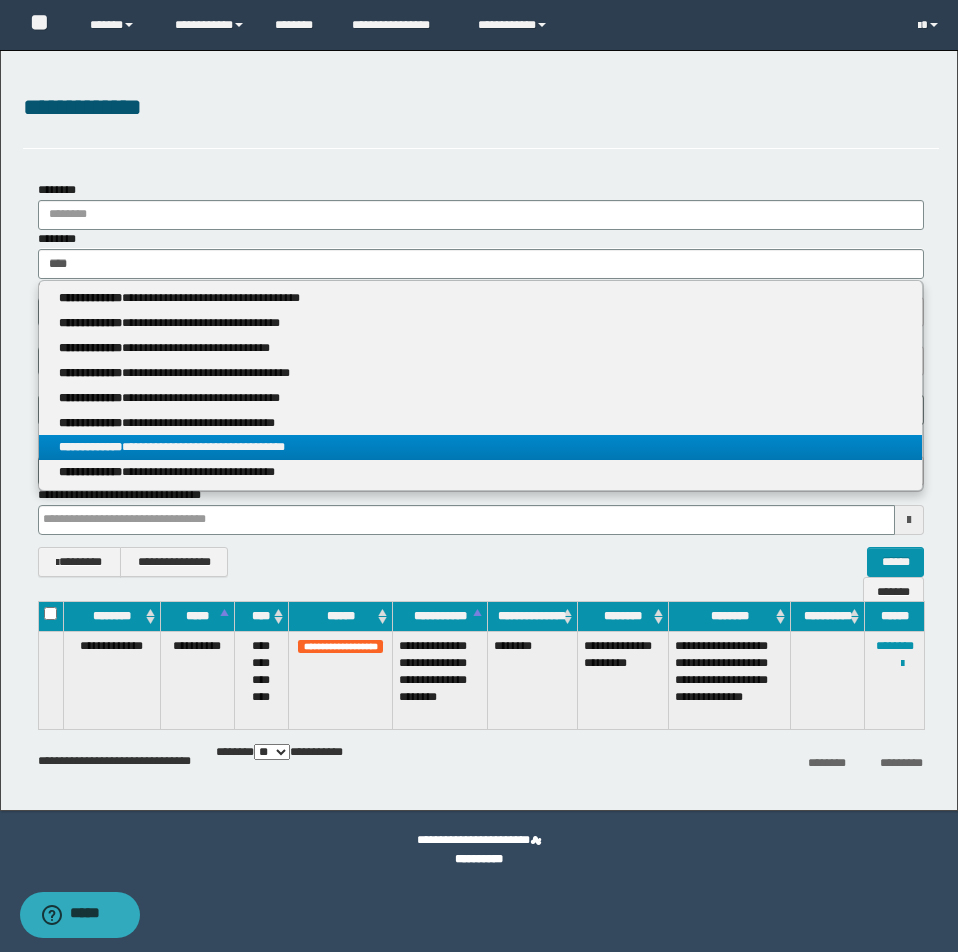 click on "**********" at bounding box center [480, 447] 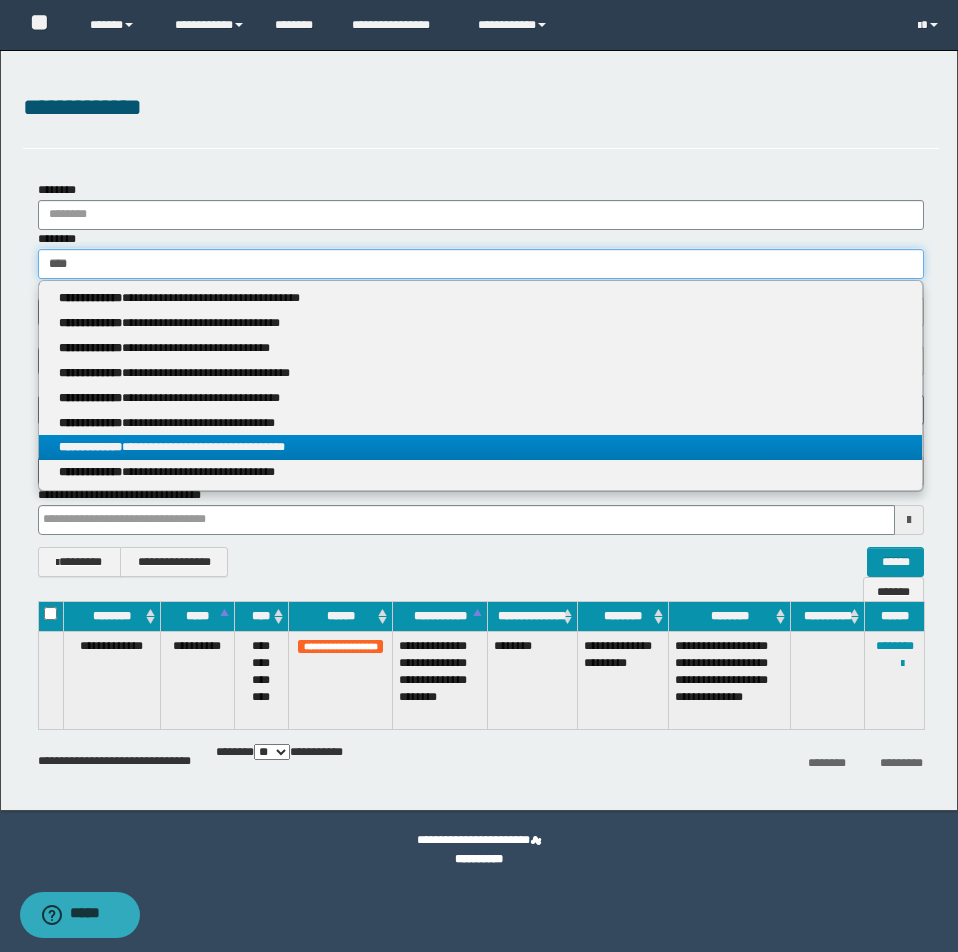 type 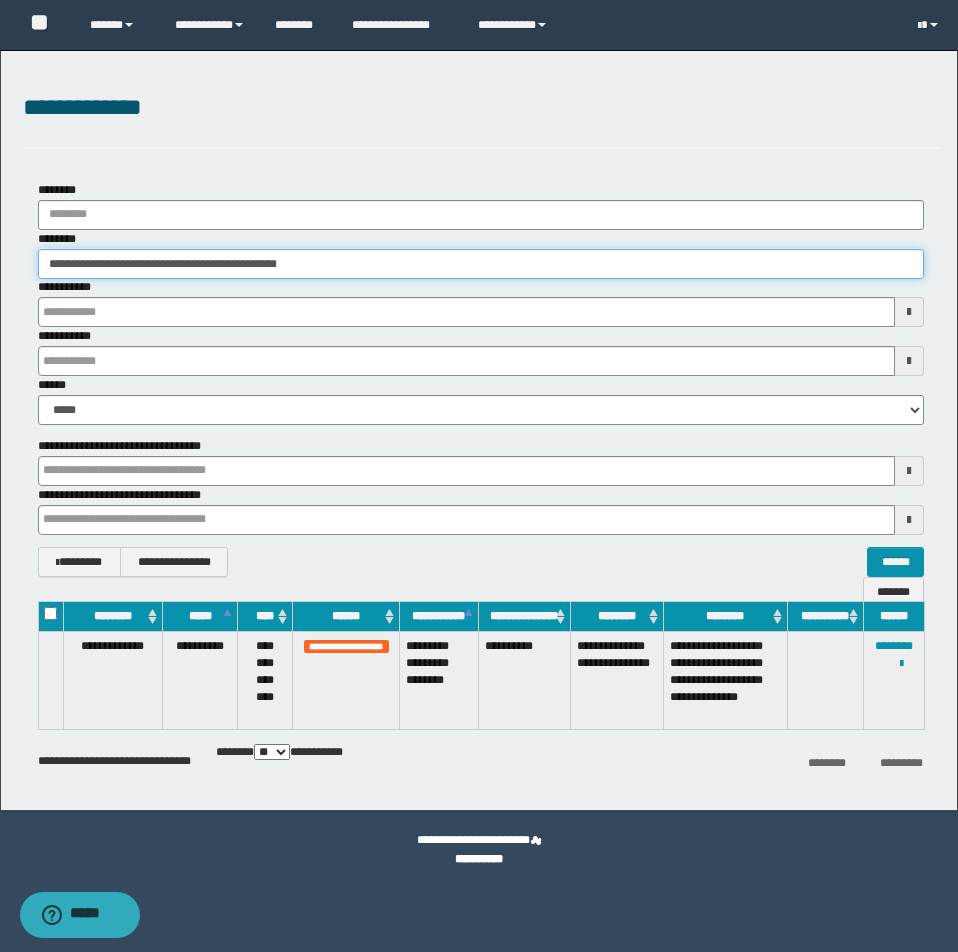 drag, startPoint x: 50, startPoint y: 263, endPoint x: 497, endPoint y: 230, distance: 448.21646 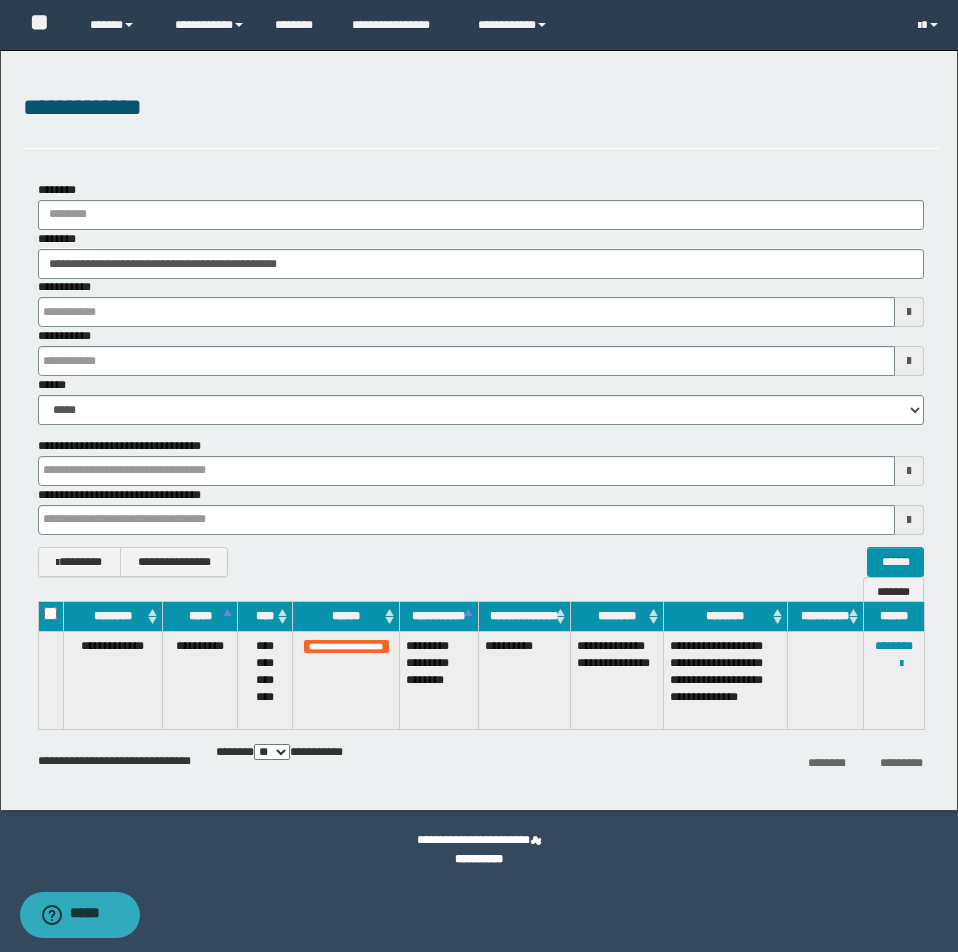 click at bounding box center [0, 0] 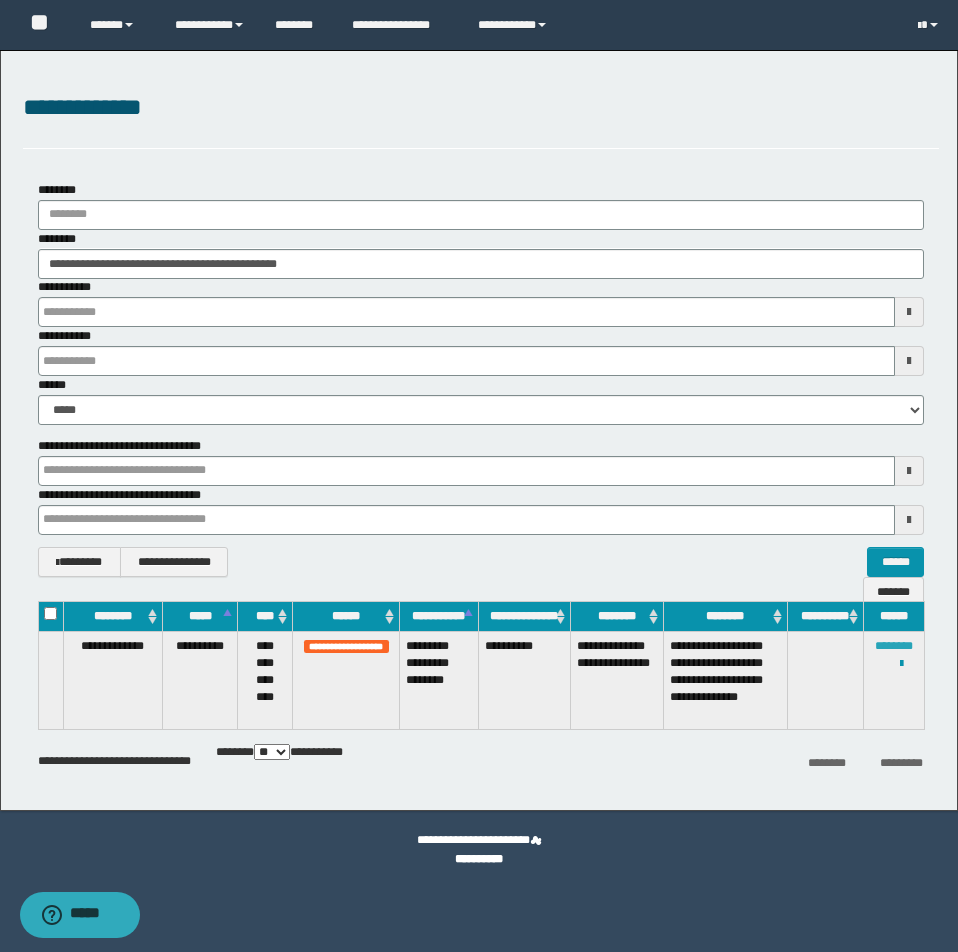 click on "********" at bounding box center (894, 646) 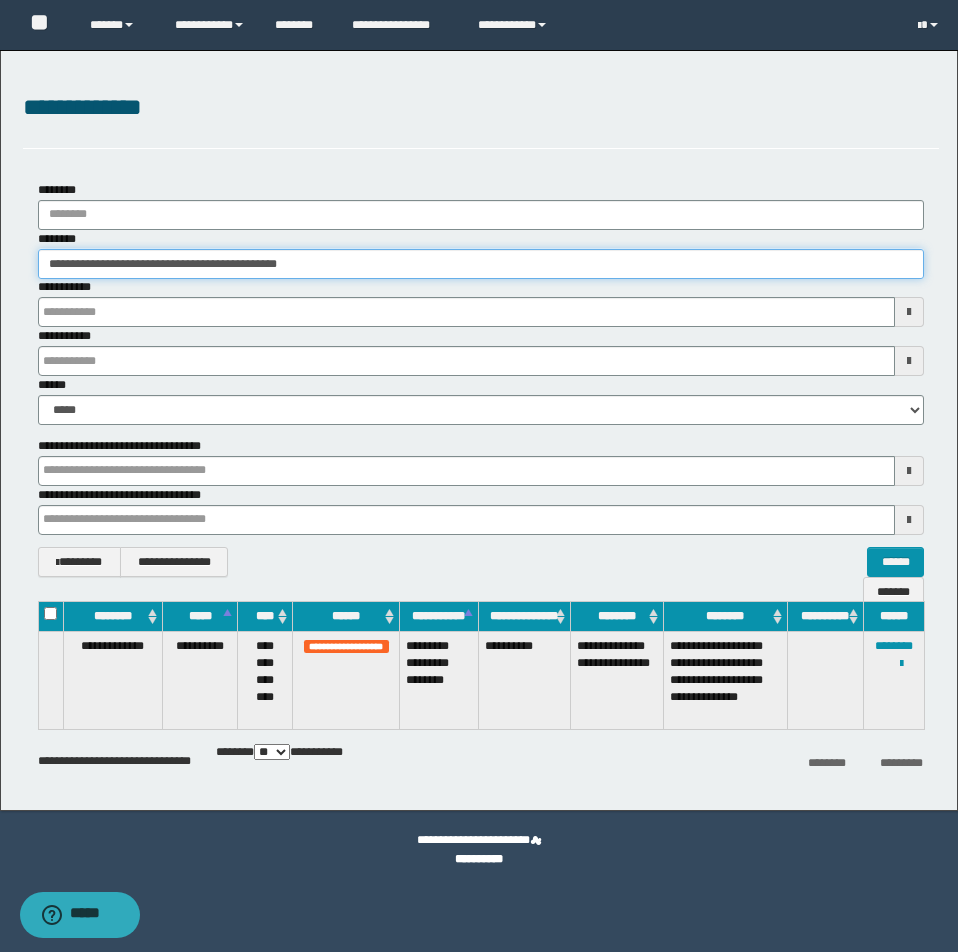 click on "**********" at bounding box center [481, 264] 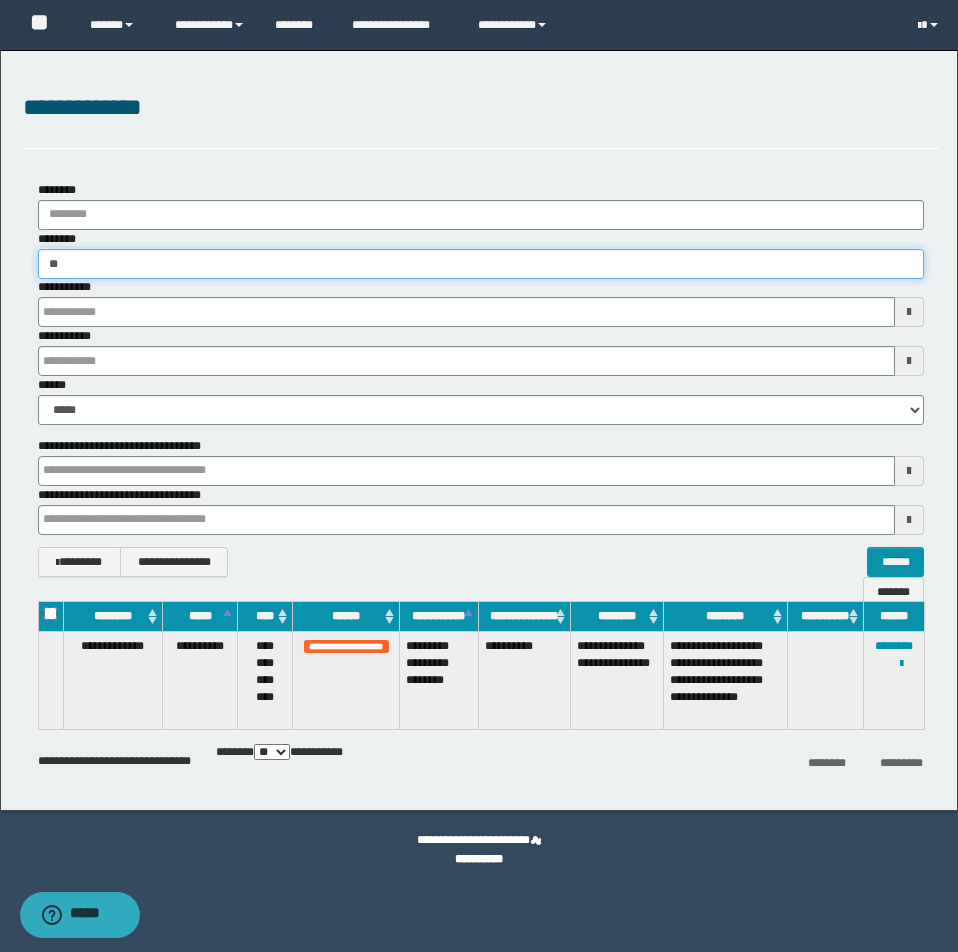 type on "*" 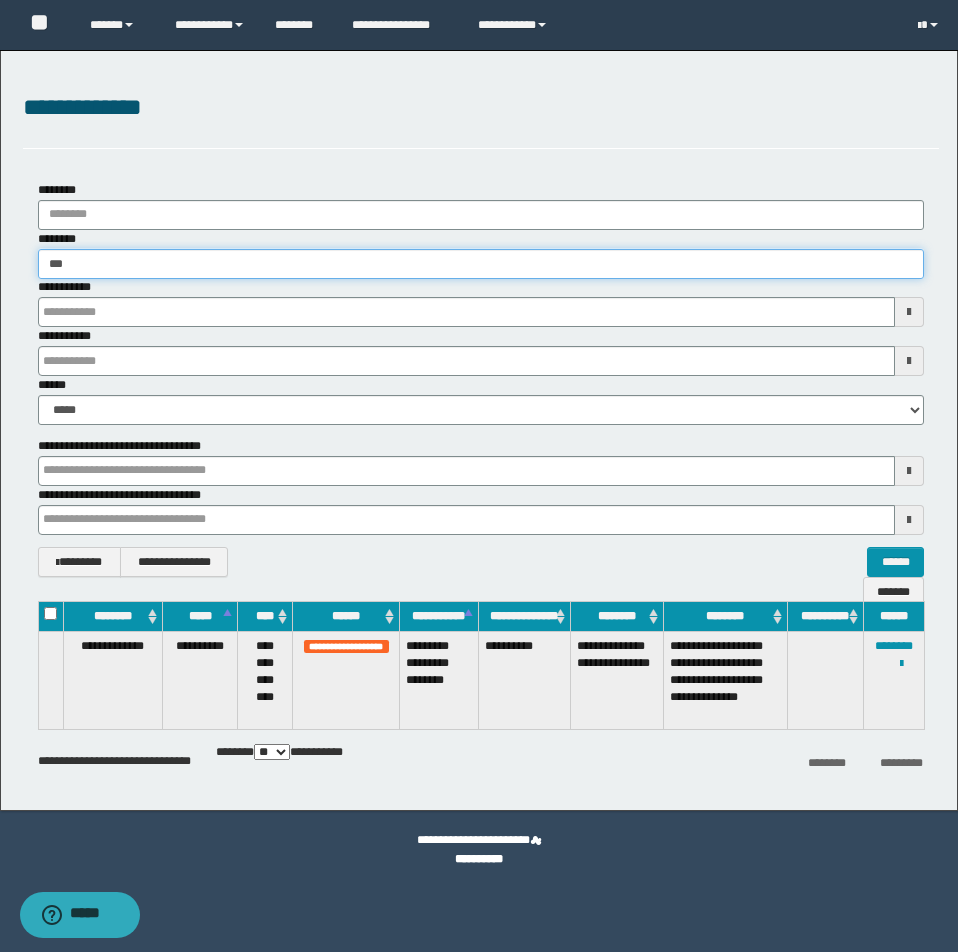 type on "**" 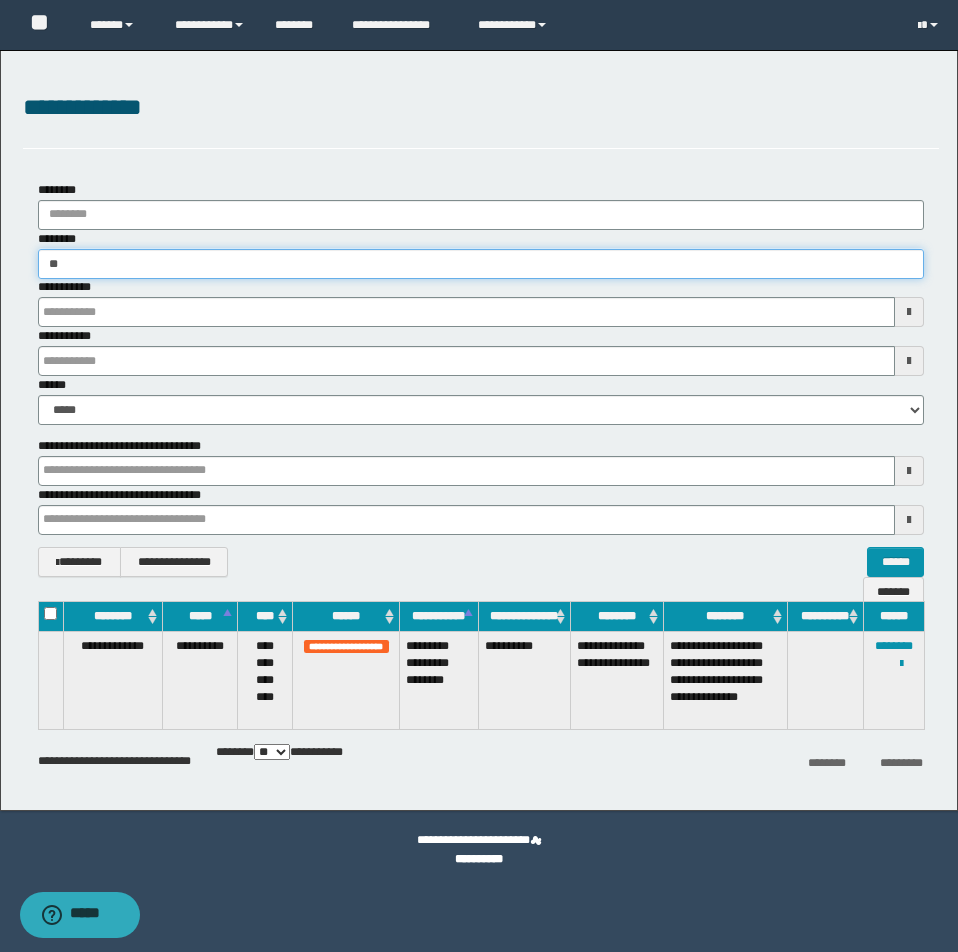 type on "**" 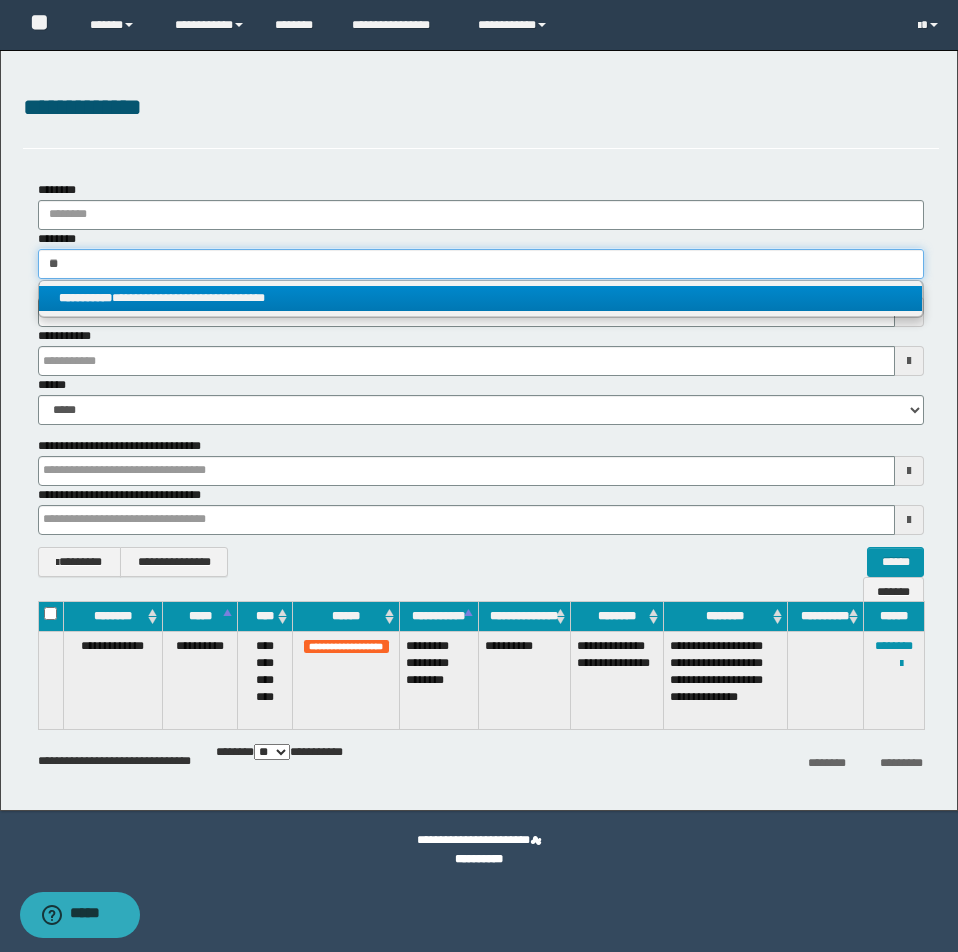type on "**" 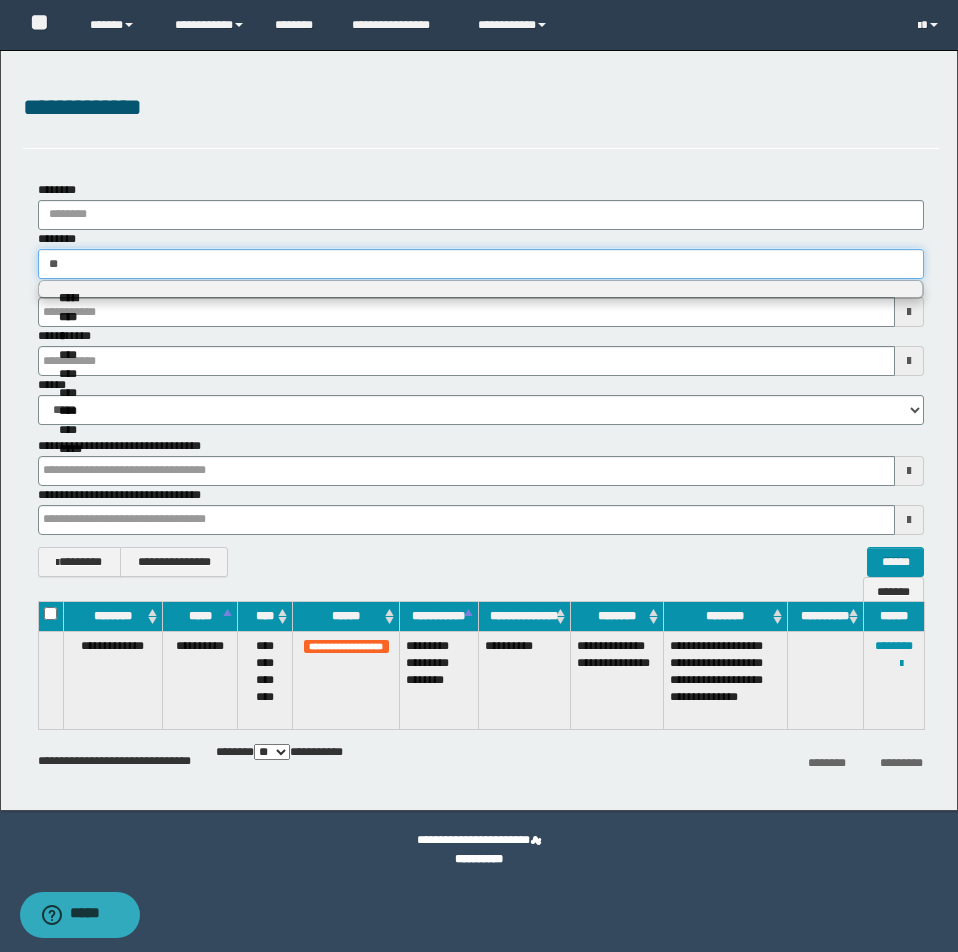 type on "**" 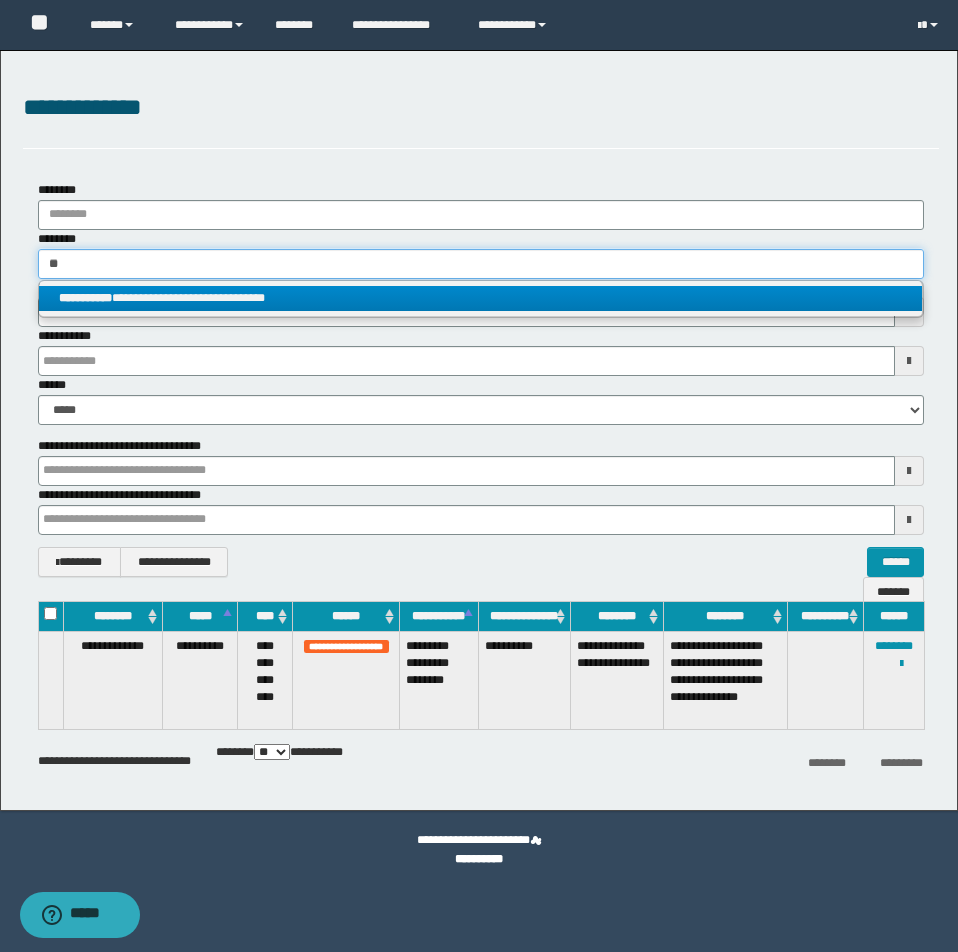 click on "**" at bounding box center [481, 264] 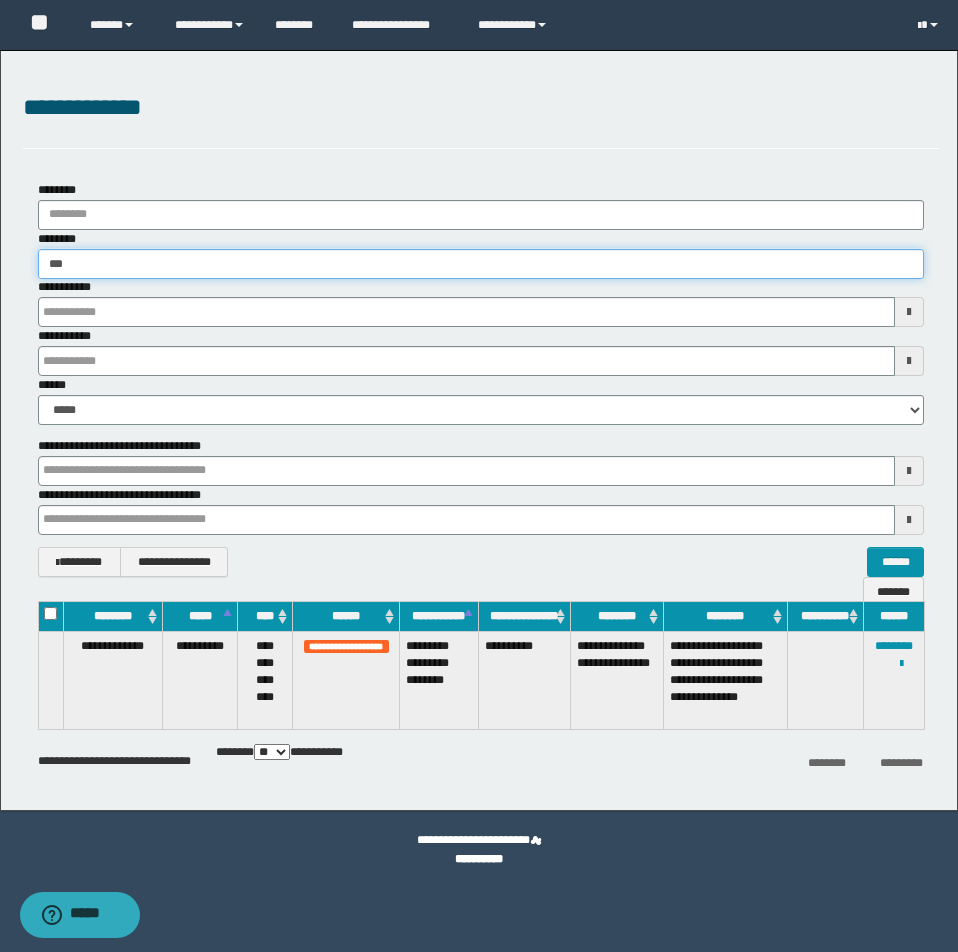 type on "****" 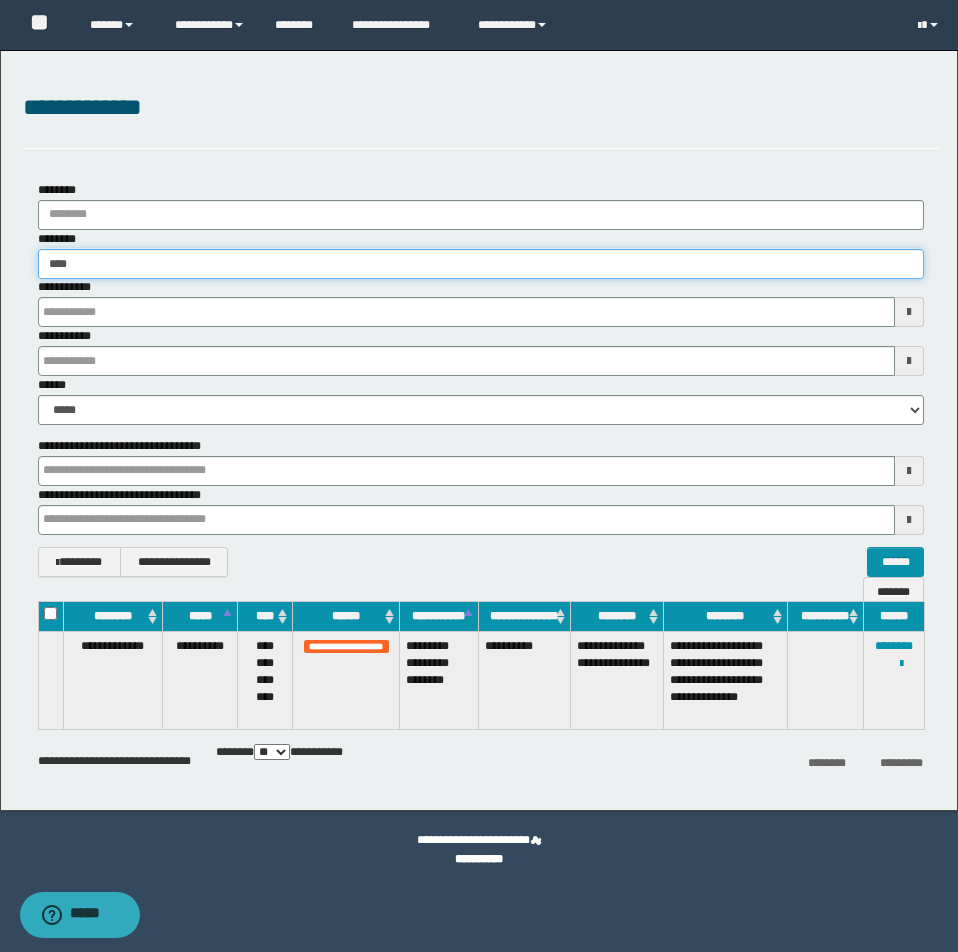type on "****" 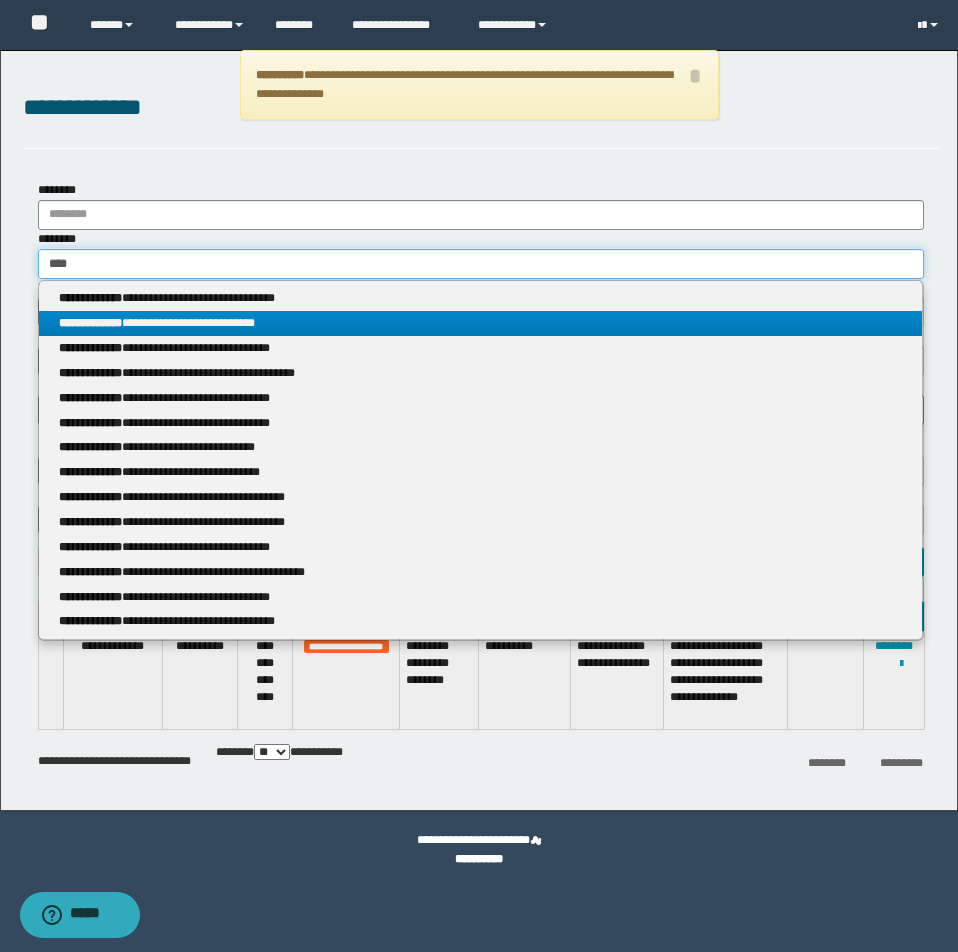 type on "****" 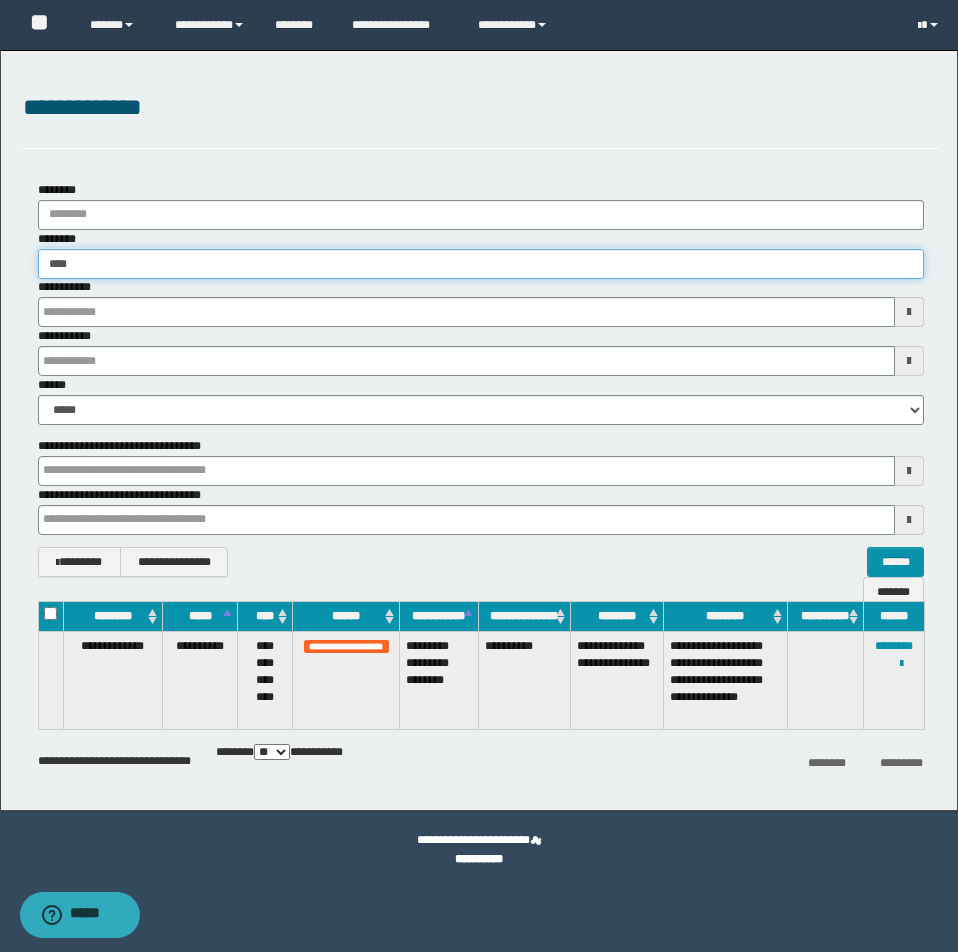 type on "****" 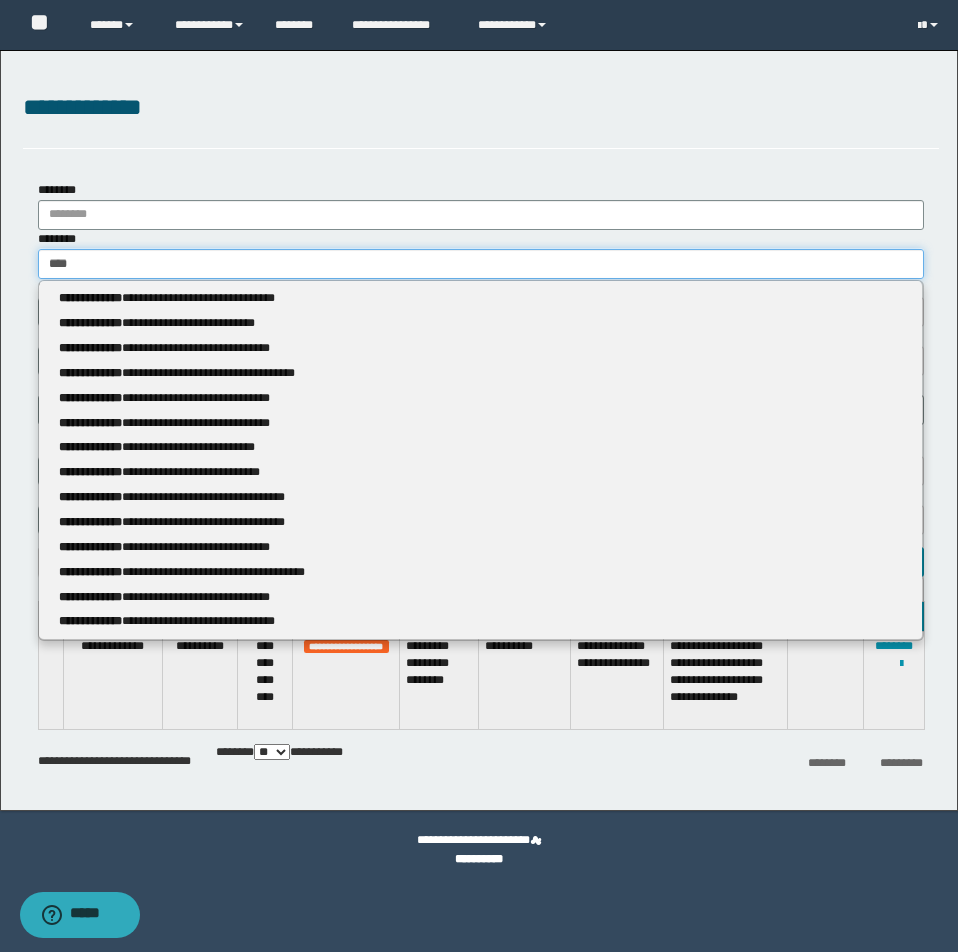 type 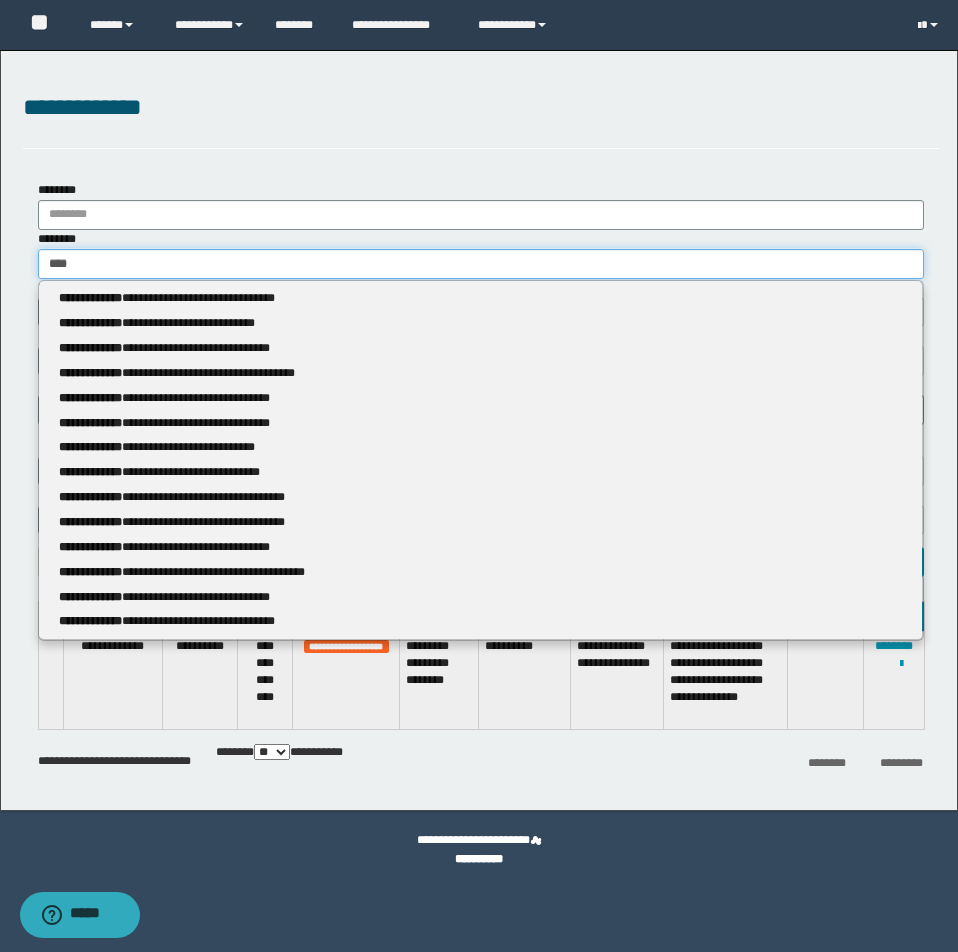type on "*****" 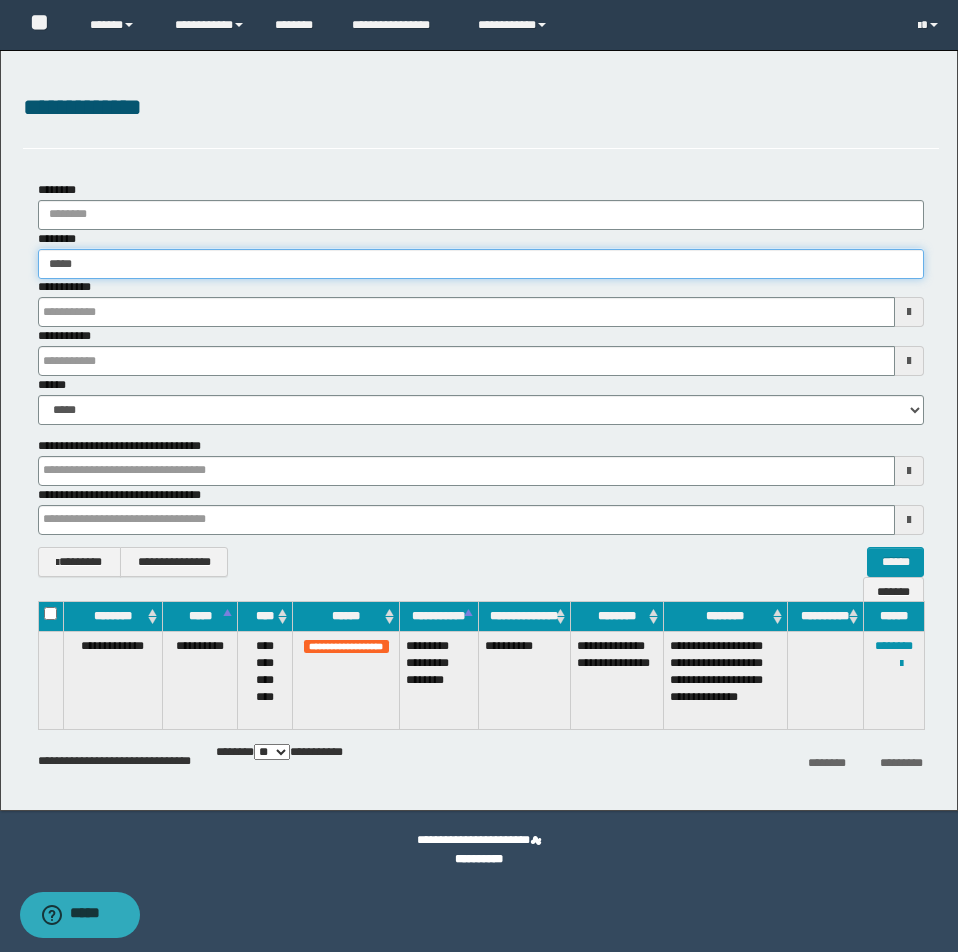 type on "*****" 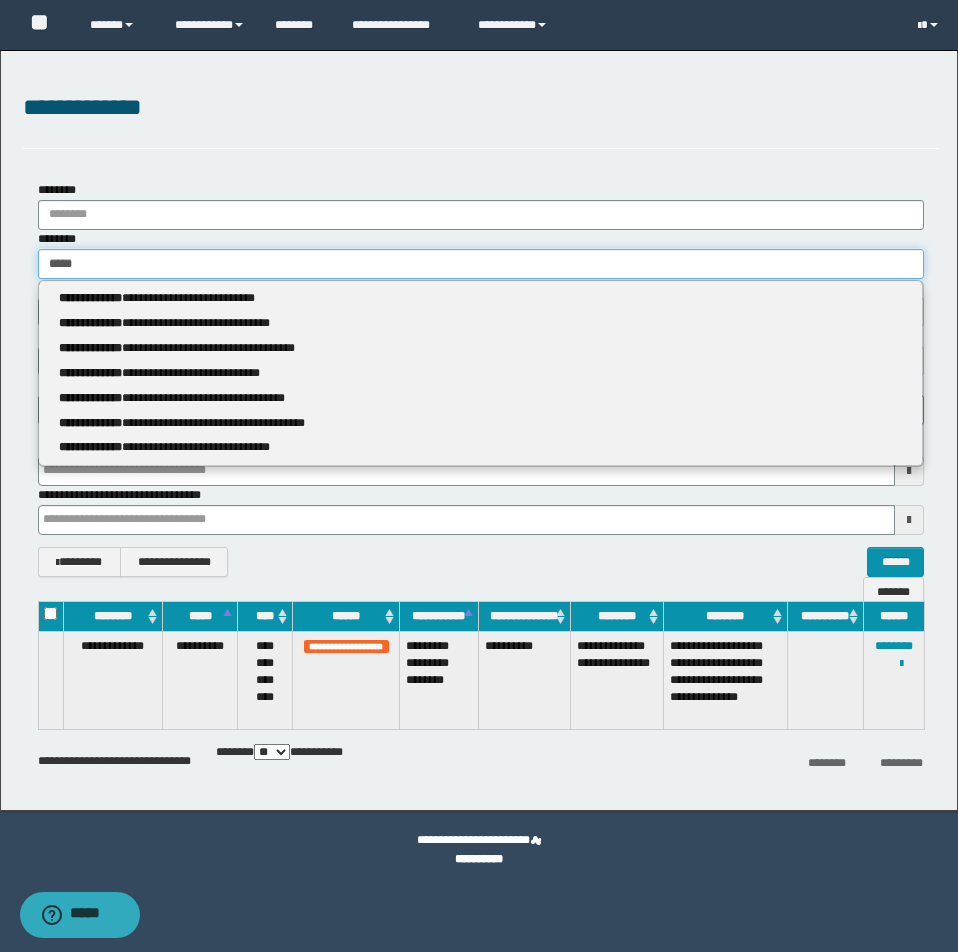 type 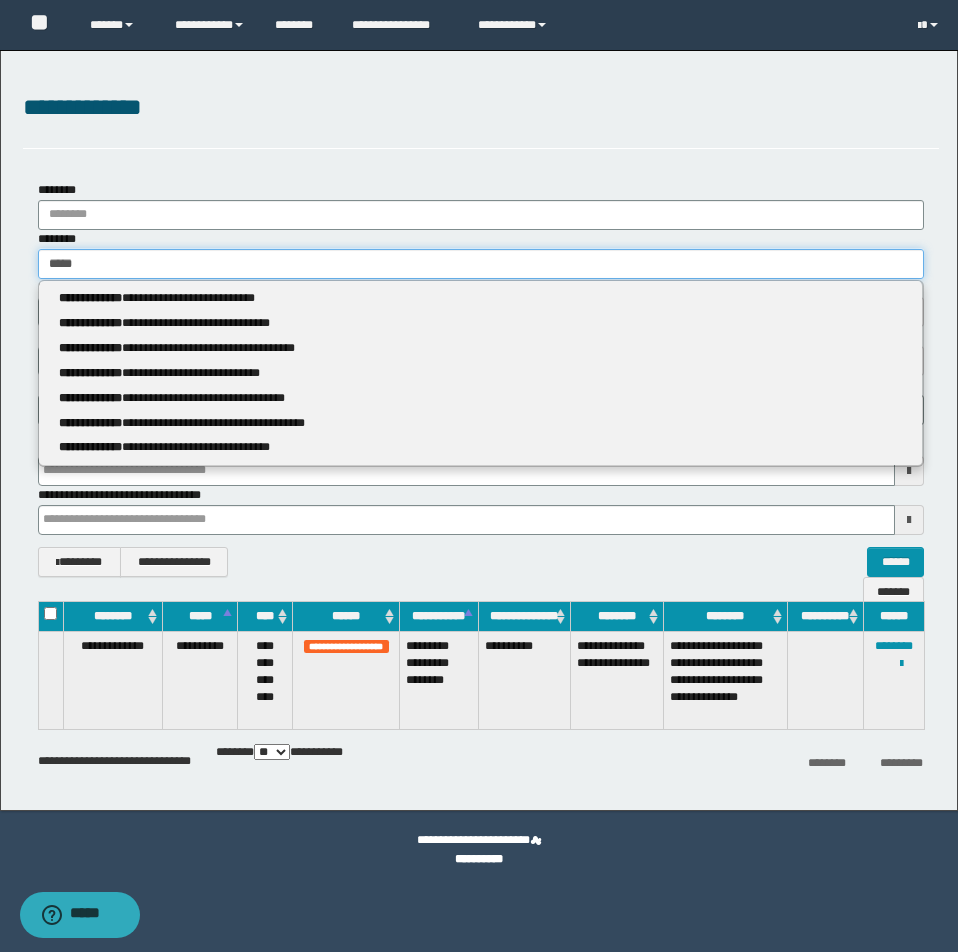 type on "******" 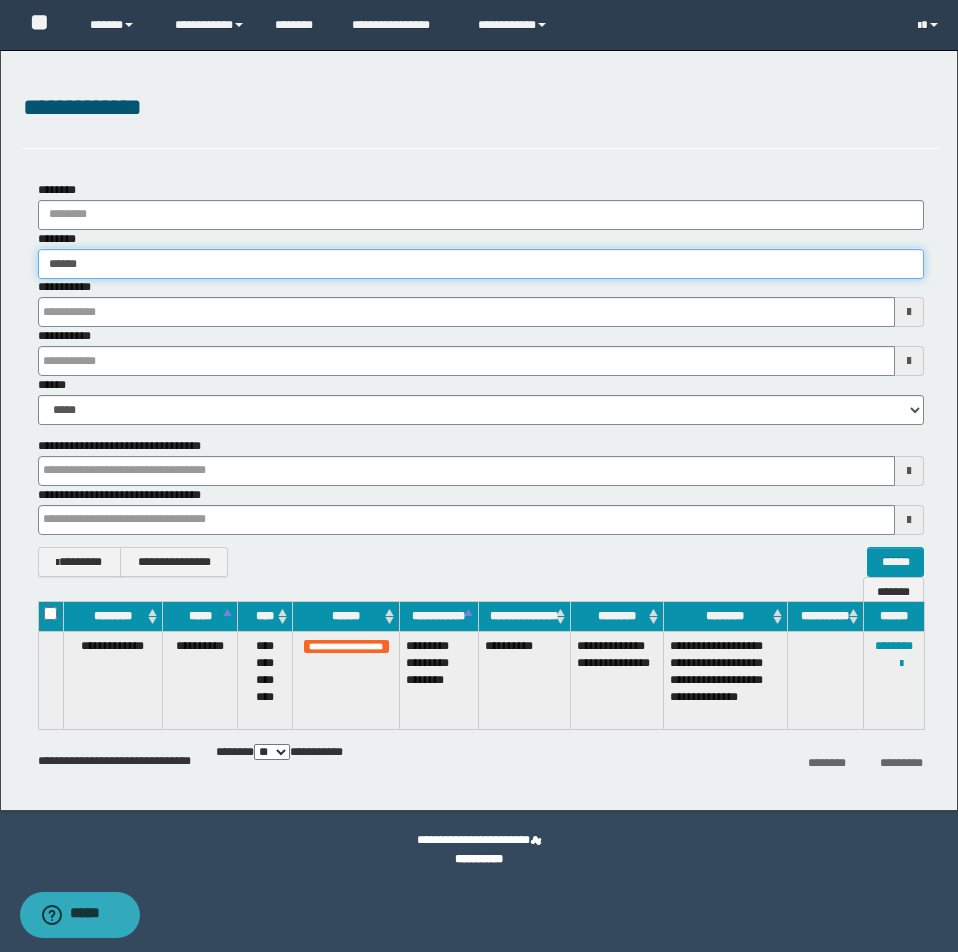 type on "******" 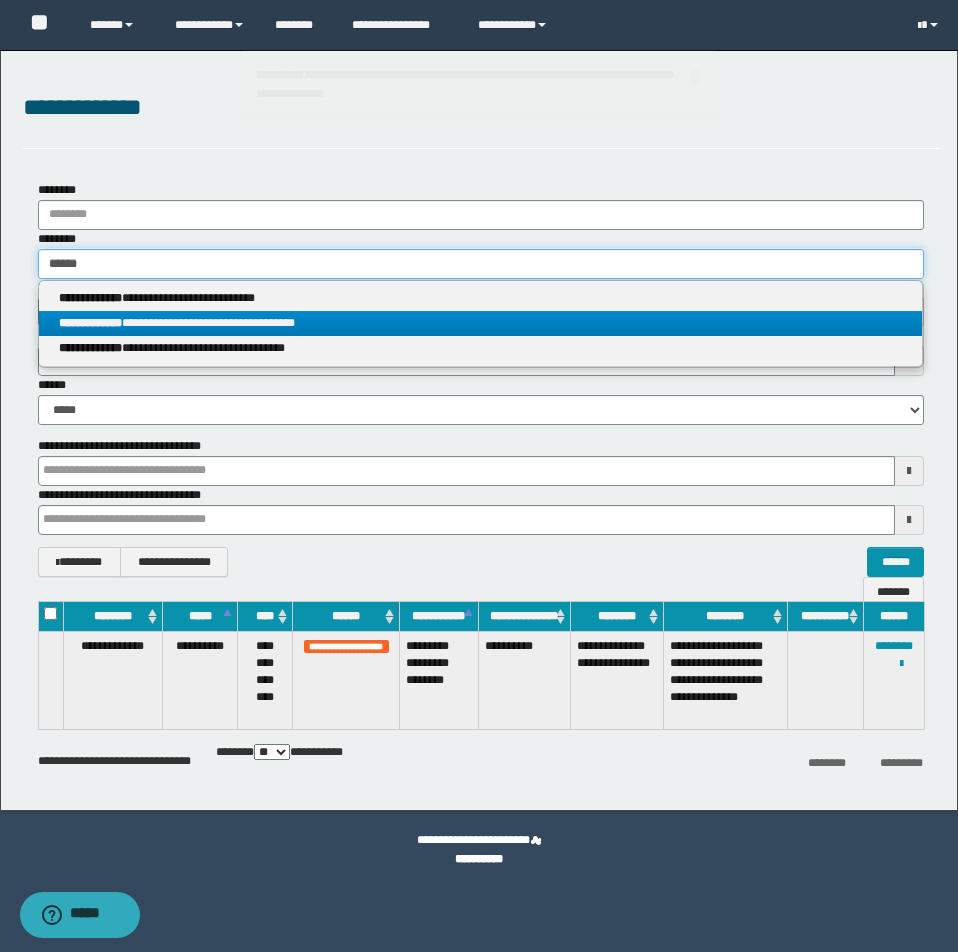 type on "******" 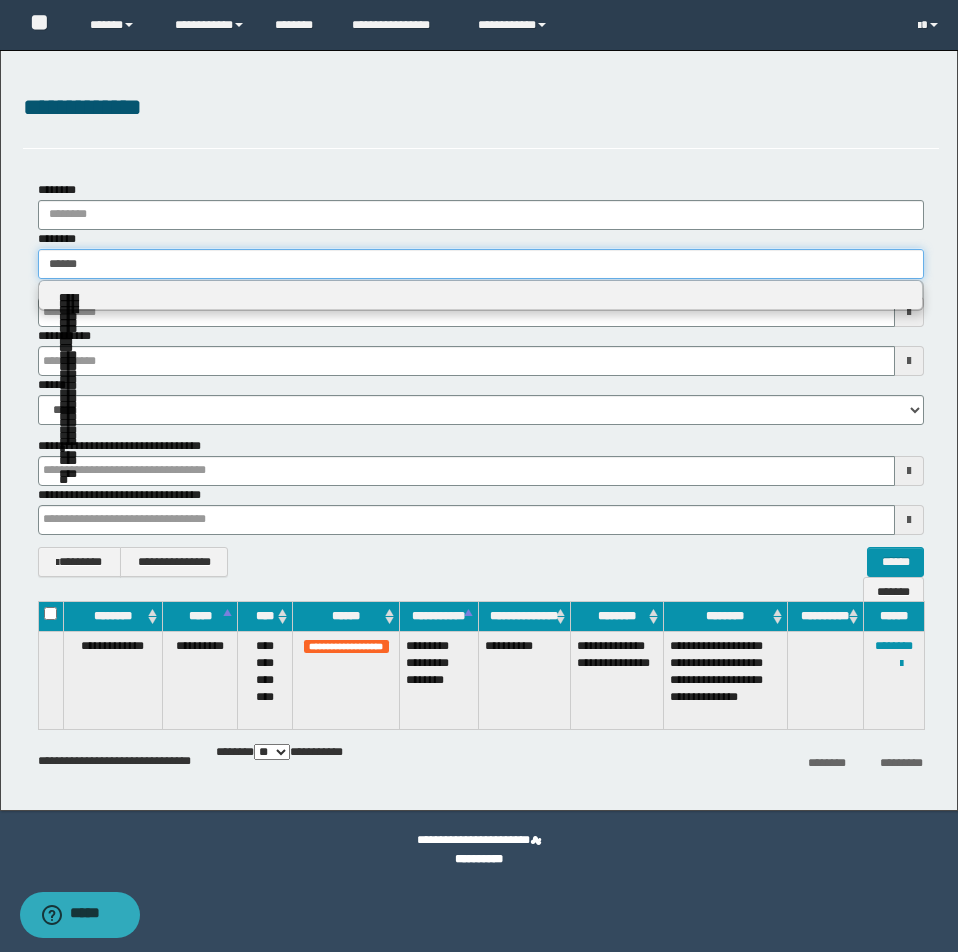 type on "******" 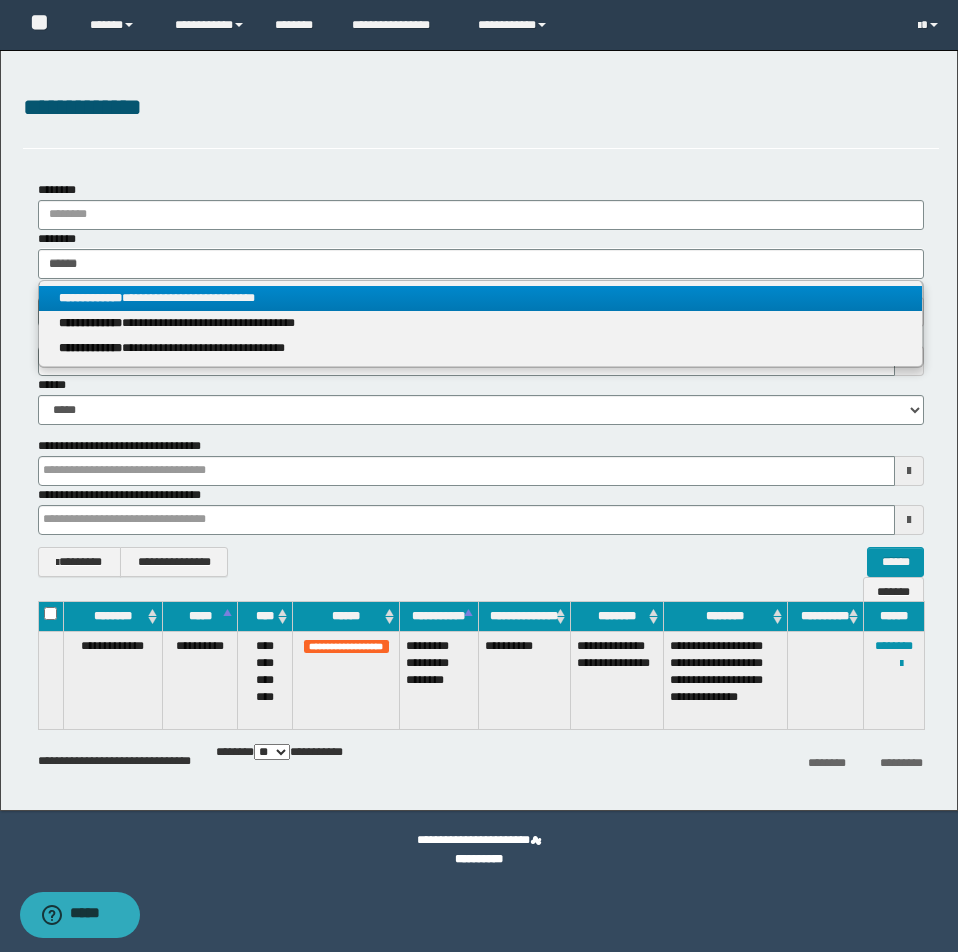 click on "**********" at bounding box center [480, 298] 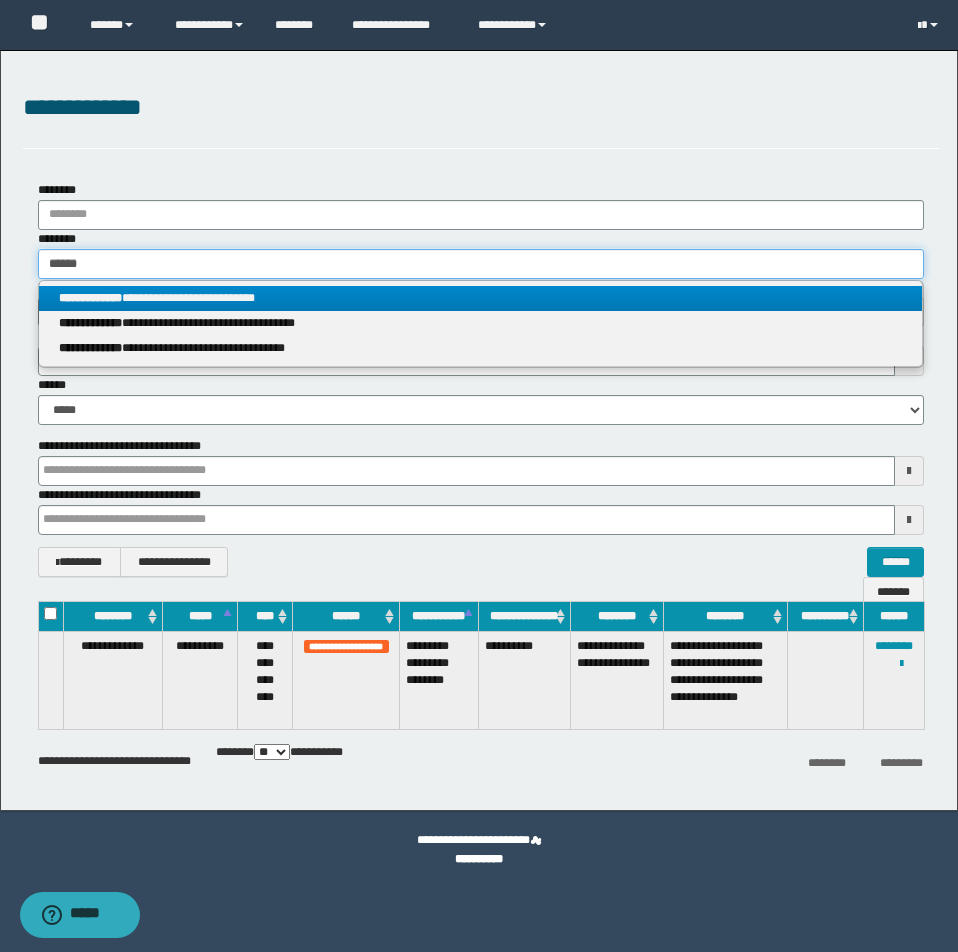 type 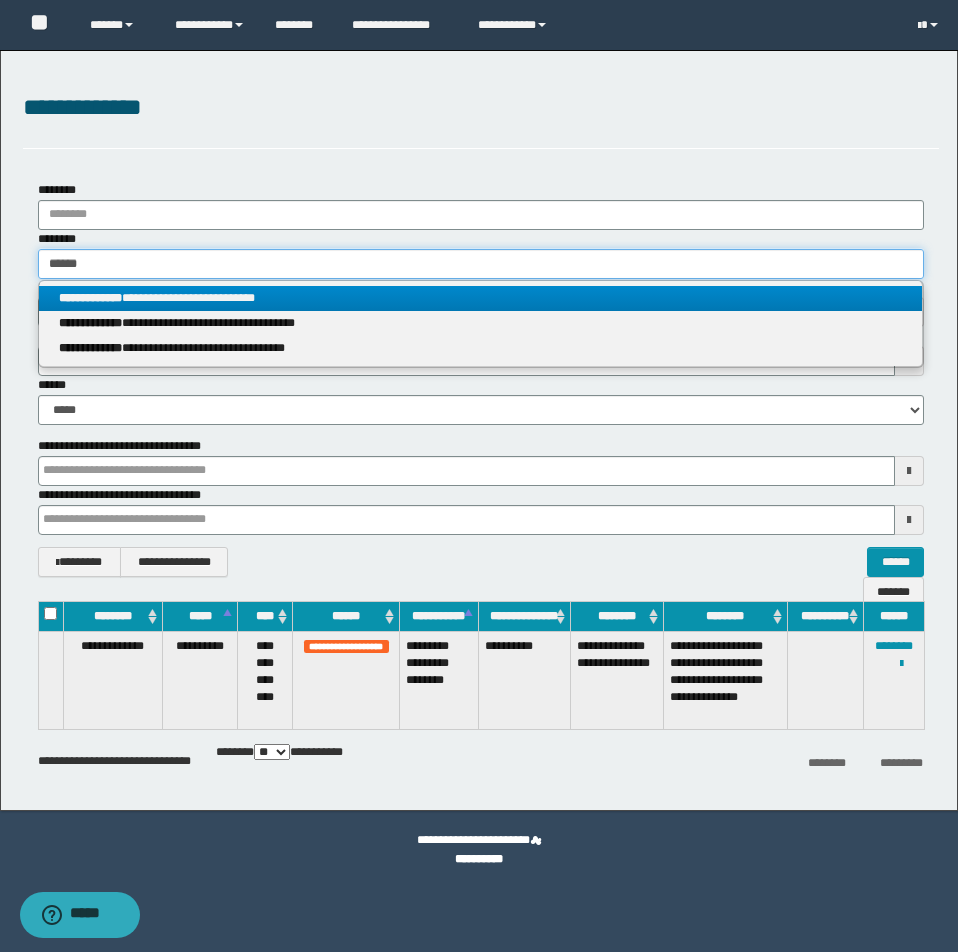 type on "**********" 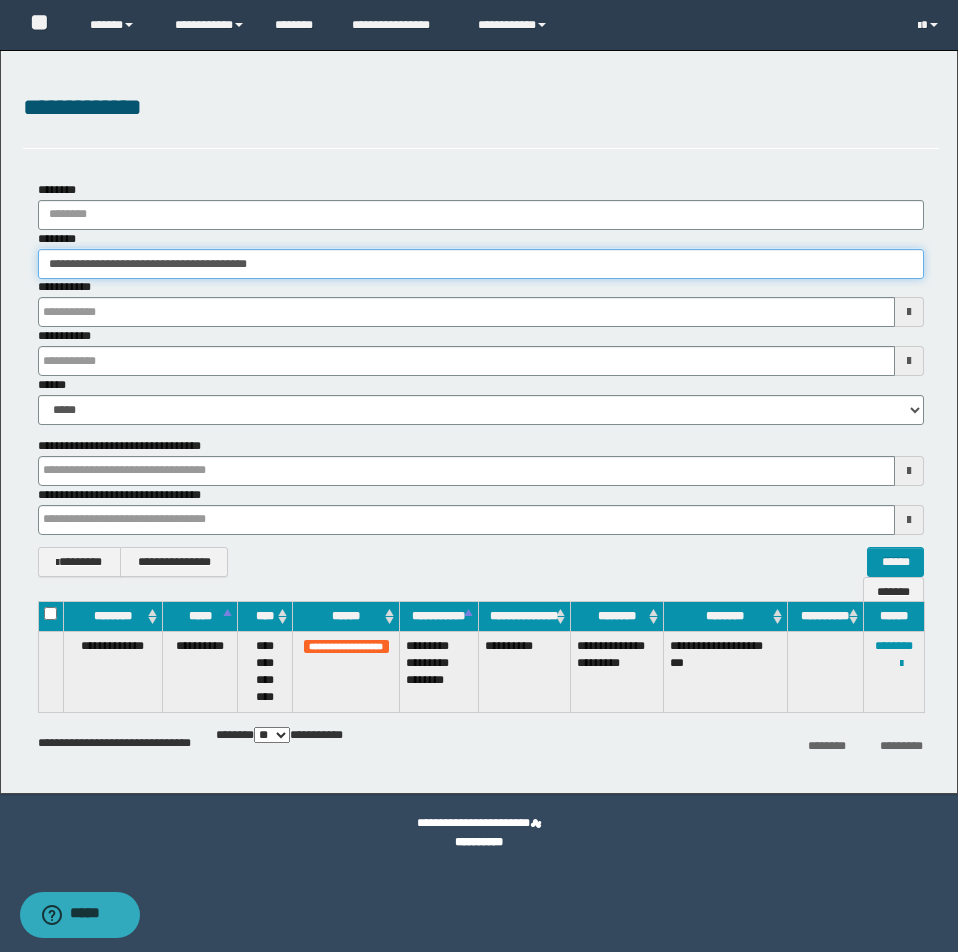 drag, startPoint x: 46, startPoint y: 261, endPoint x: 395, endPoint y: 267, distance: 349.05157 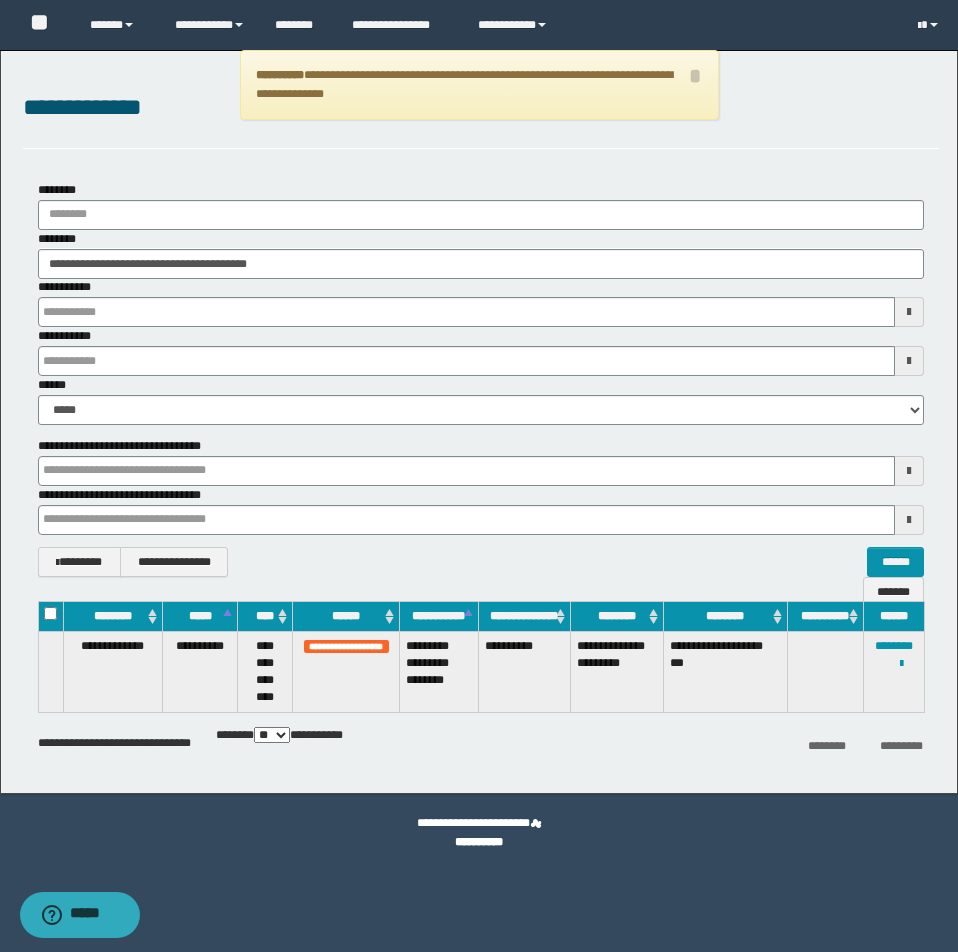 click at bounding box center (0, 0) 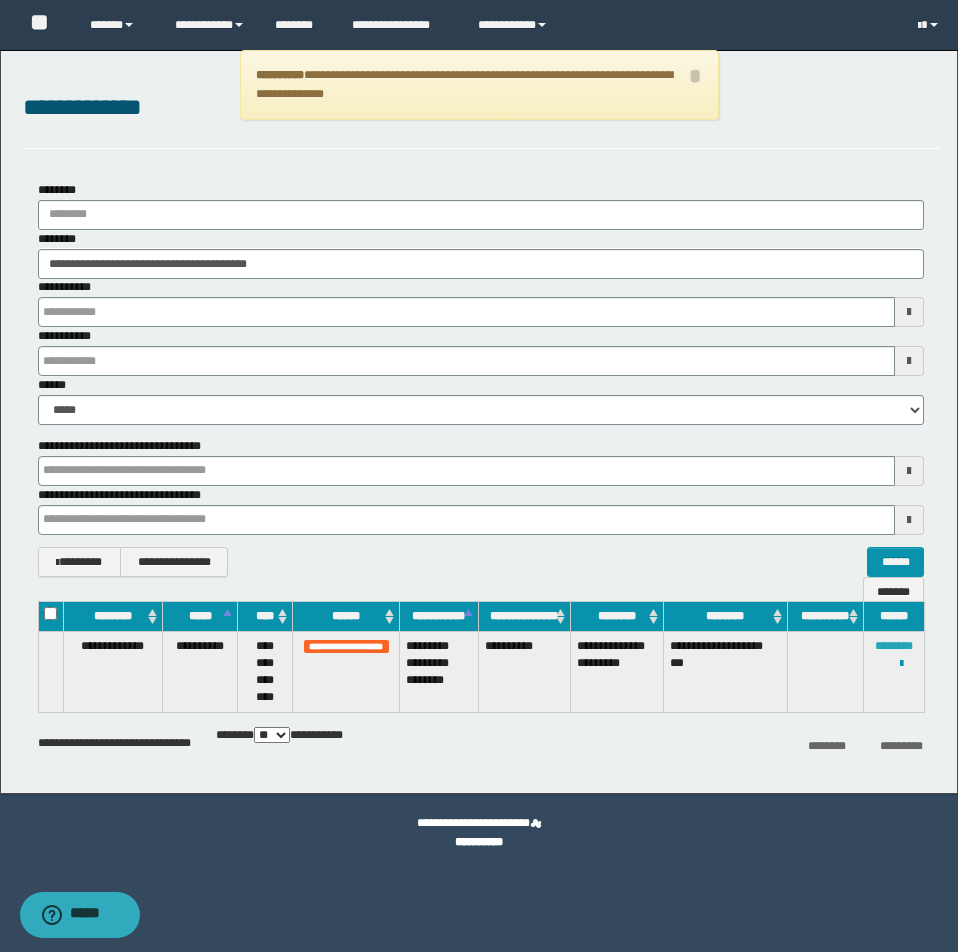 click on "********" at bounding box center [894, 646] 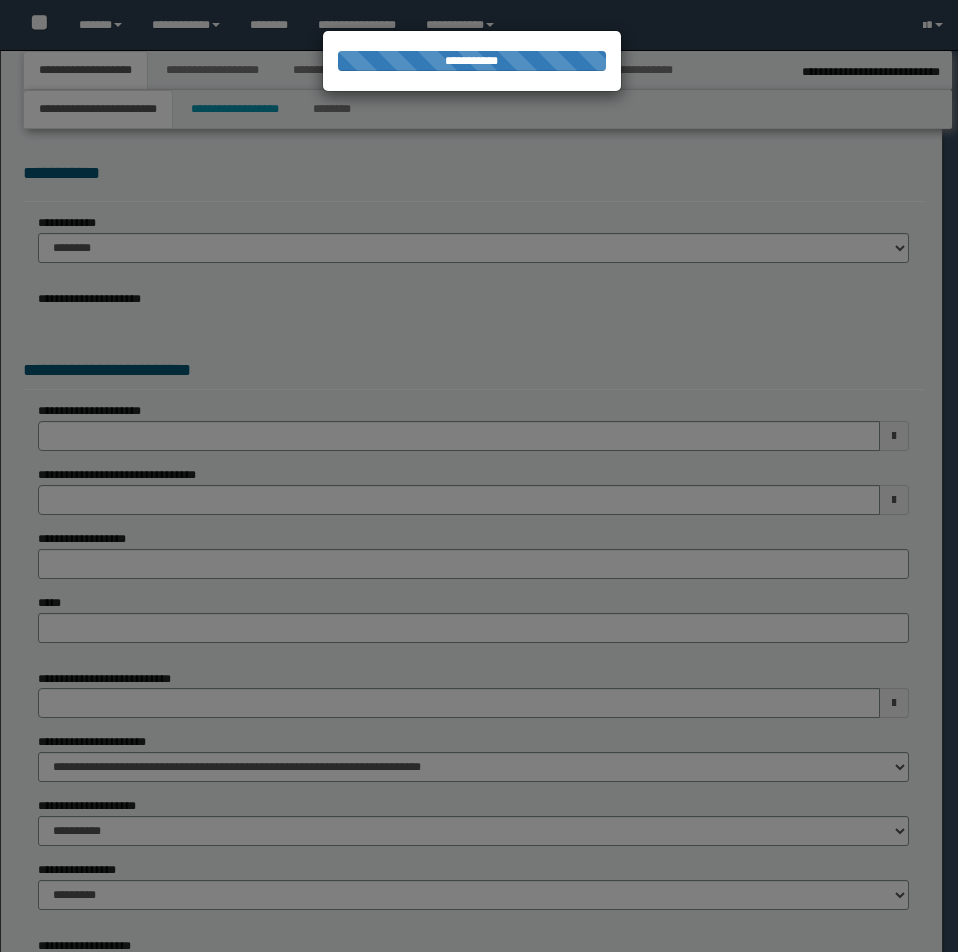 select on "*" 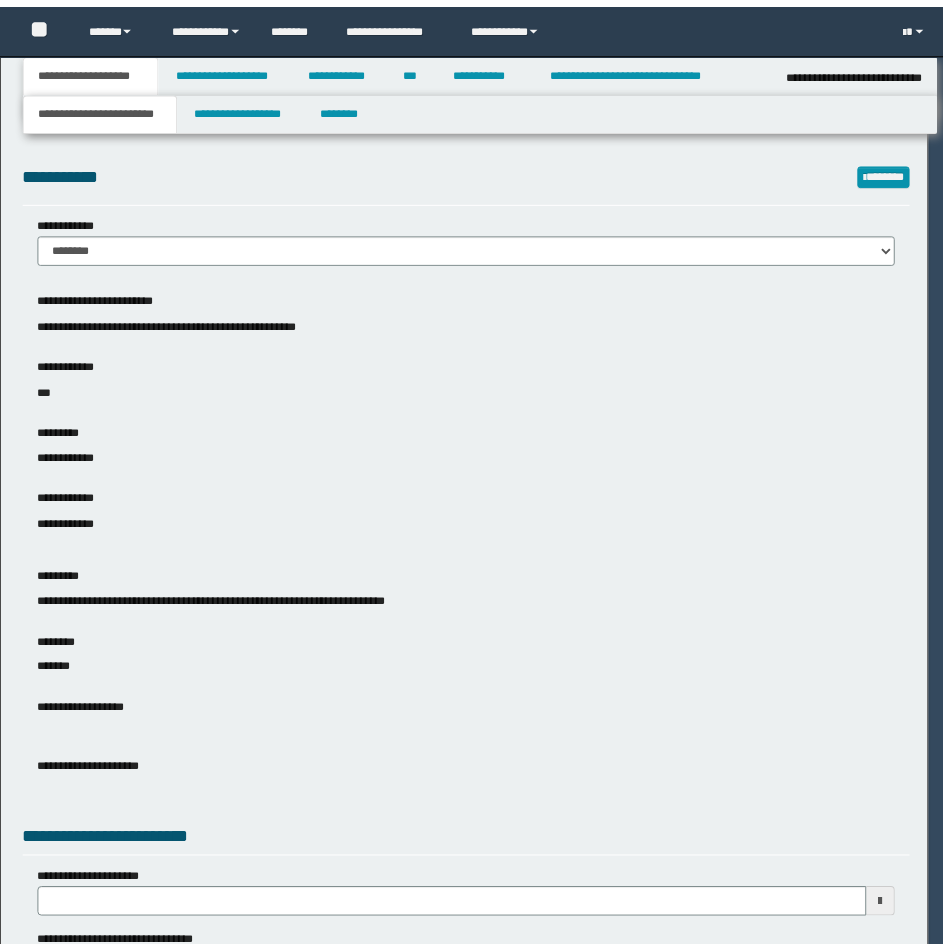 scroll, scrollTop: 0, scrollLeft: 0, axis: both 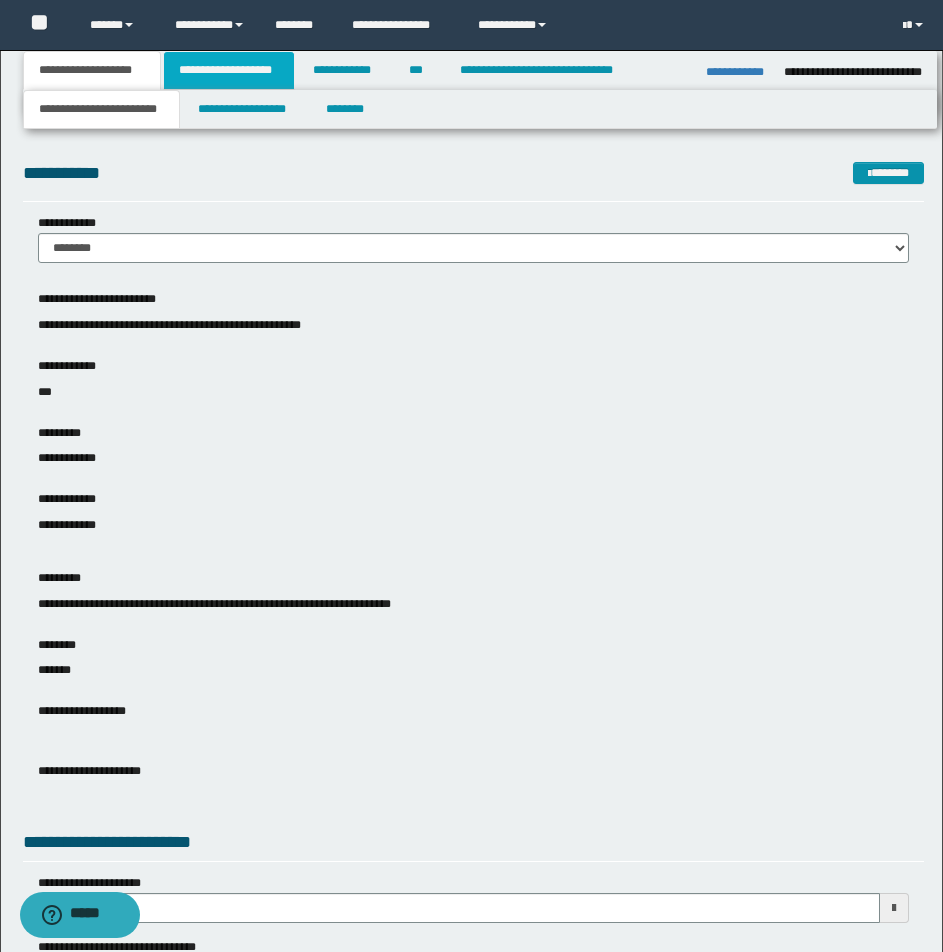 click on "**********" at bounding box center (229, 70) 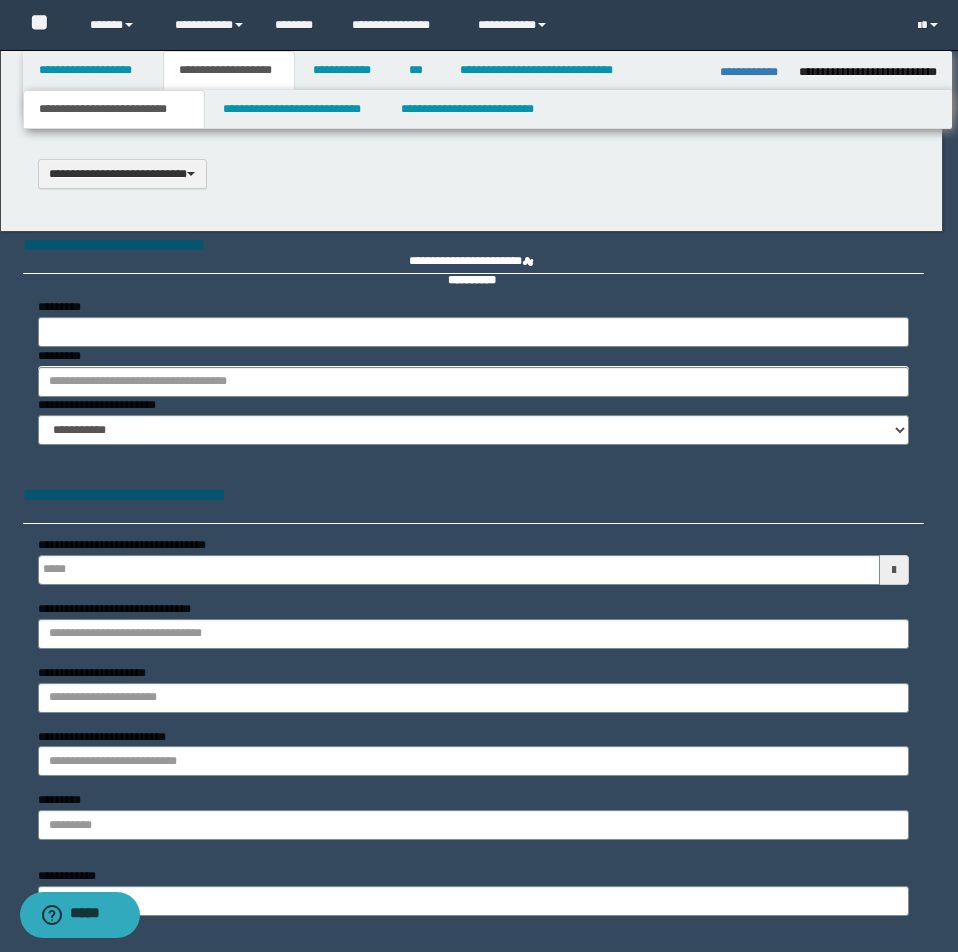 type 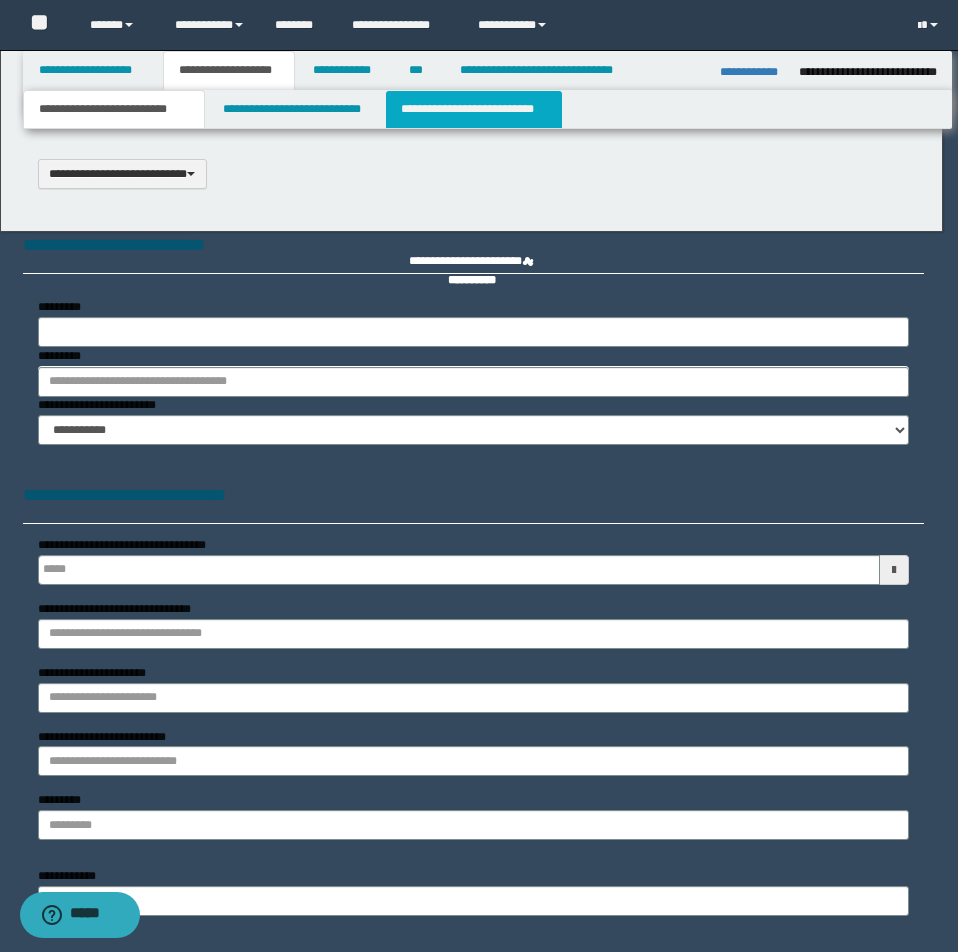 click on "**********" at bounding box center (474, 109) 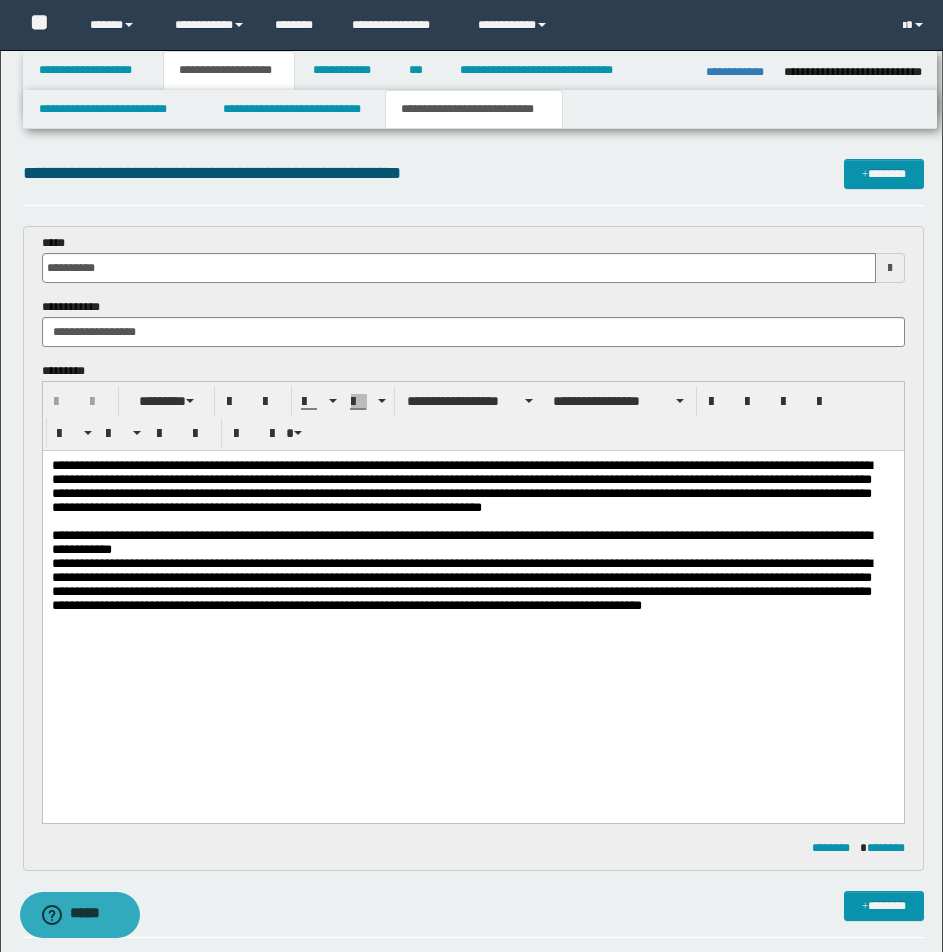 scroll, scrollTop: 0, scrollLeft: 0, axis: both 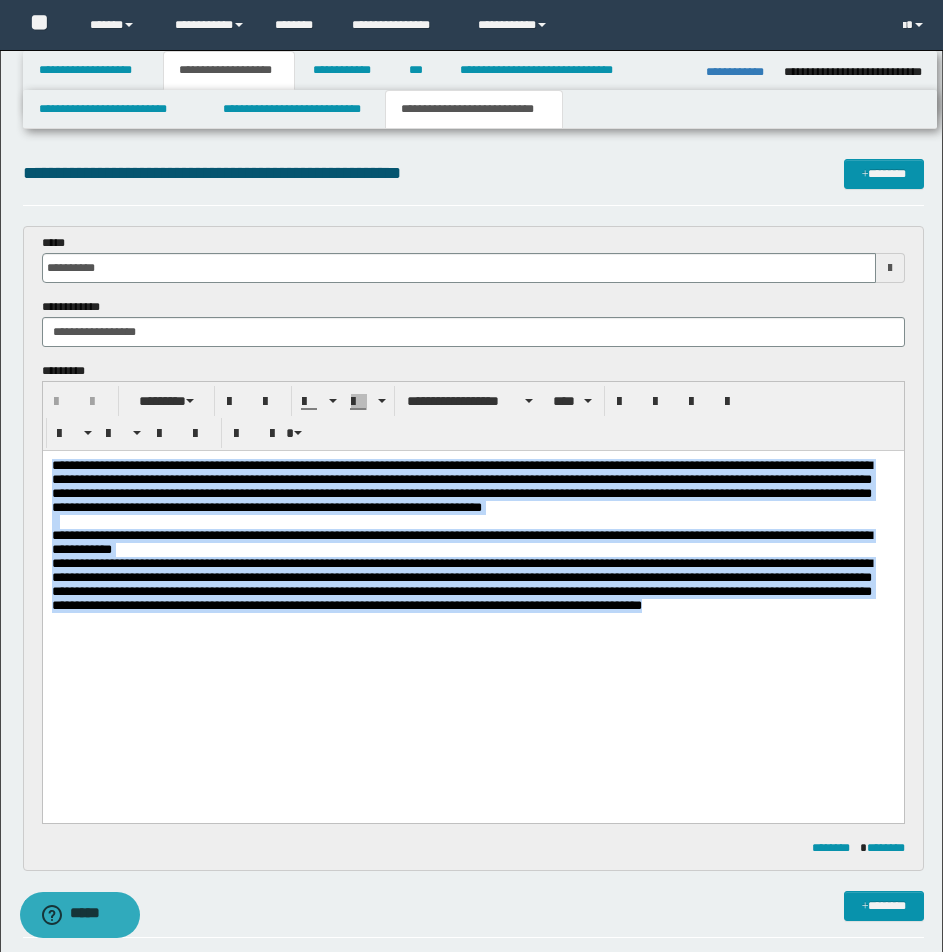 drag, startPoint x: 49, startPoint y: 466, endPoint x: 869, endPoint y: 621, distance: 834.5208 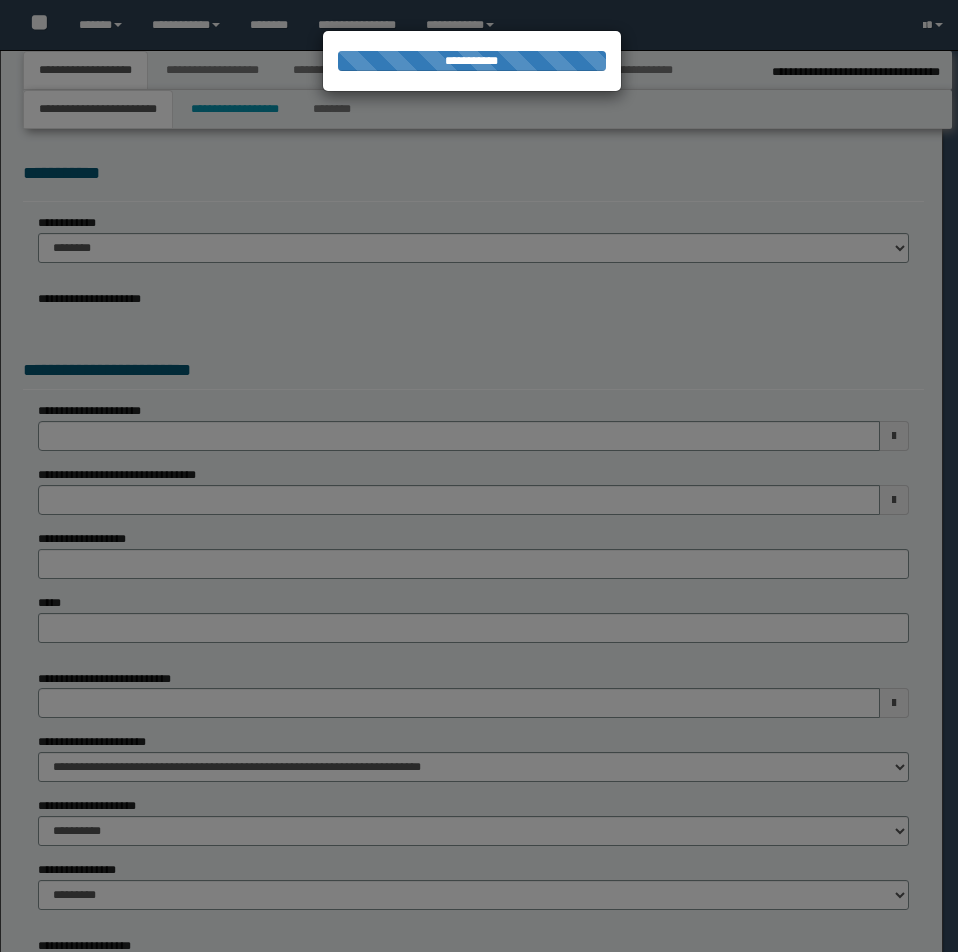 select on "*" 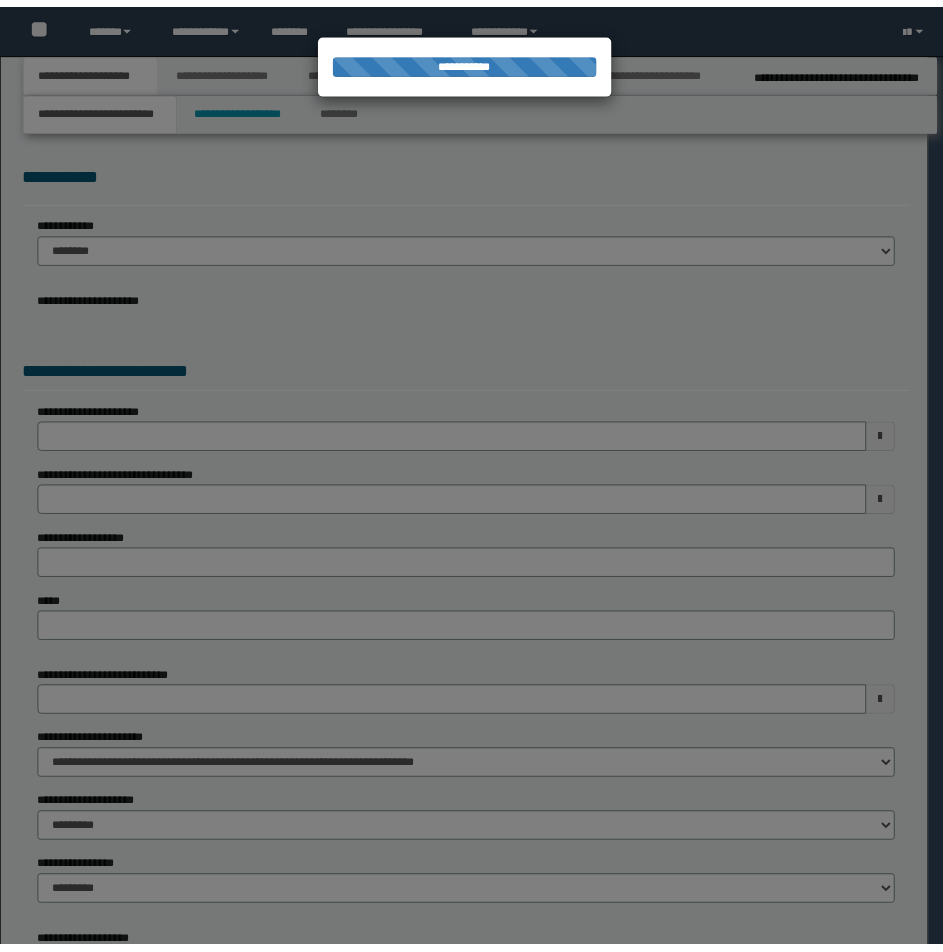 scroll, scrollTop: 0, scrollLeft: 0, axis: both 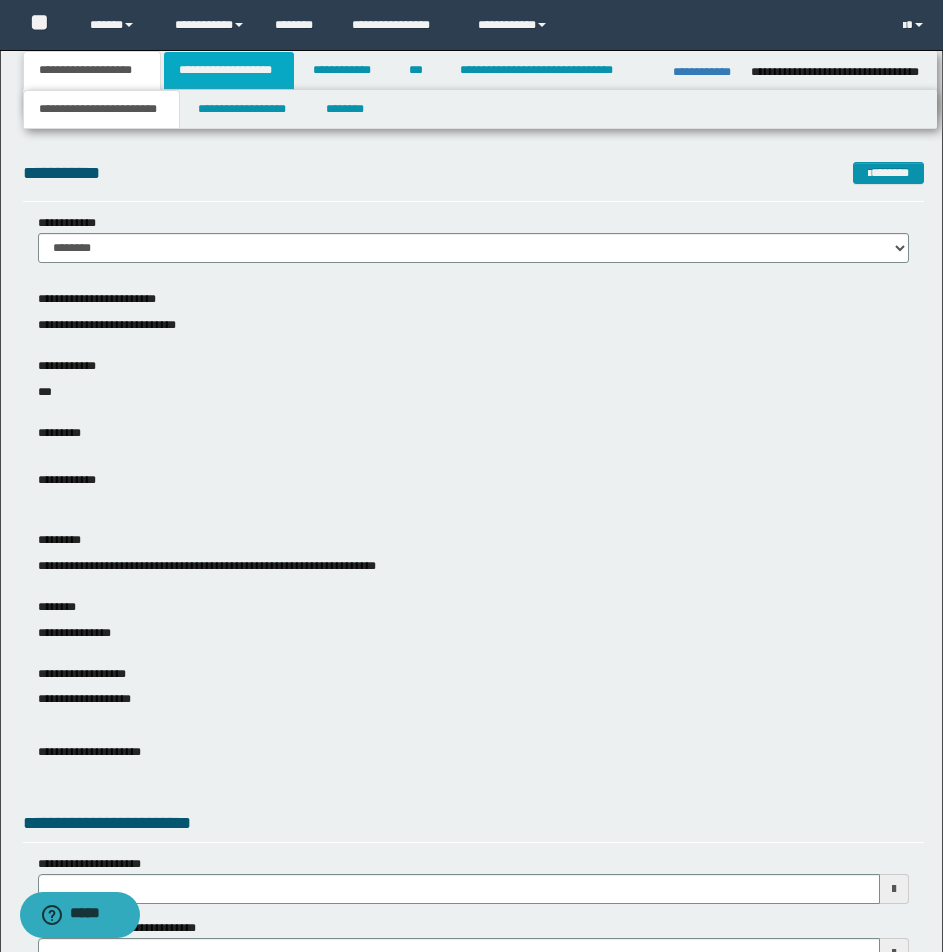 click on "**********" at bounding box center [229, 70] 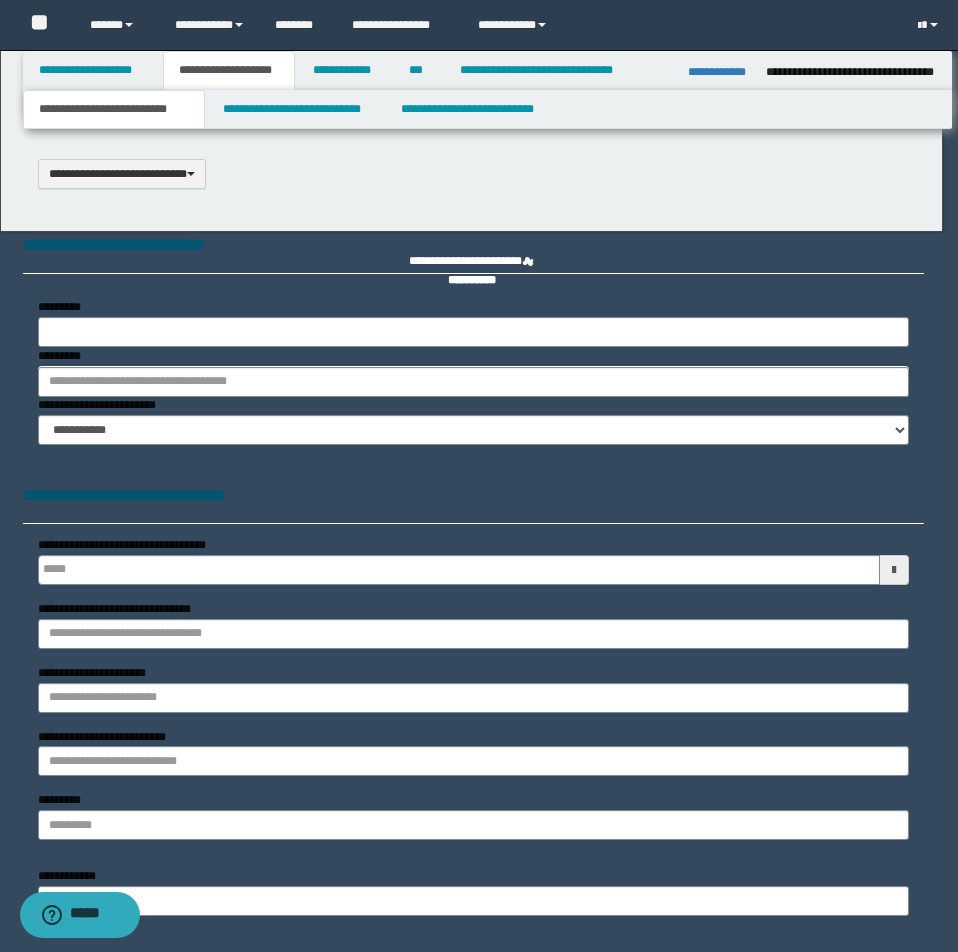 type 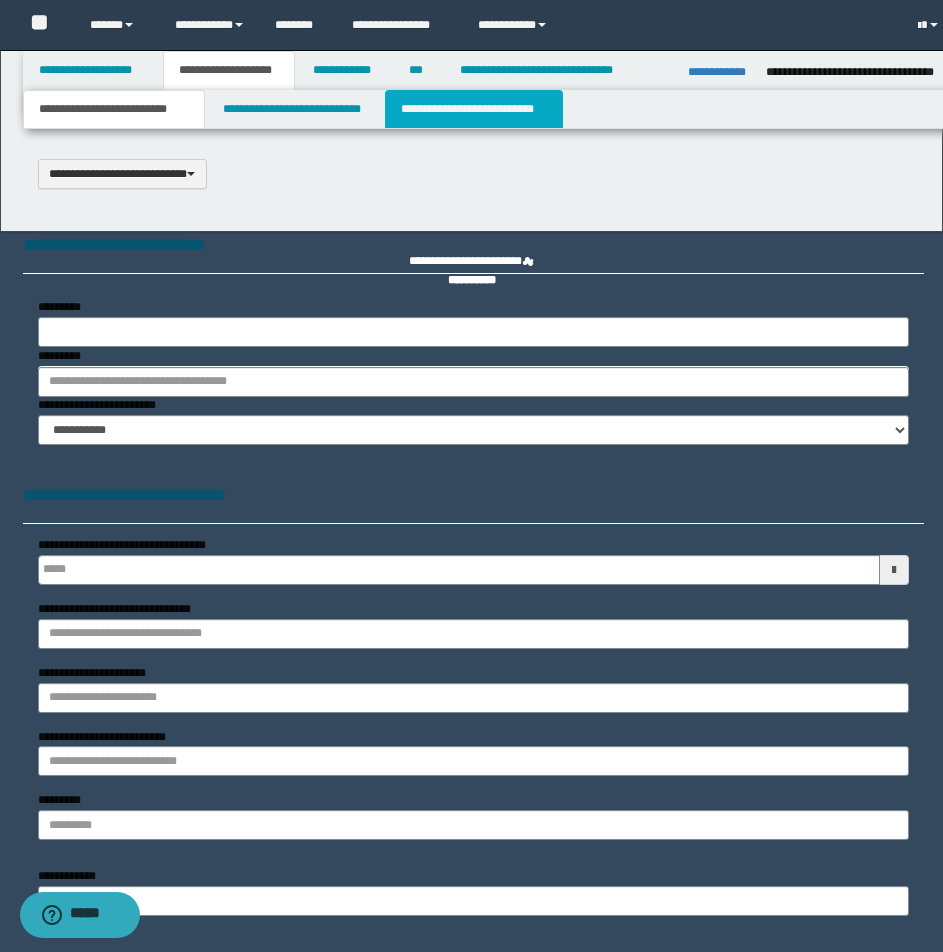 click on "**********" at bounding box center (474, 109) 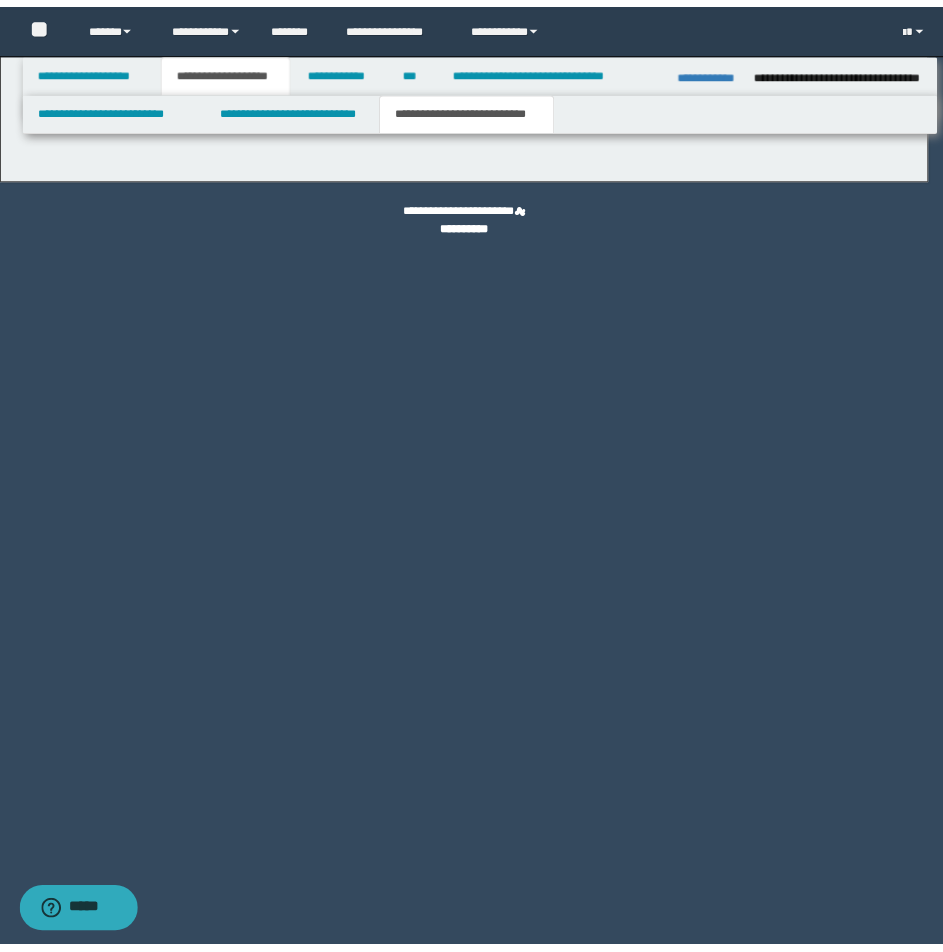 scroll, scrollTop: 0, scrollLeft: 0, axis: both 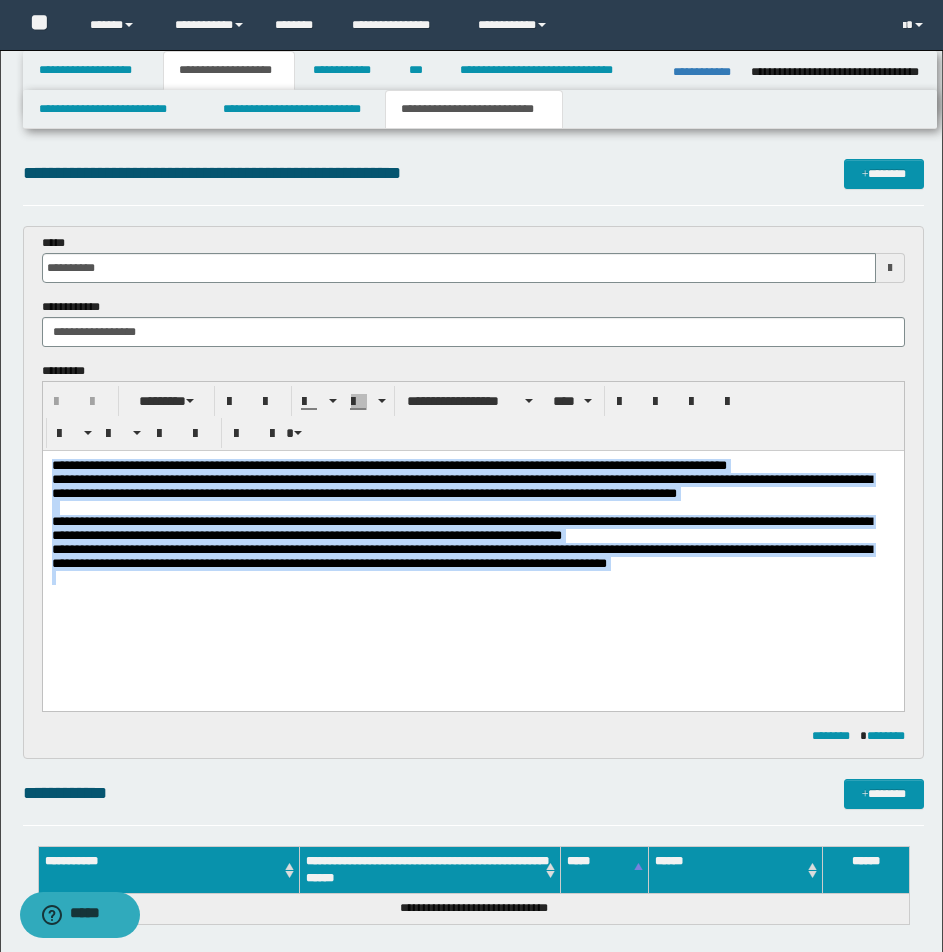 drag, startPoint x: 51, startPoint y: 463, endPoint x: 772, endPoint y: 637, distance: 741.6987 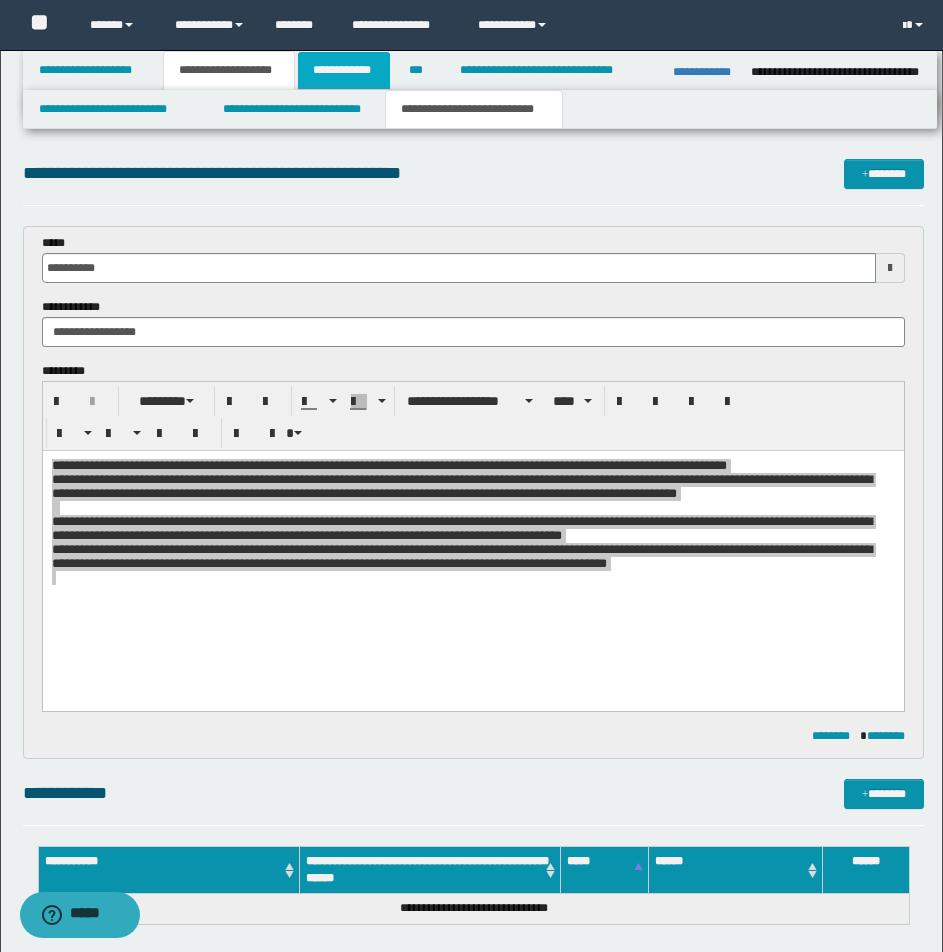 click on "**********" at bounding box center (344, 70) 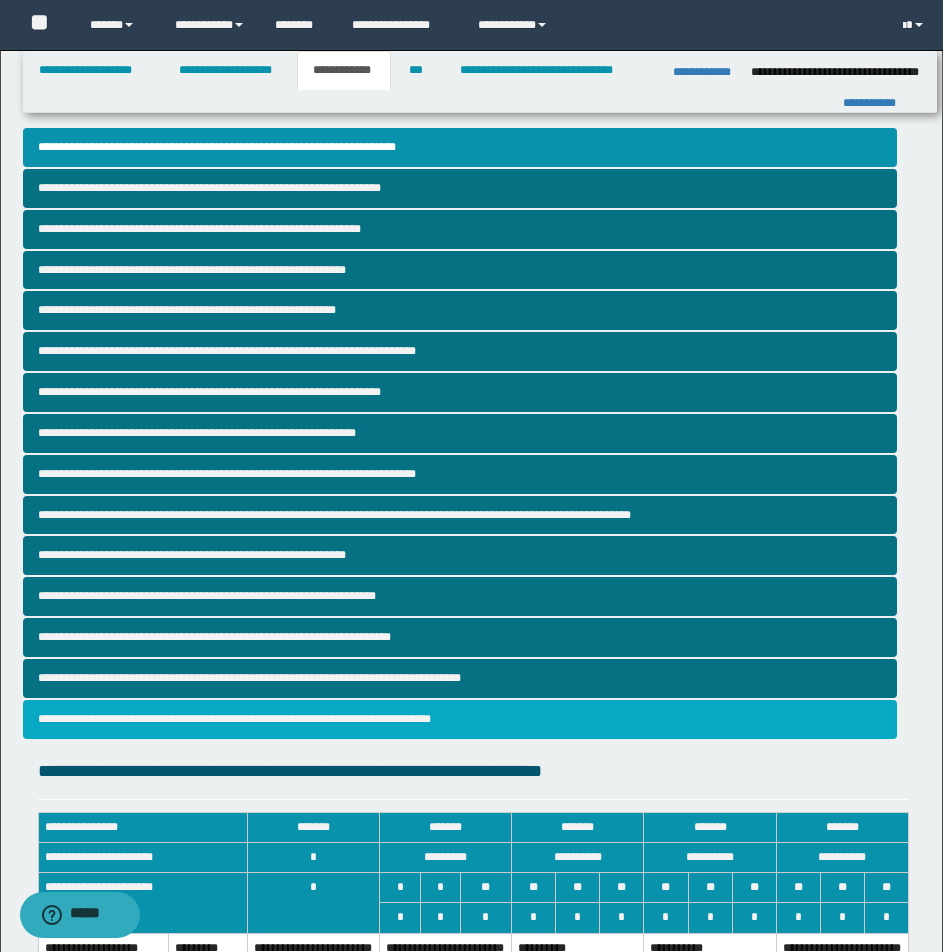 click on "**********" at bounding box center (460, 719) 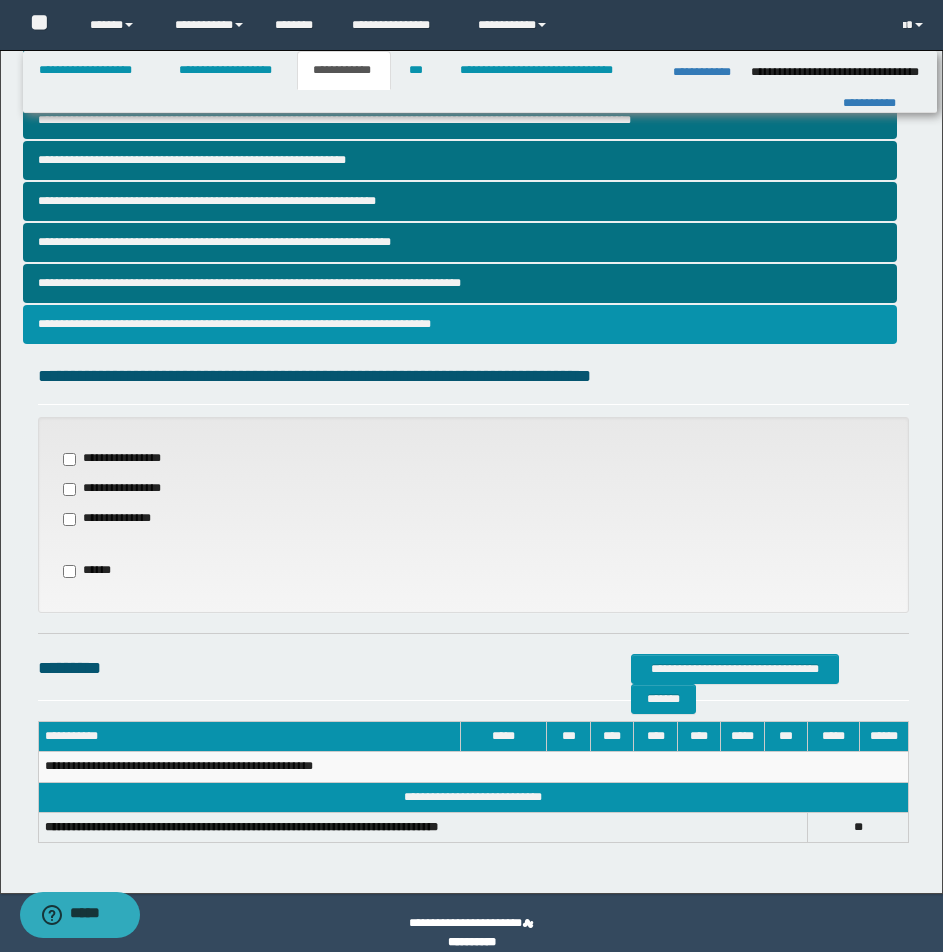 scroll, scrollTop: 414, scrollLeft: 0, axis: vertical 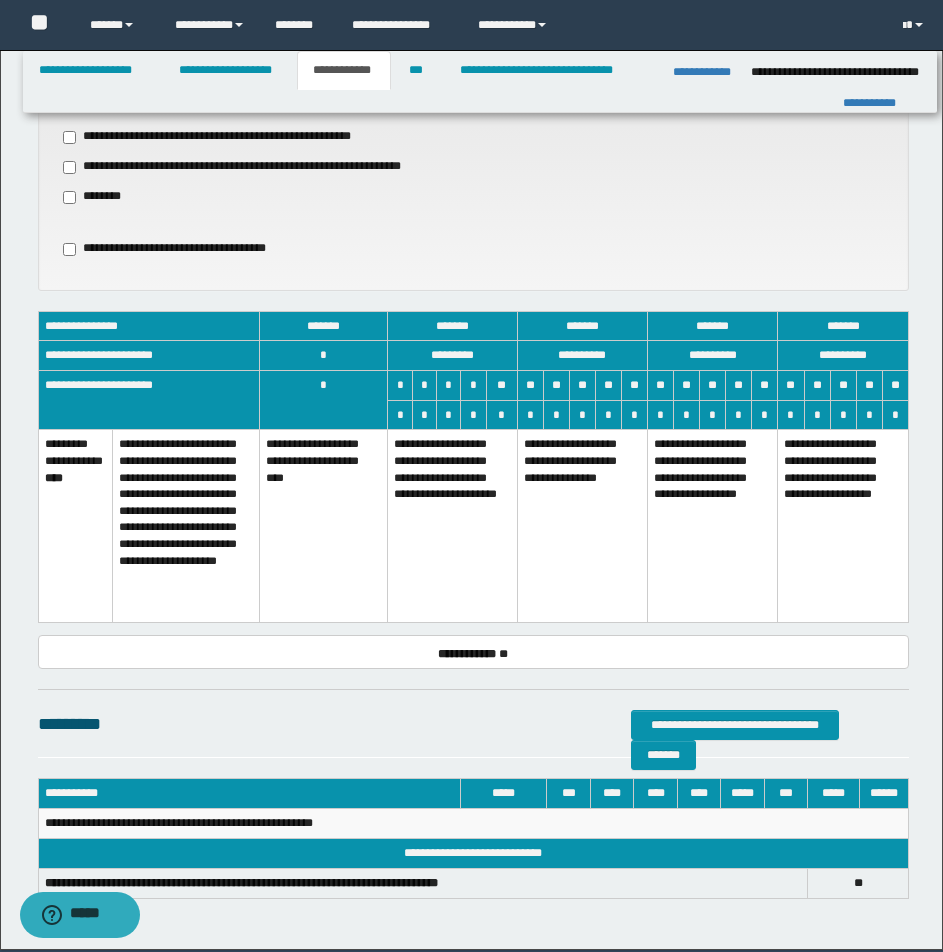 click on "**********" at bounding box center [843, 526] 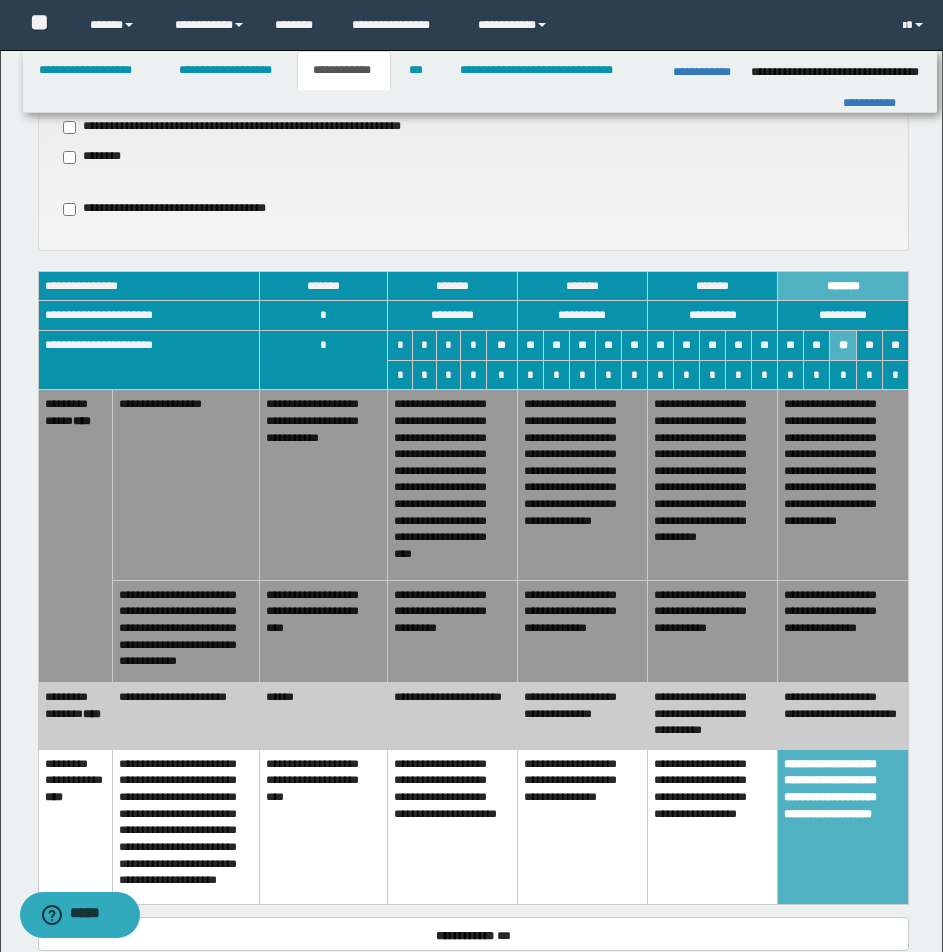 scroll, scrollTop: 1169, scrollLeft: 0, axis: vertical 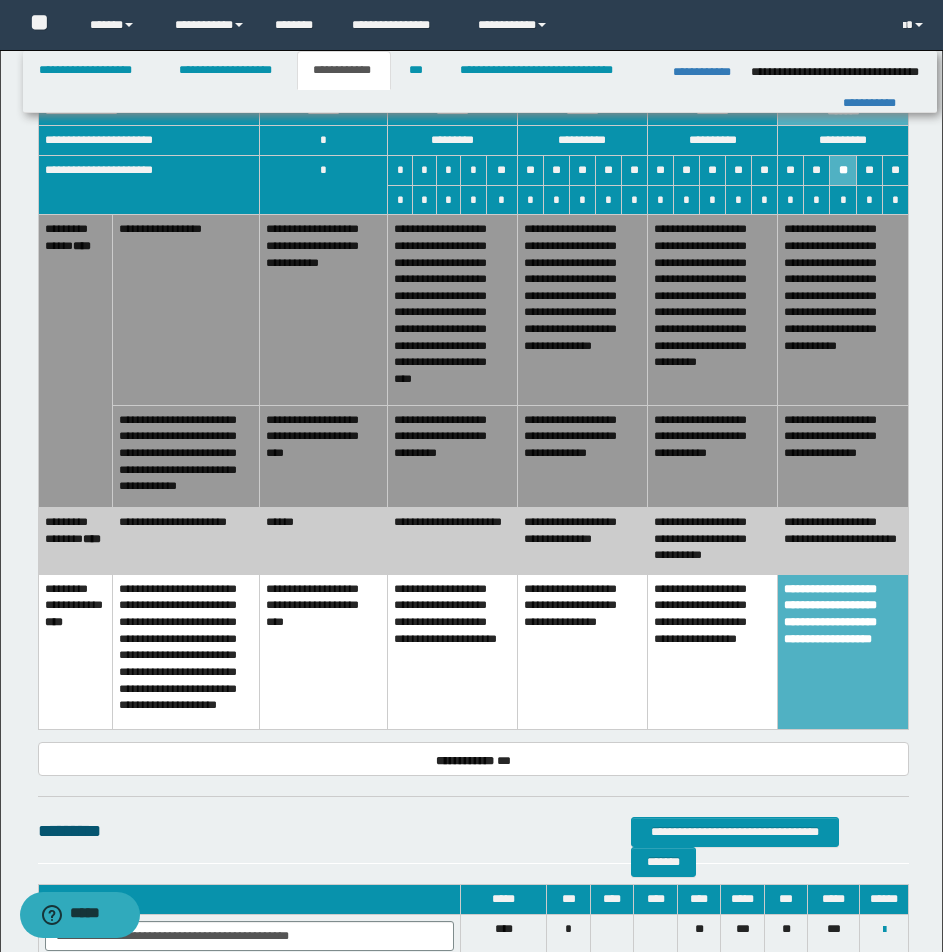 click on "**********" at bounding box center [713, 456] 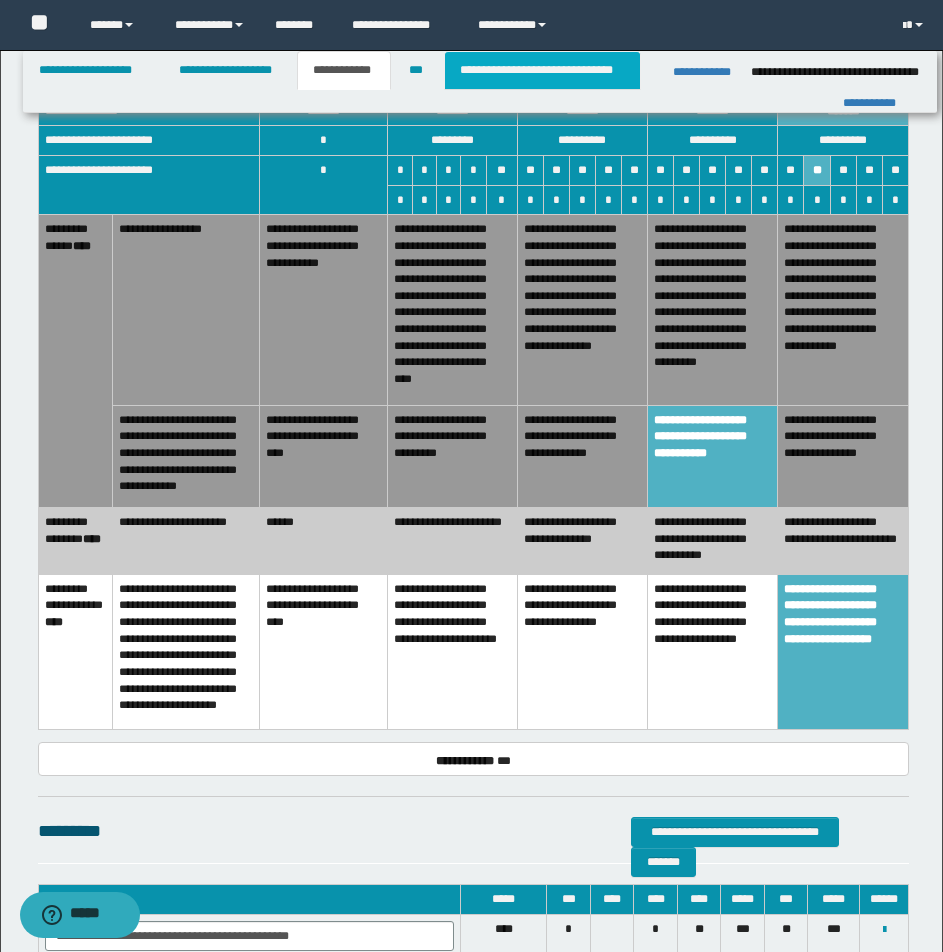 click on "**********" at bounding box center [542, 70] 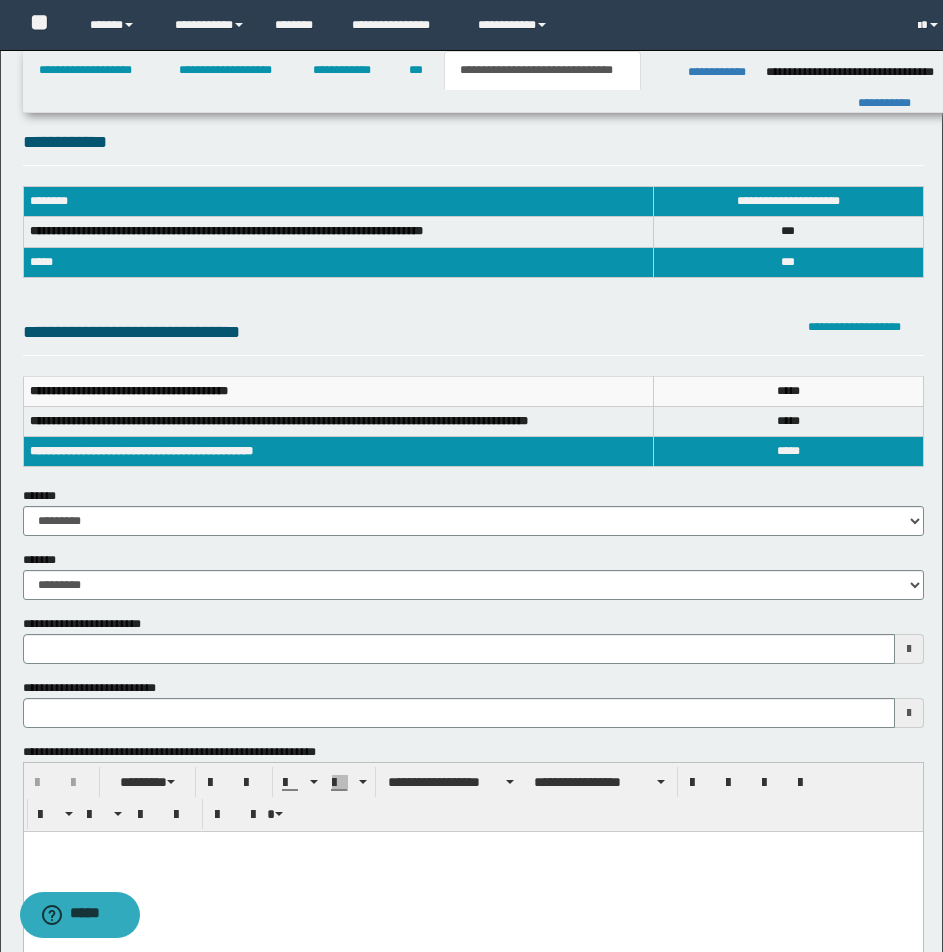 scroll, scrollTop: 0, scrollLeft: 0, axis: both 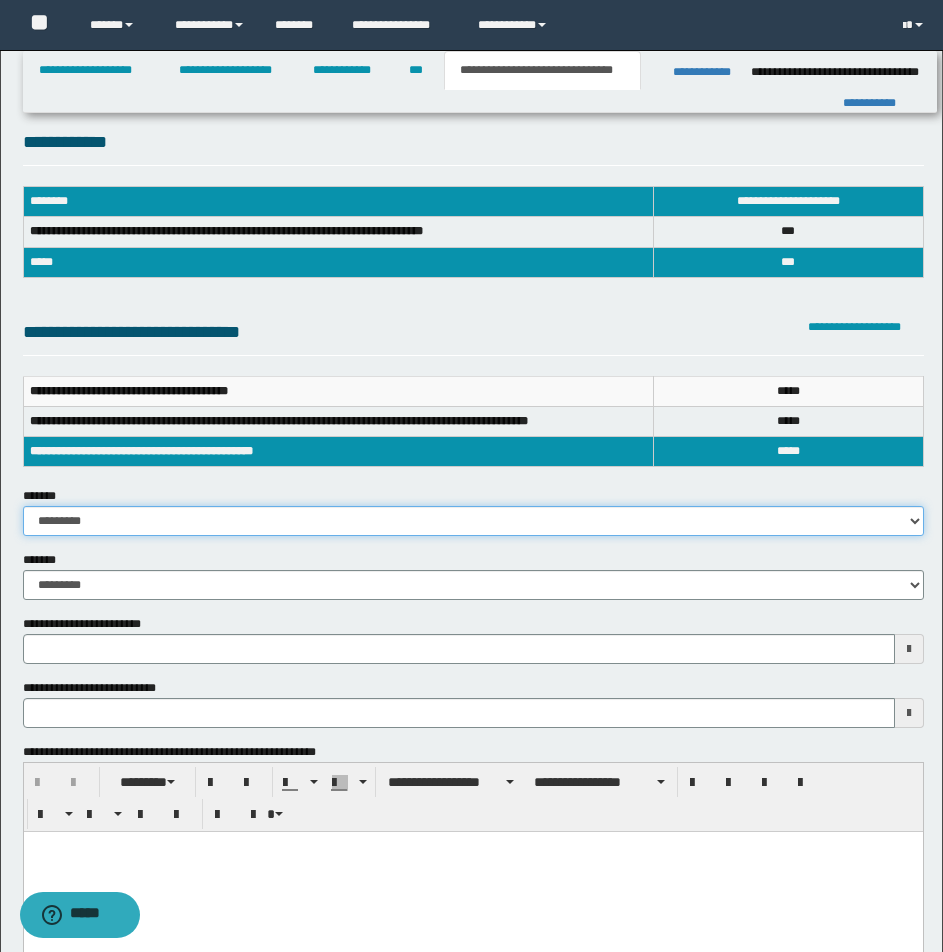 click on "**********" at bounding box center [473, 521] 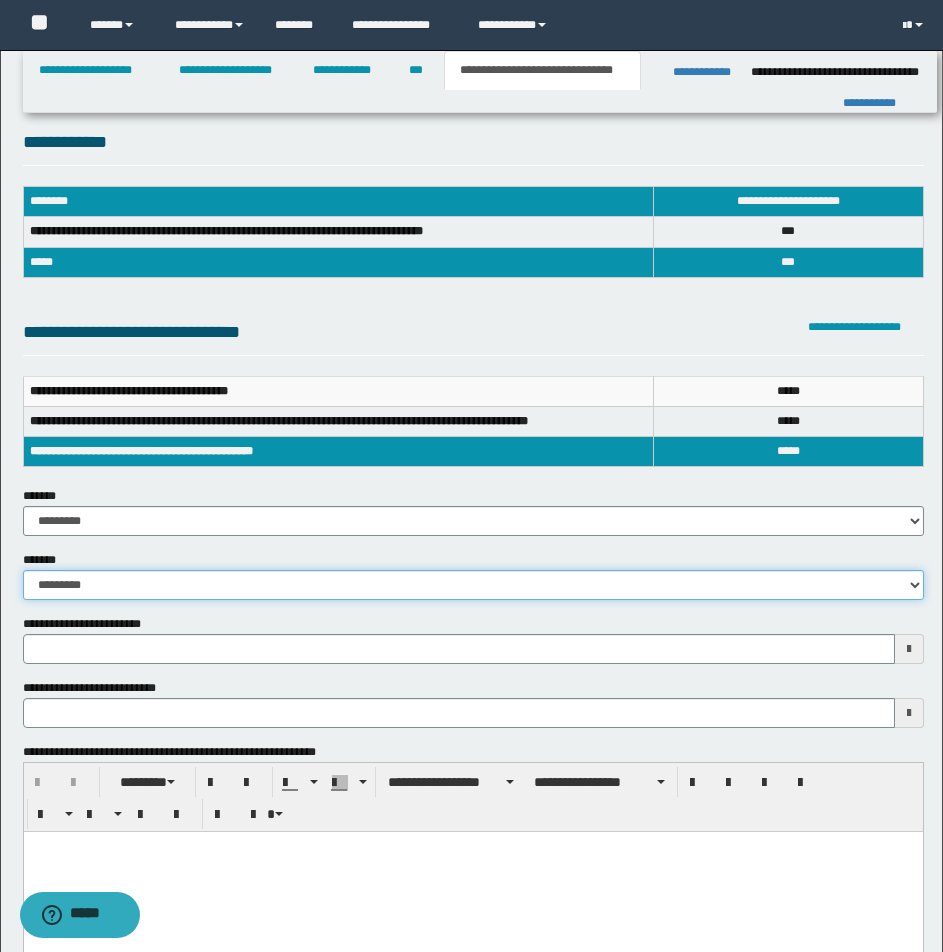 click on "**********" at bounding box center [473, 585] 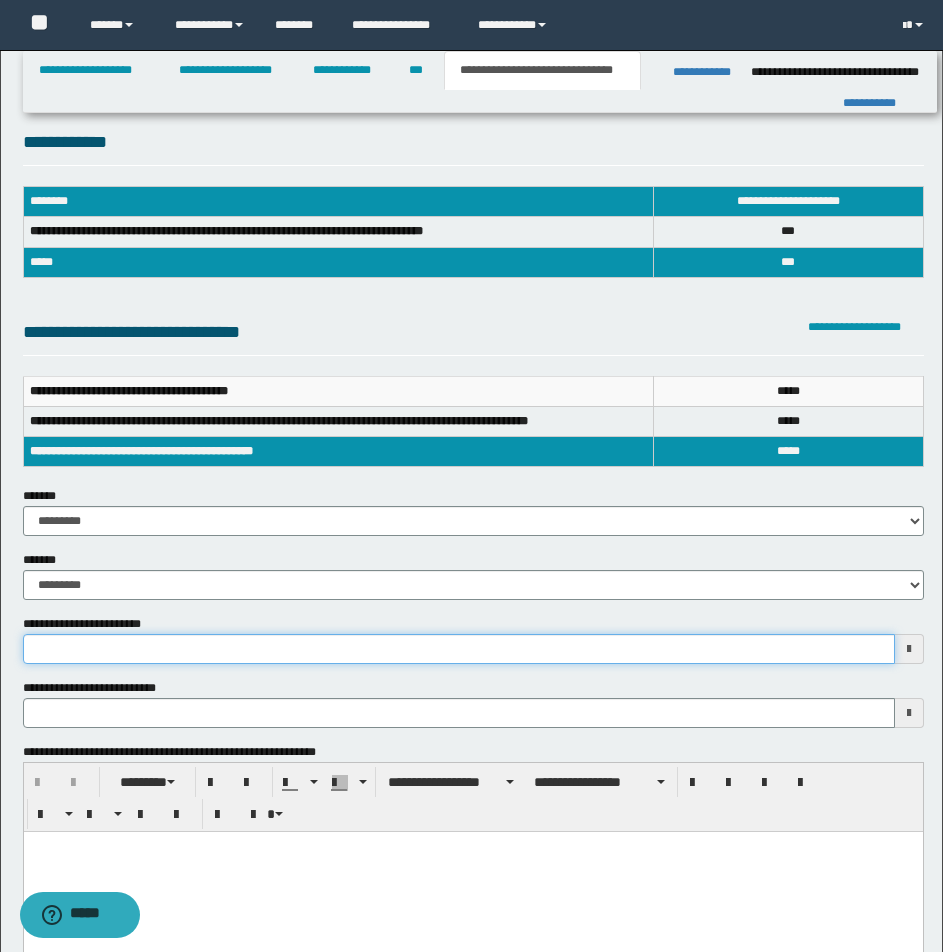 click on "**********" at bounding box center (459, 649) 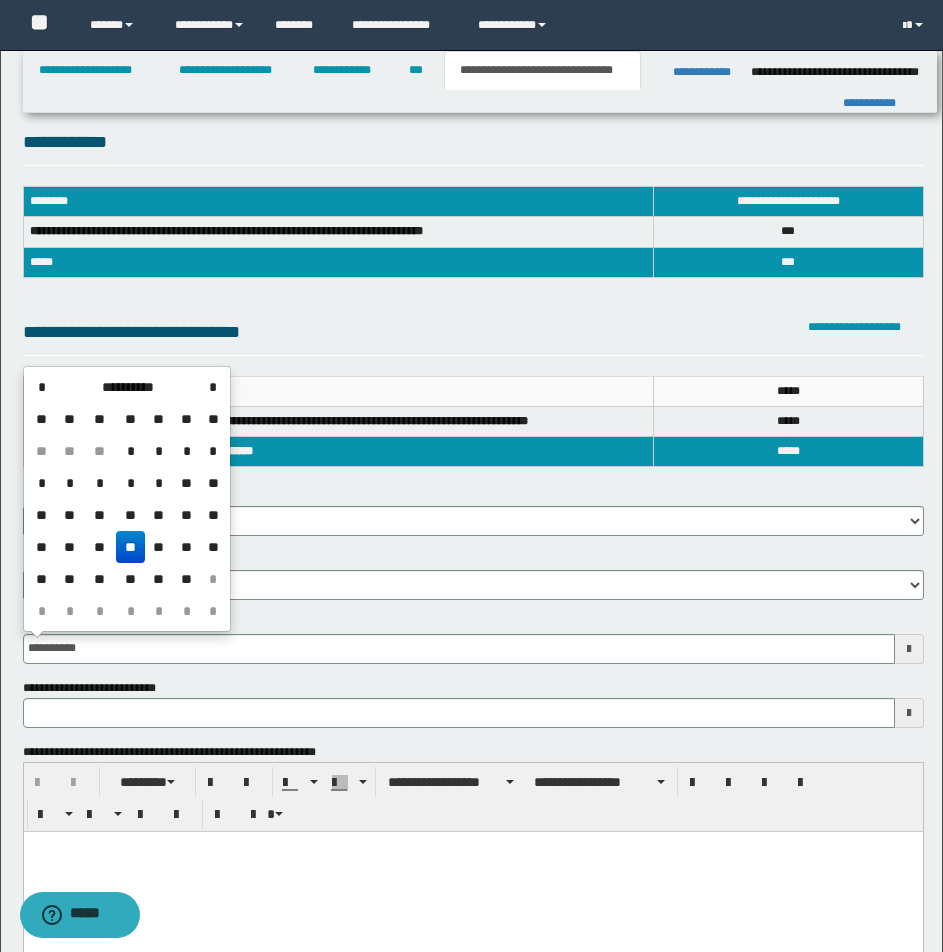 click on "**" at bounding box center (130, 547) 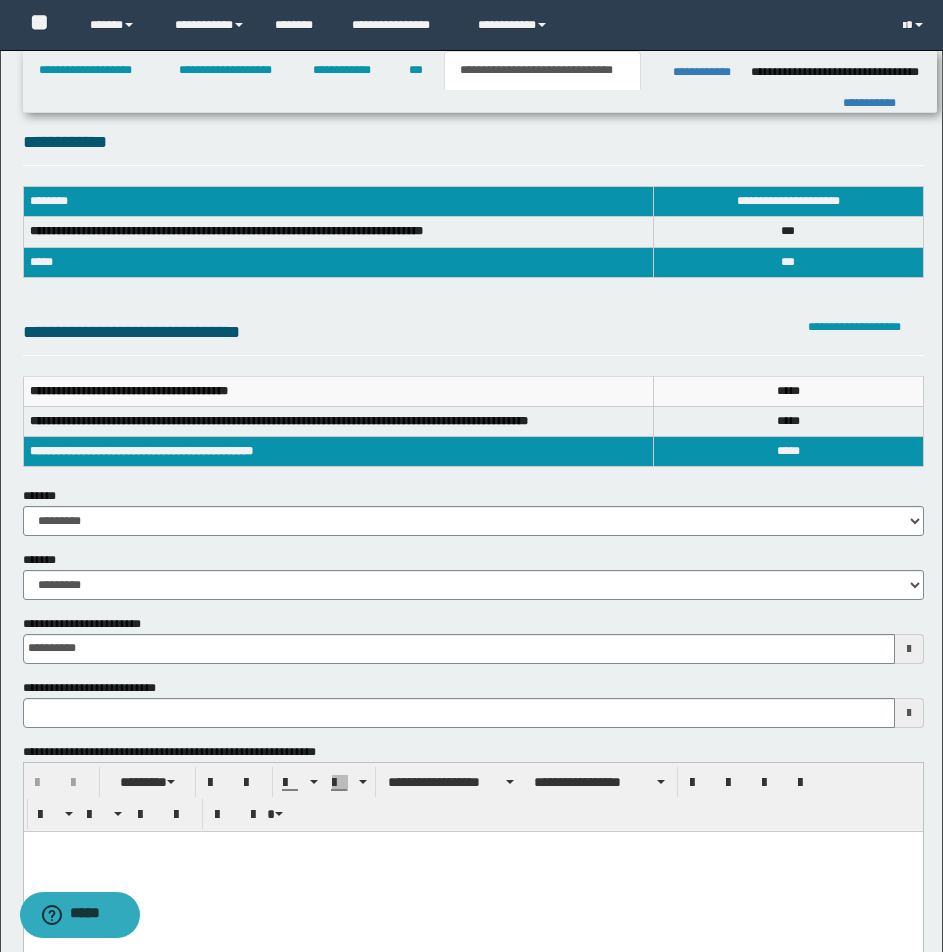 click at bounding box center [472, 846] 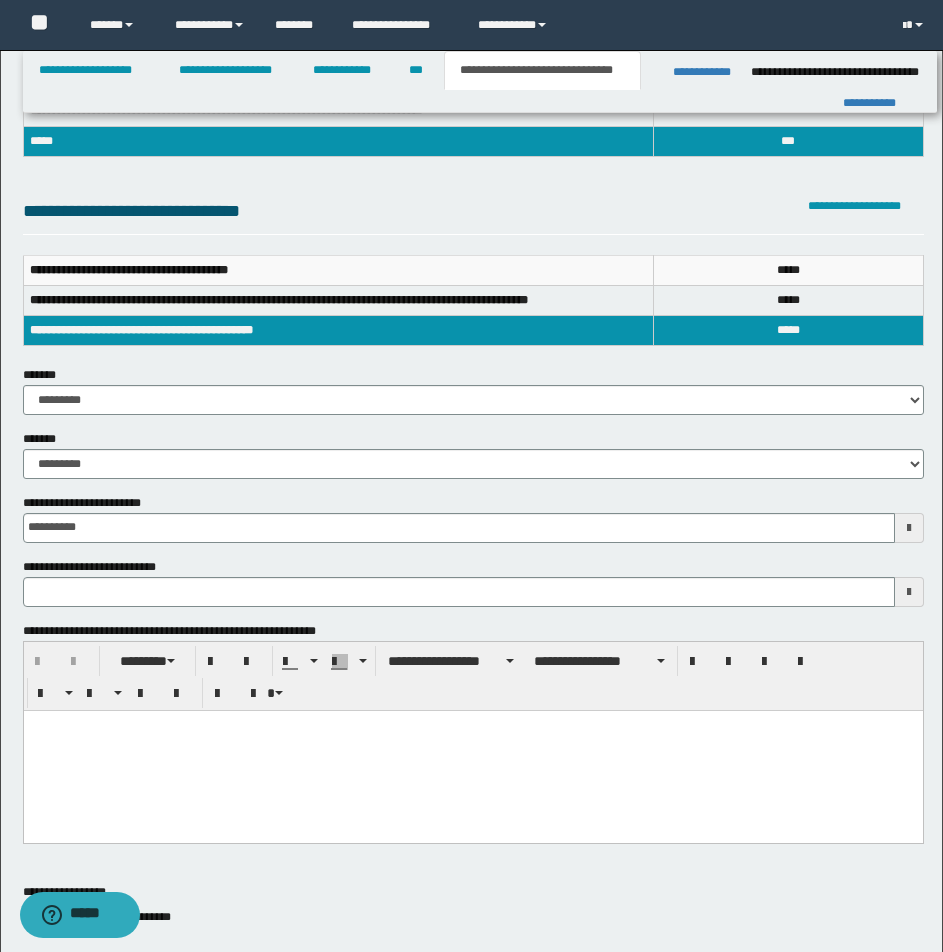 scroll, scrollTop: 160, scrollLeft: 0, axis: vertical 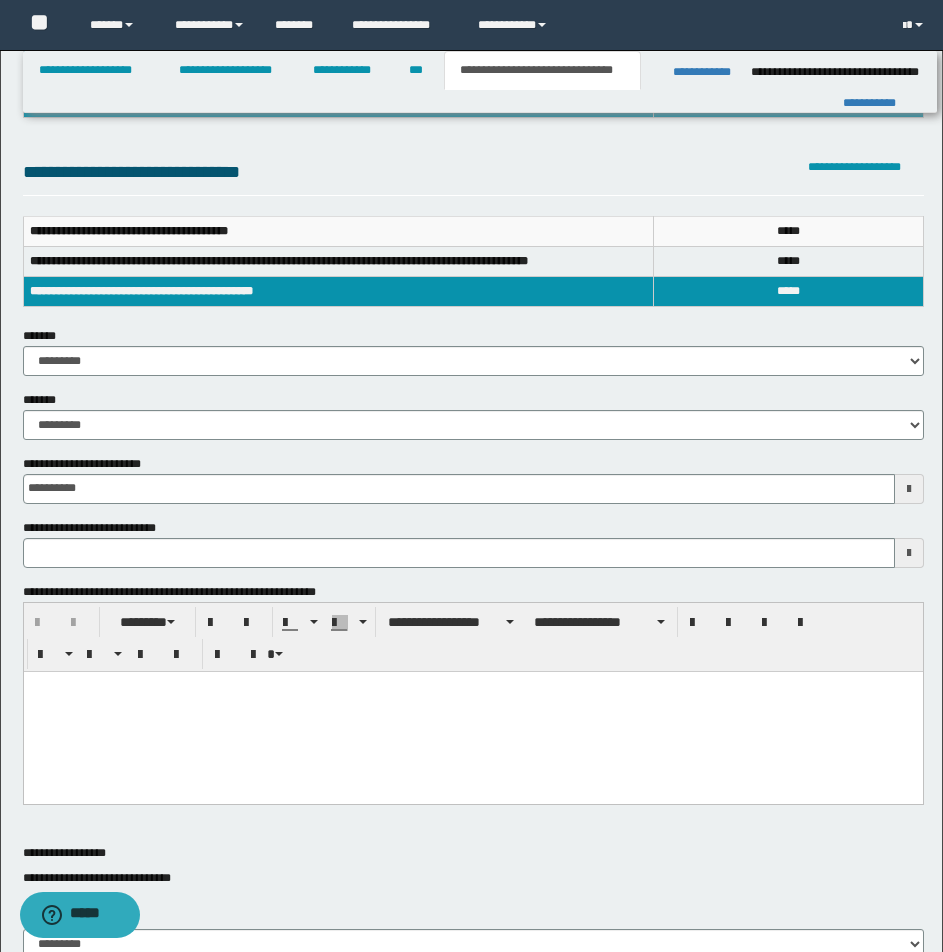 type 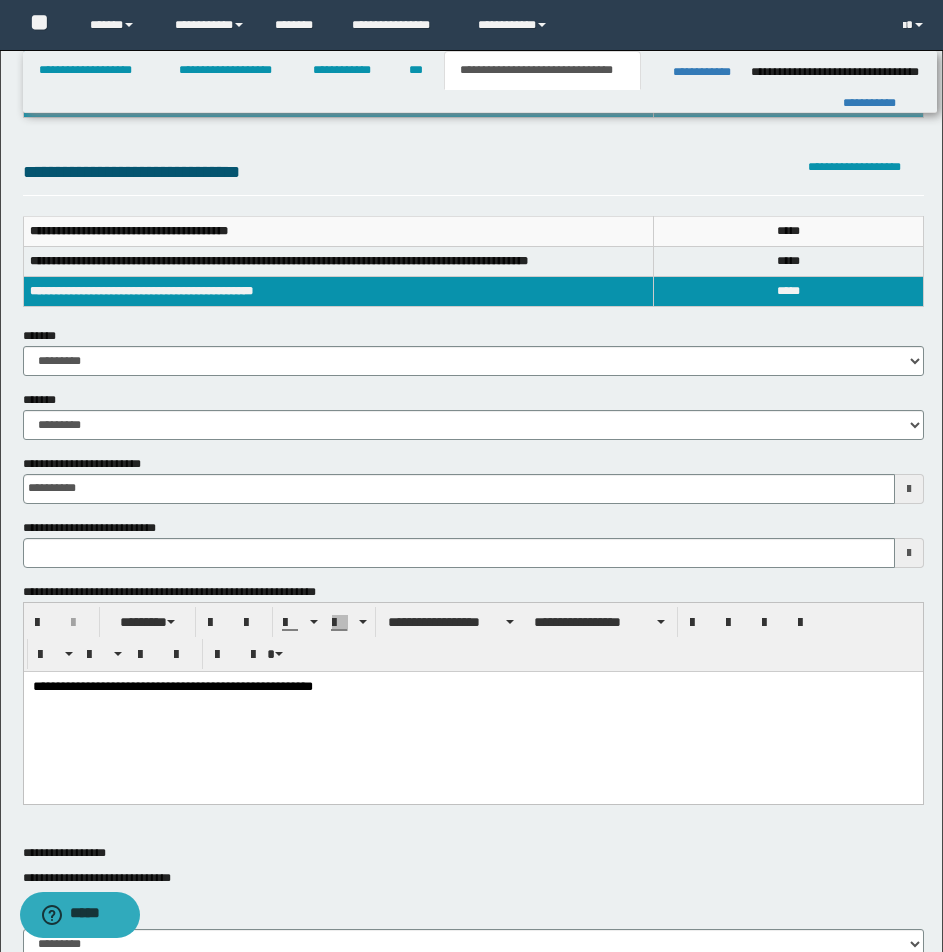 click on "**********" at bounding box center (472, 687) 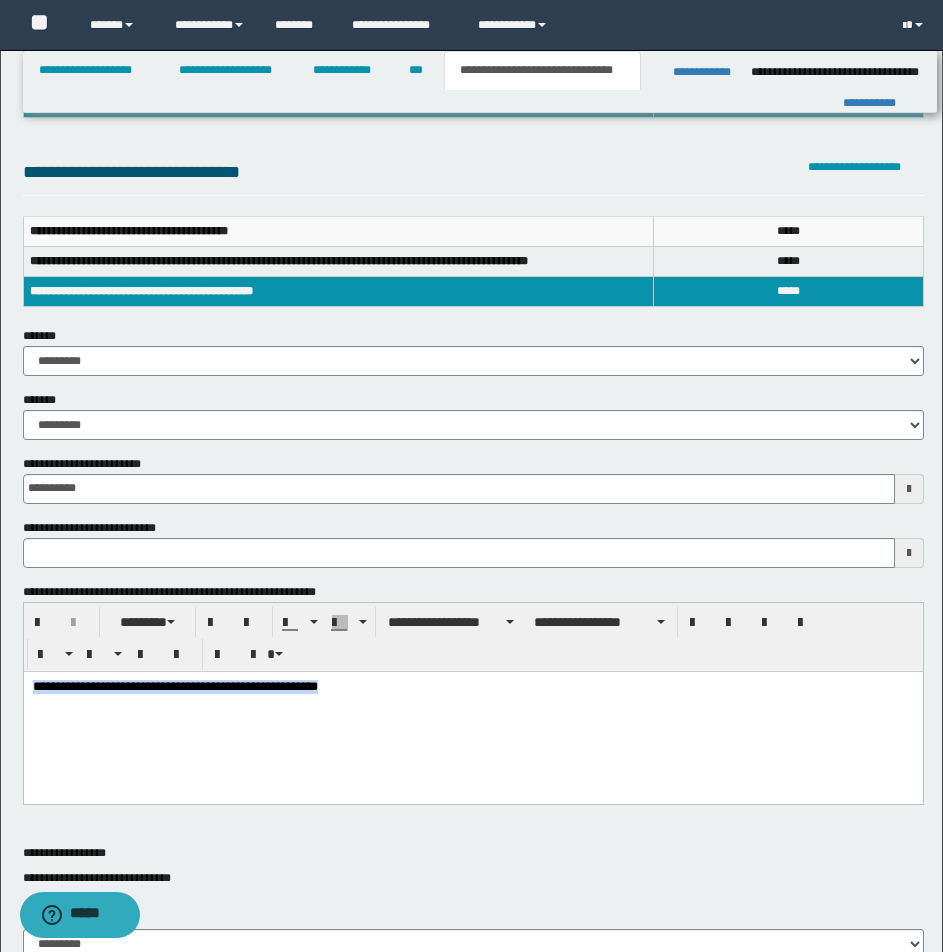 drag, startPoint x: 33, startPoint y: 686, endPoint x: 468, endPoint y: 707, distance: 435.5066 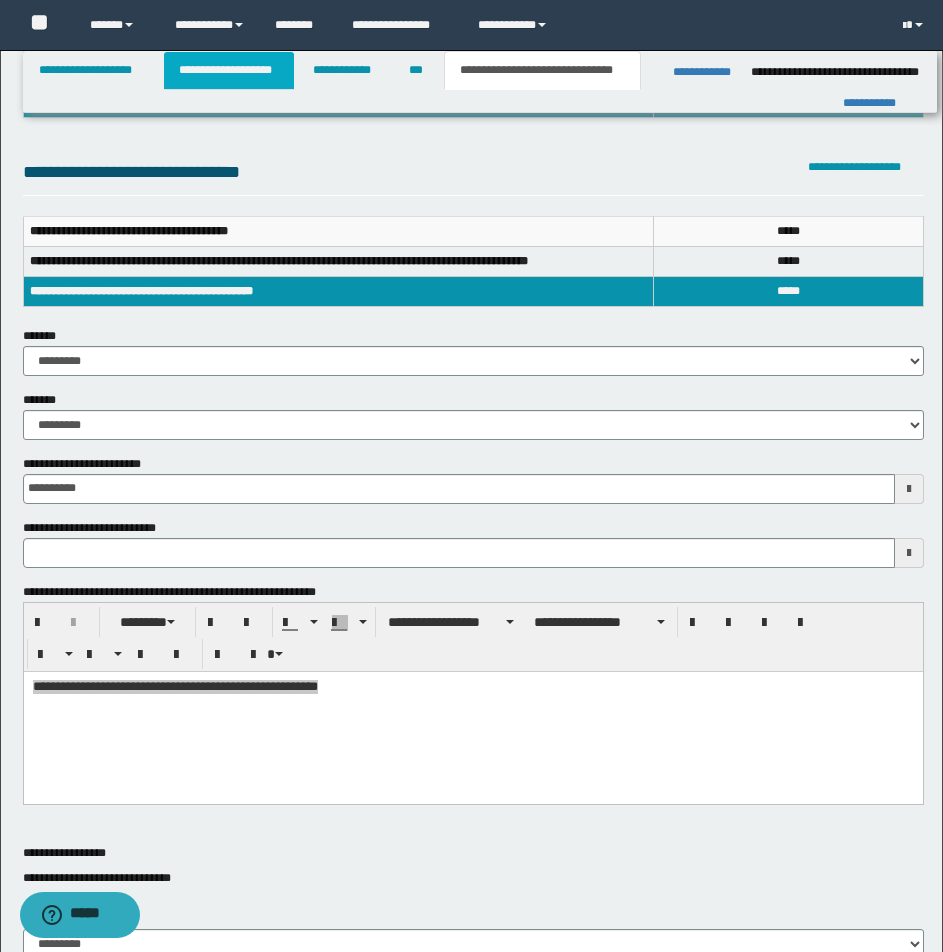 click on "**********" at bounding box center (229, 70) 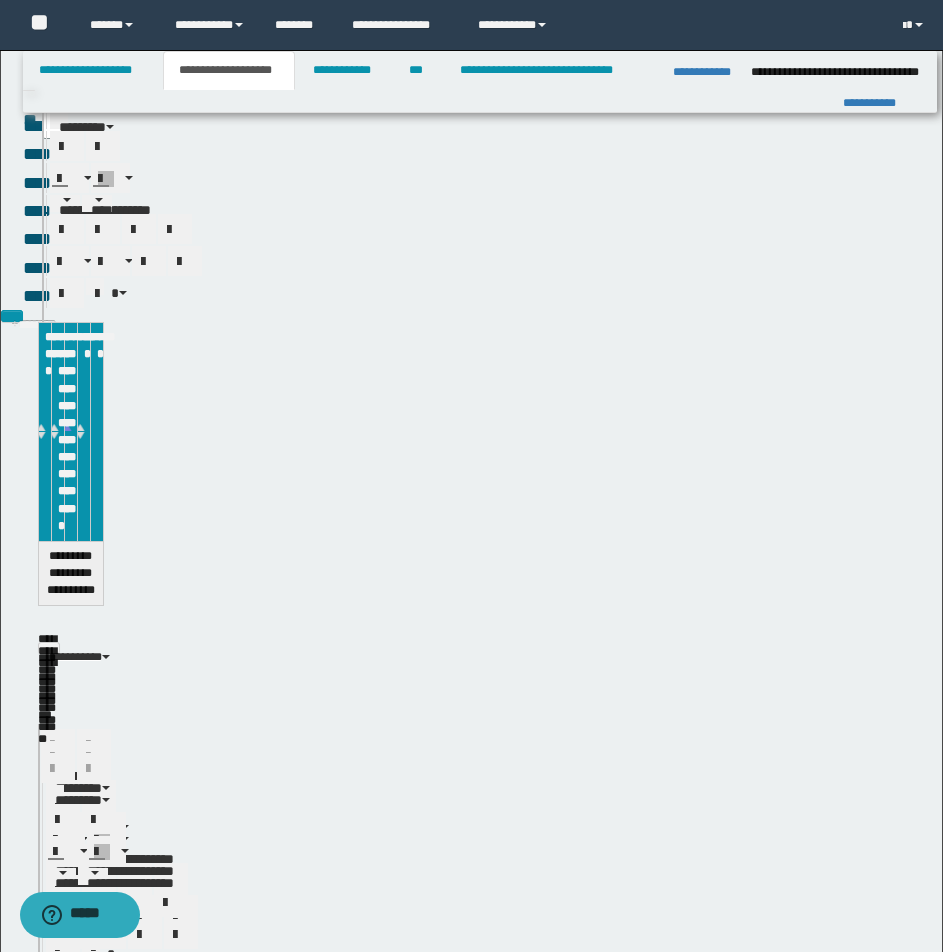 scroll, scrollTop: 191, scrollLeft: 0, axis: vertical 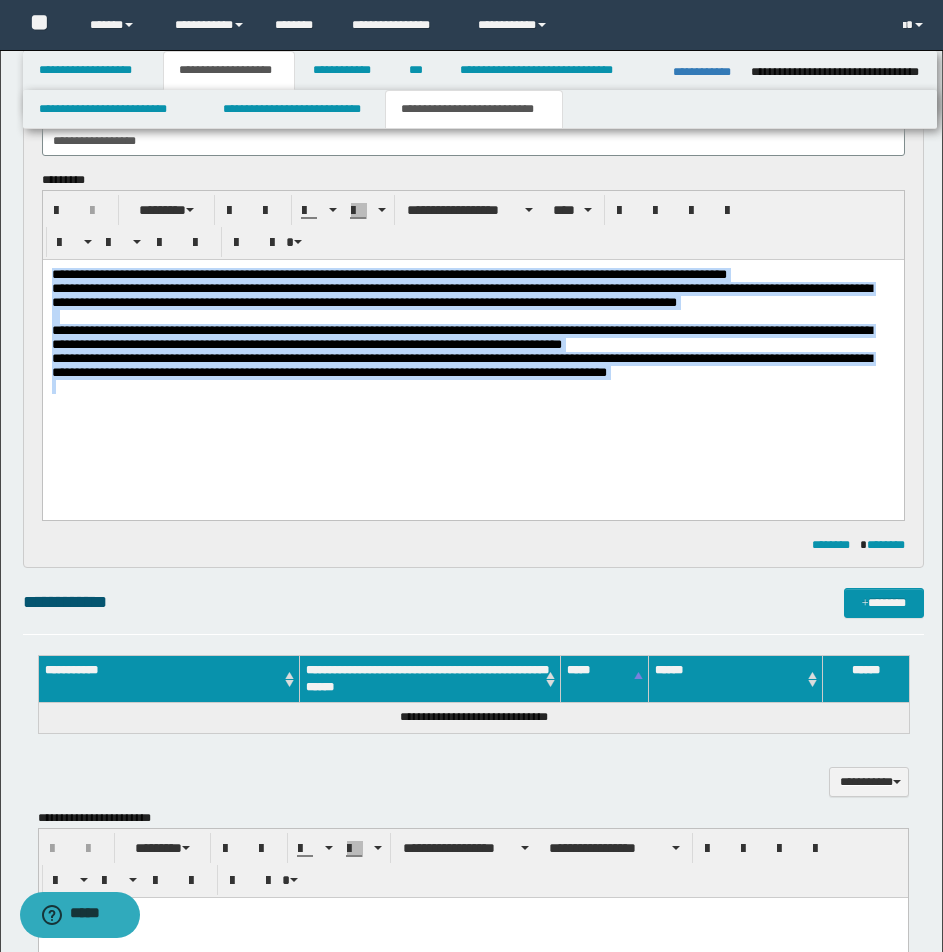 click on "**********" at bounding box center [472, 356] 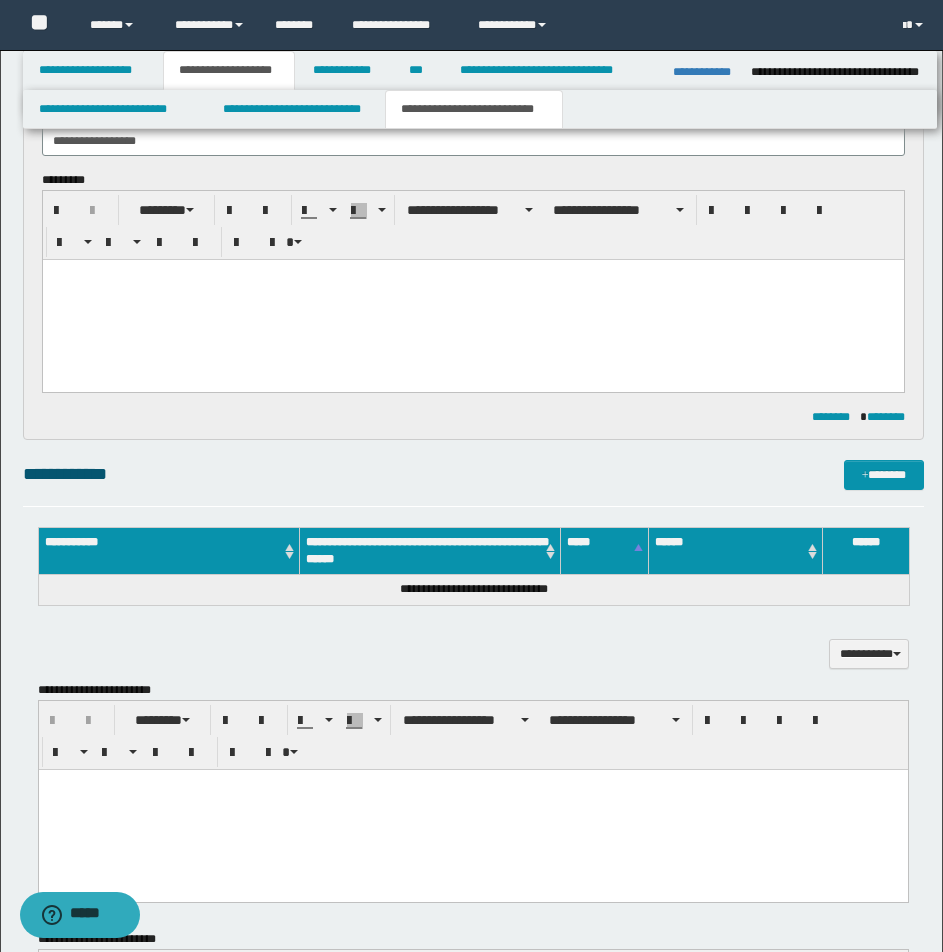 paste 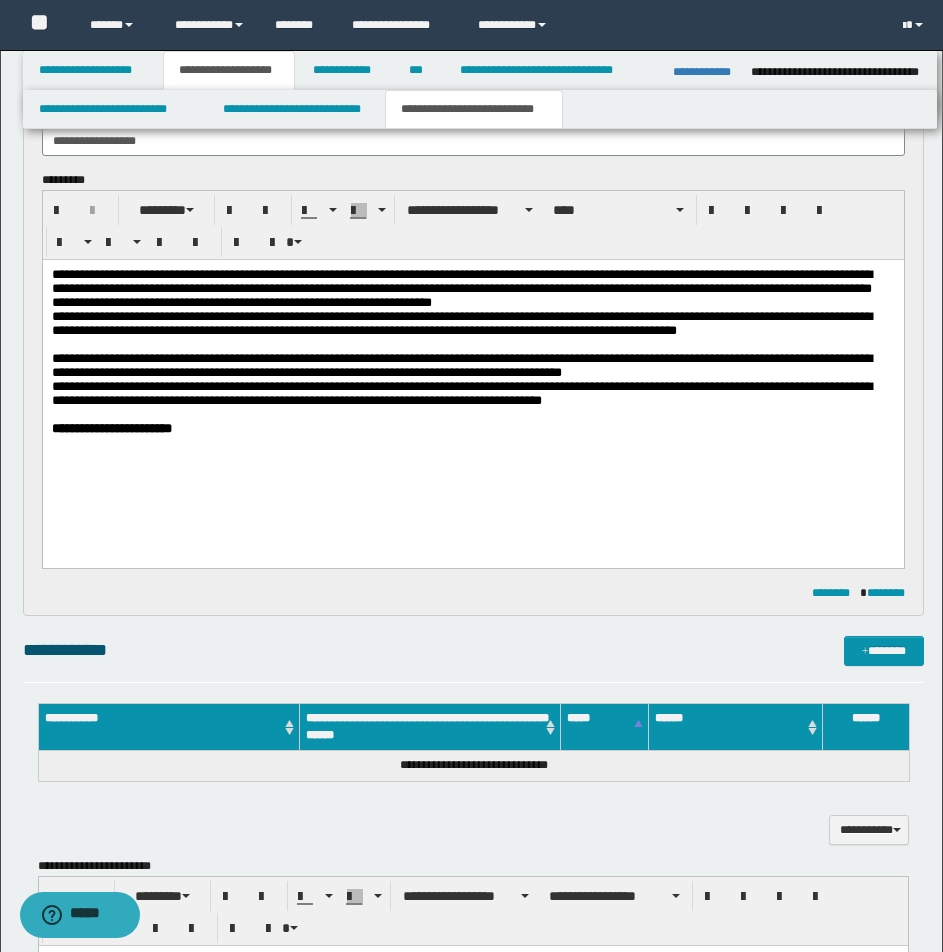 click on "**********" at bounding box center (472, 324) 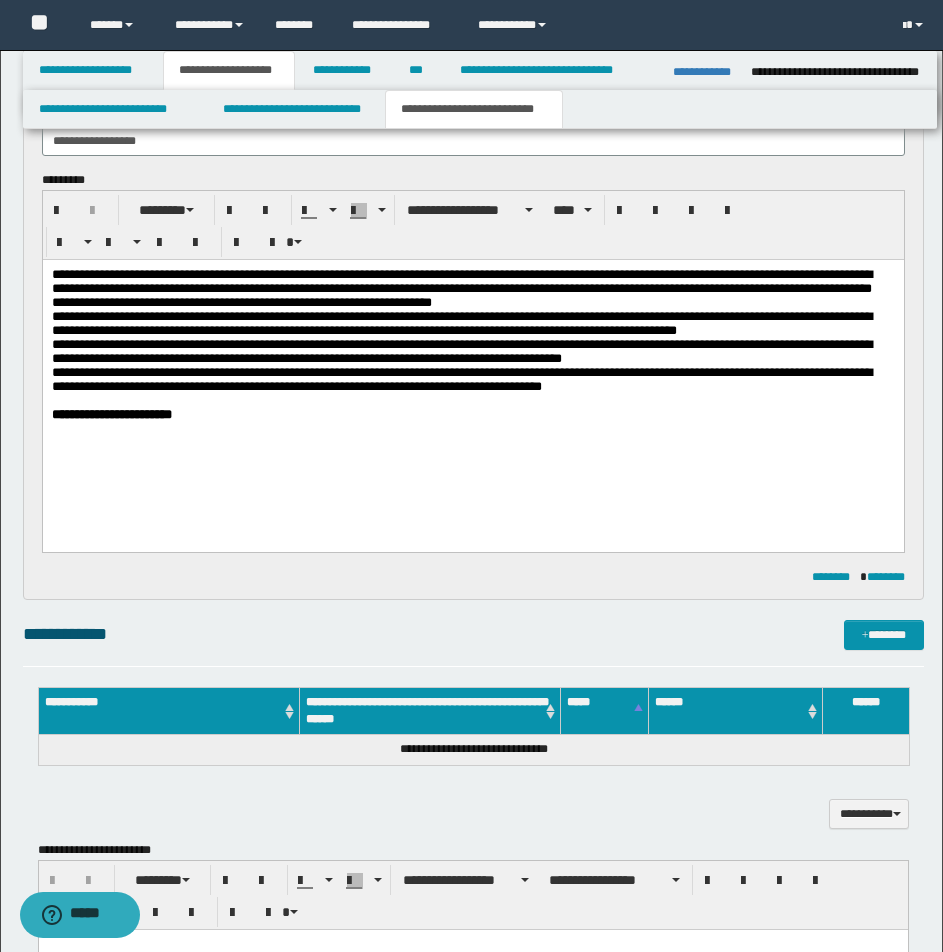 scroll, scrollTop: 1024, scrollLeft: 0, axis: vertical 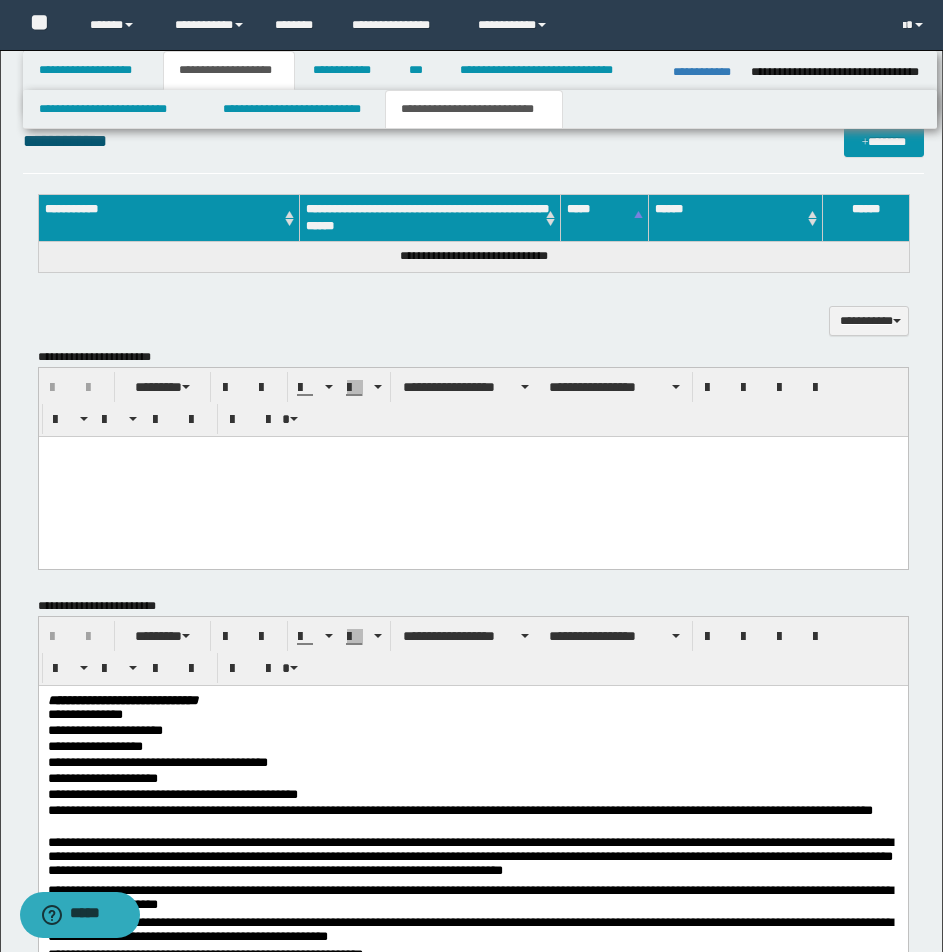 click at bounding box center (472, 451) 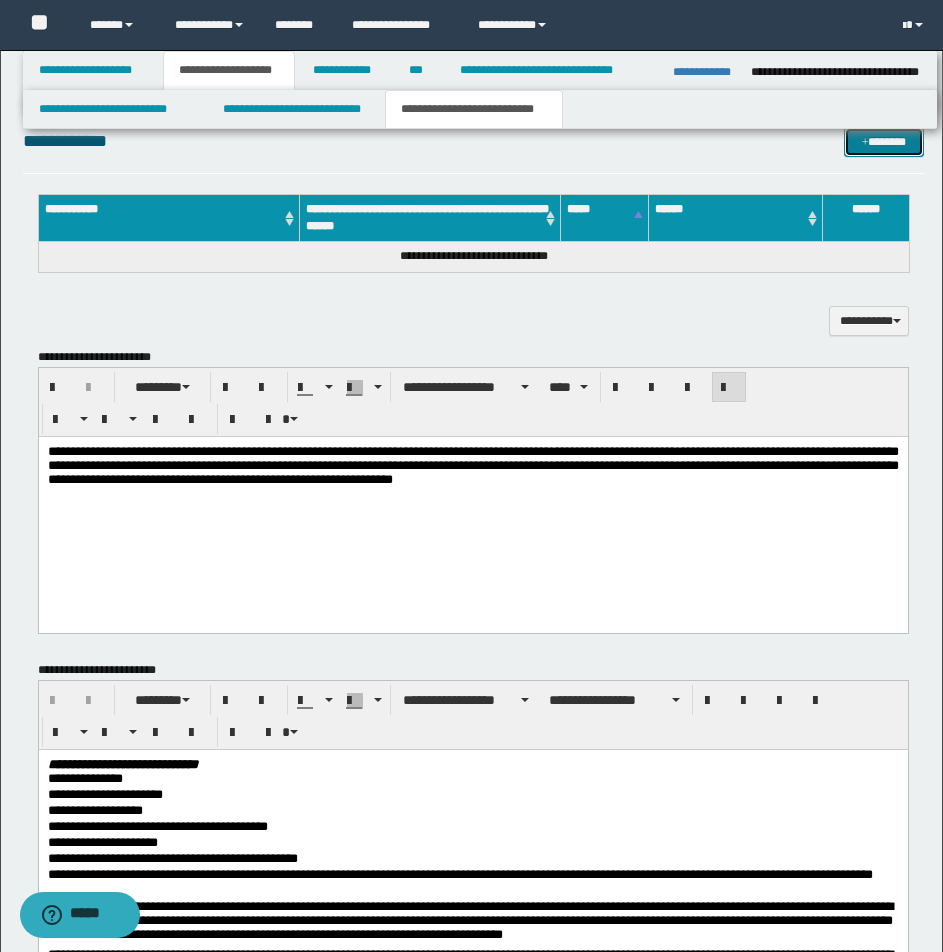 click on "*******" at bounding box center (884, 142) 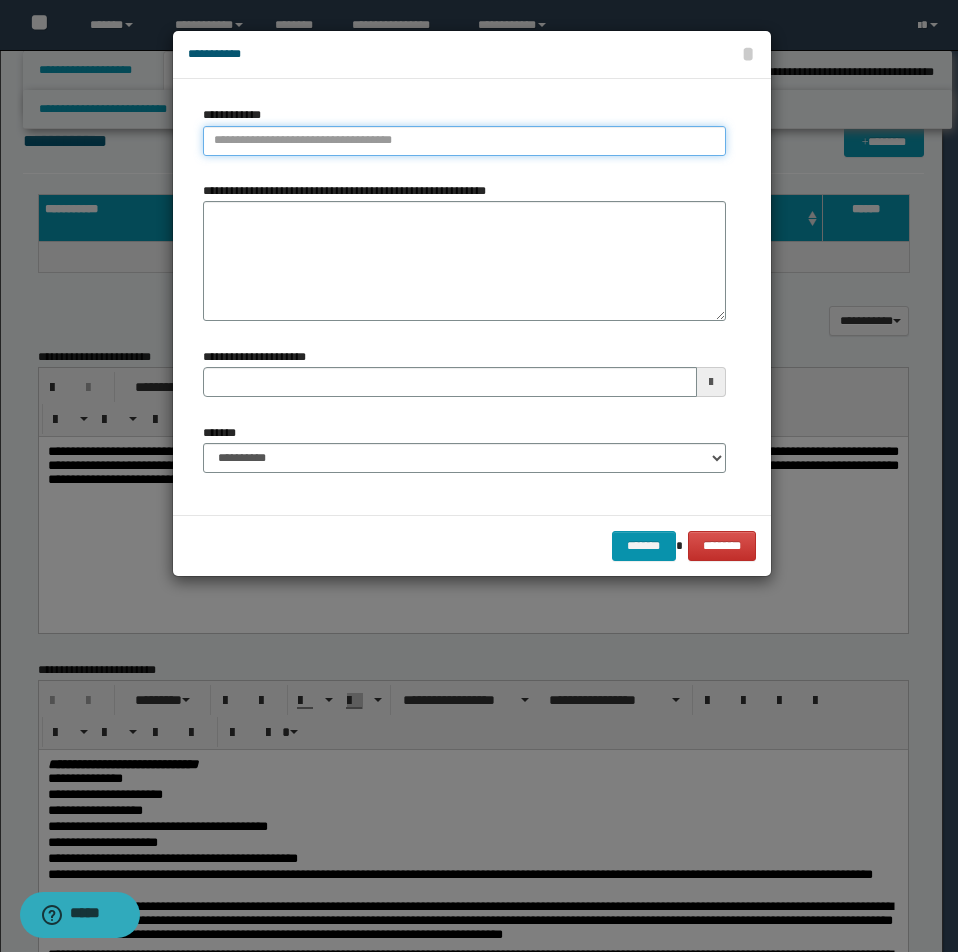 click on "**********" at bounding box center (464, 141) 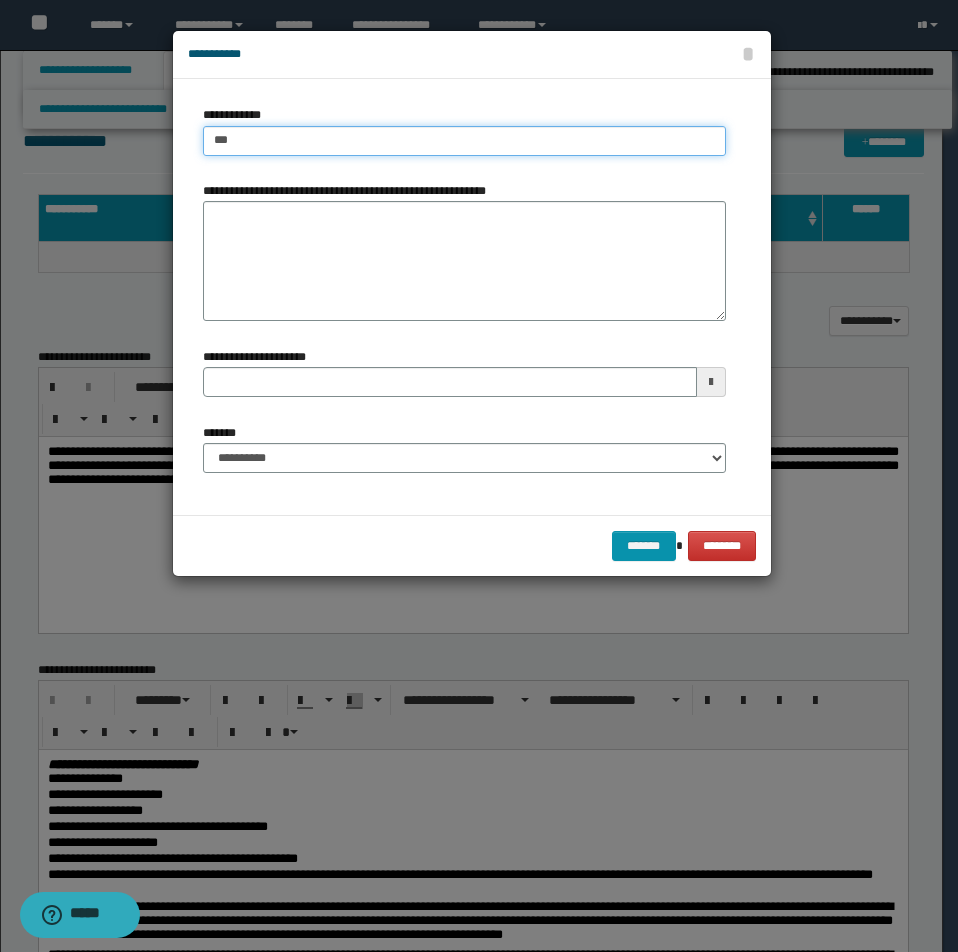 type on "****" 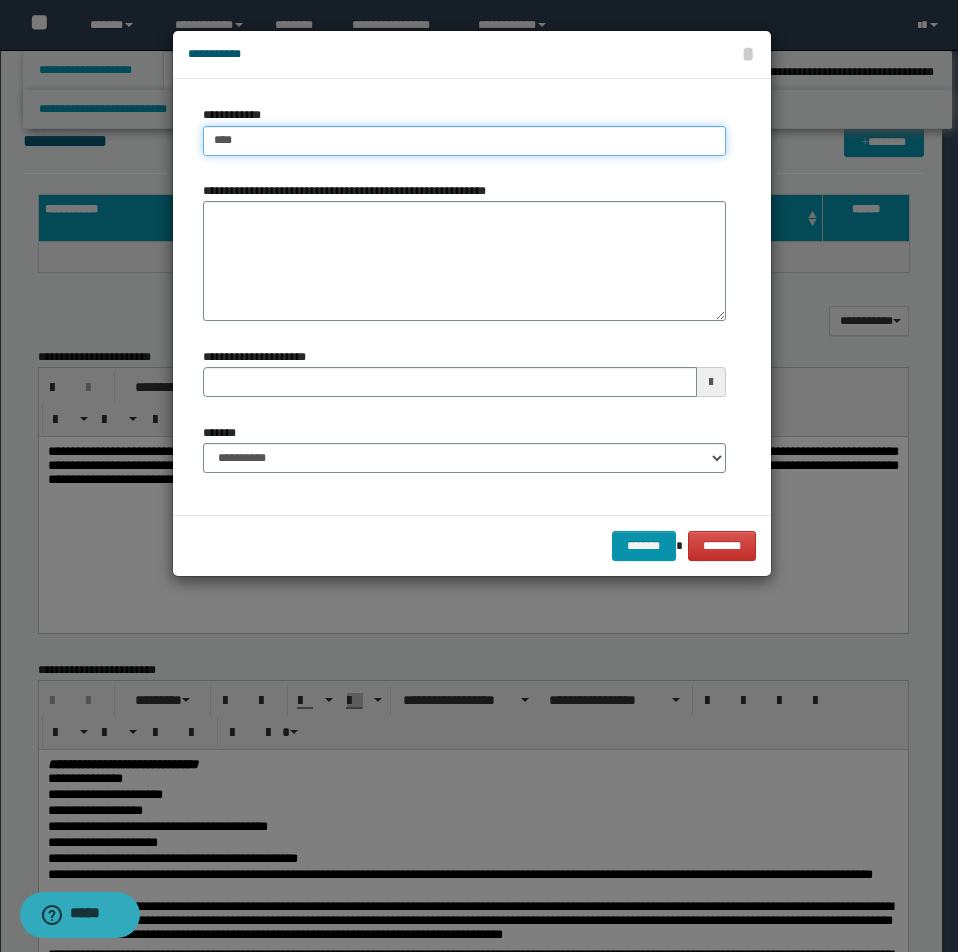 type on "****" 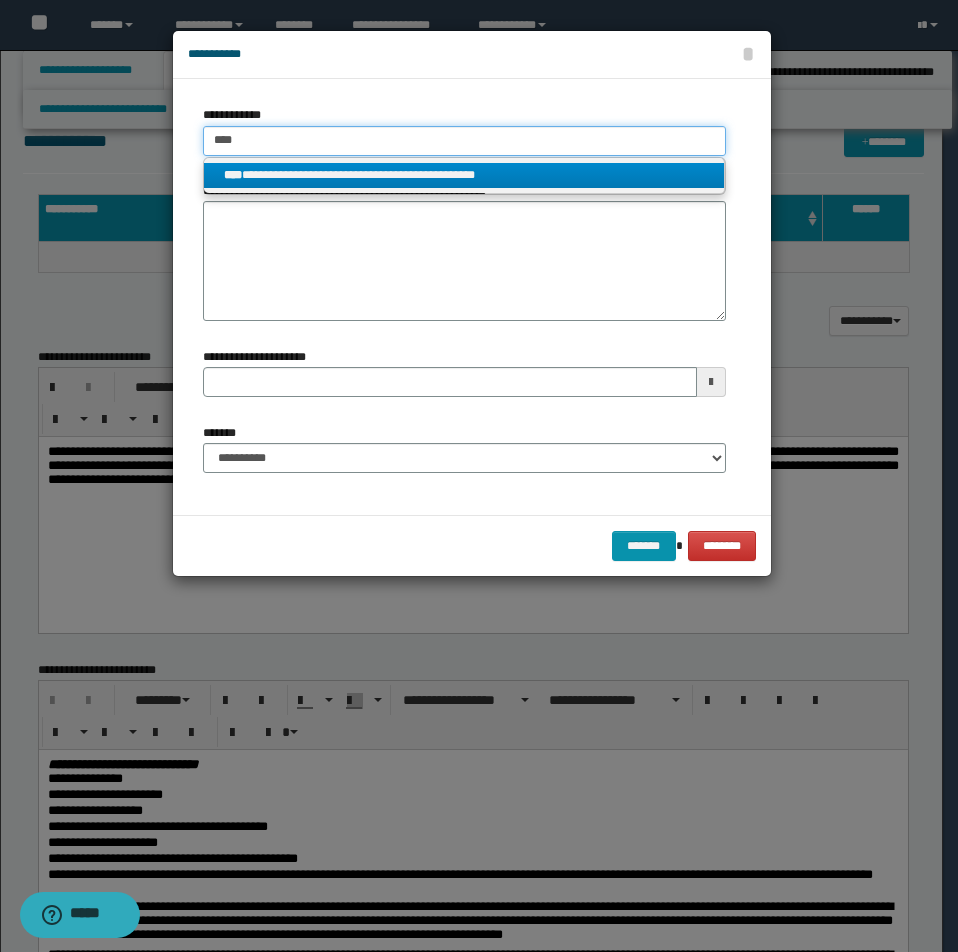 type on "****" 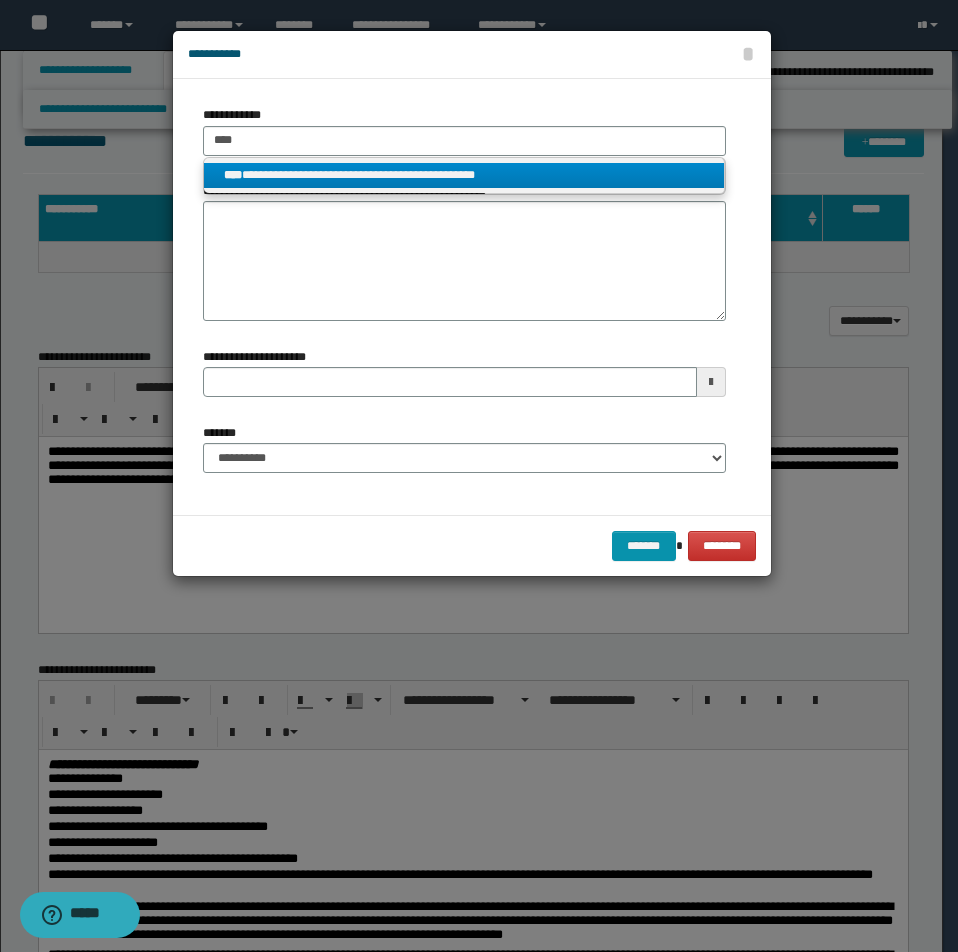click on "**********" at bounding box center [464, 176] 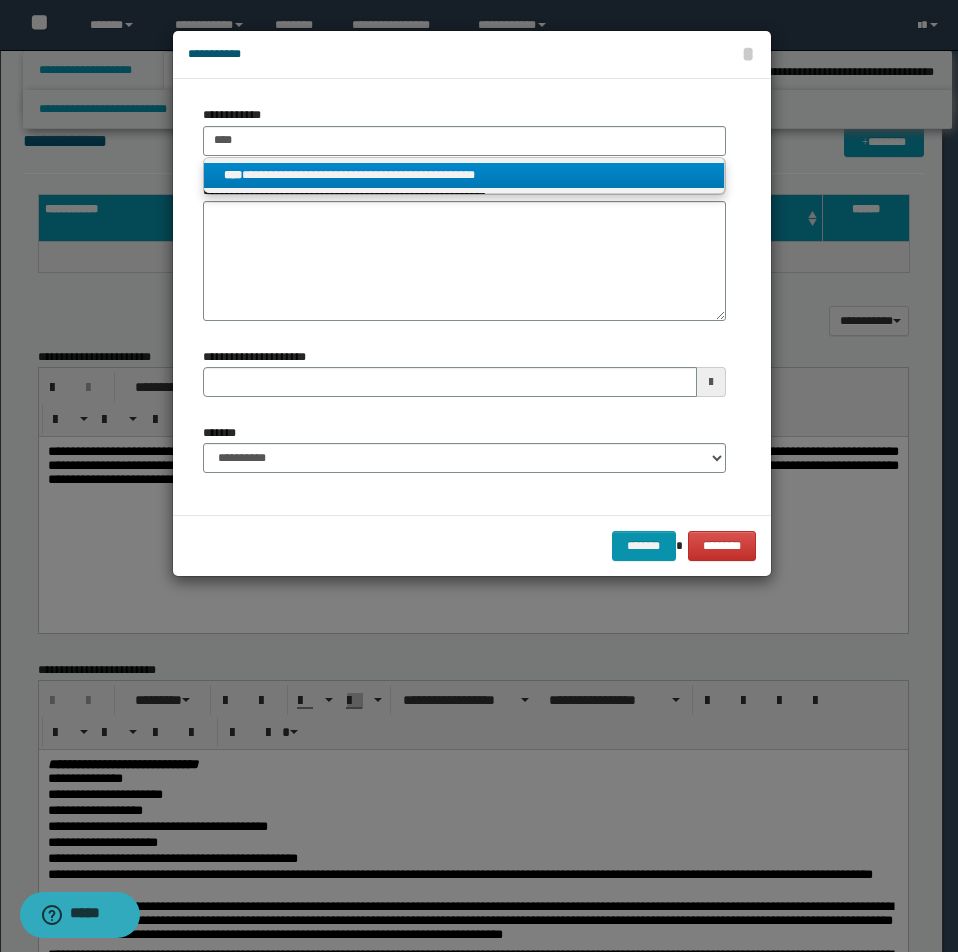 click on "**********" at bounding box center (464, 175) 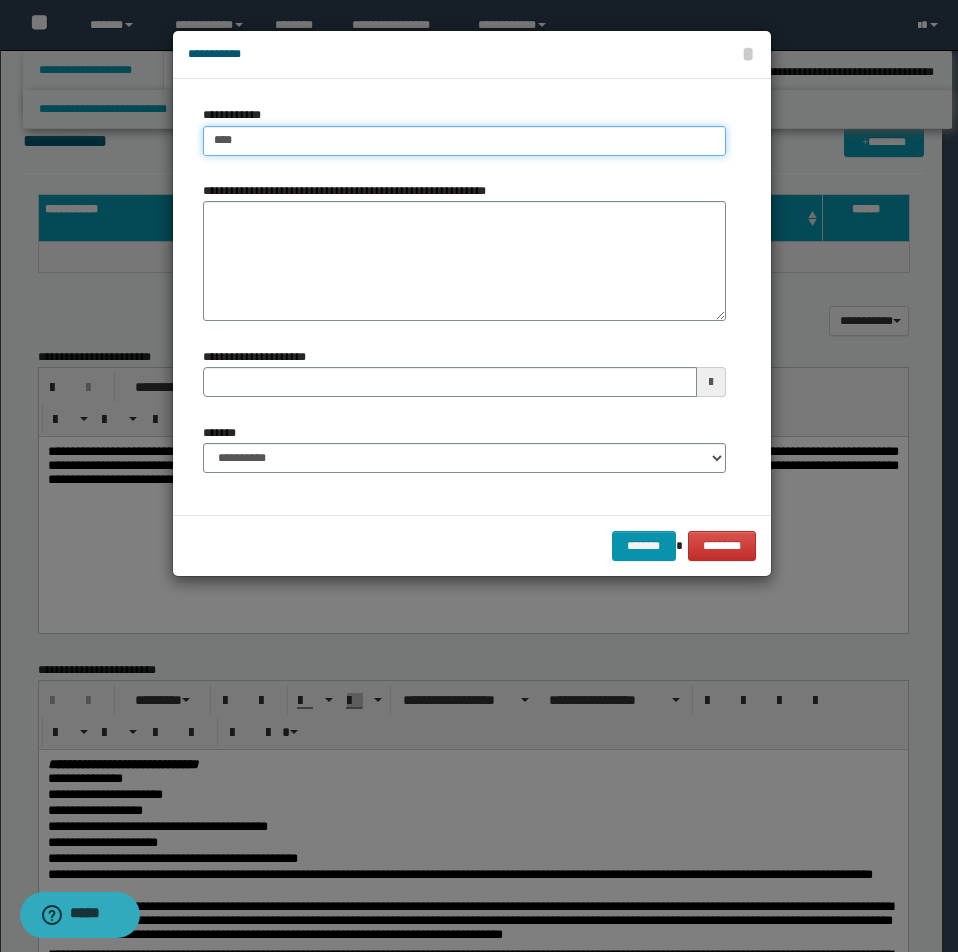 type 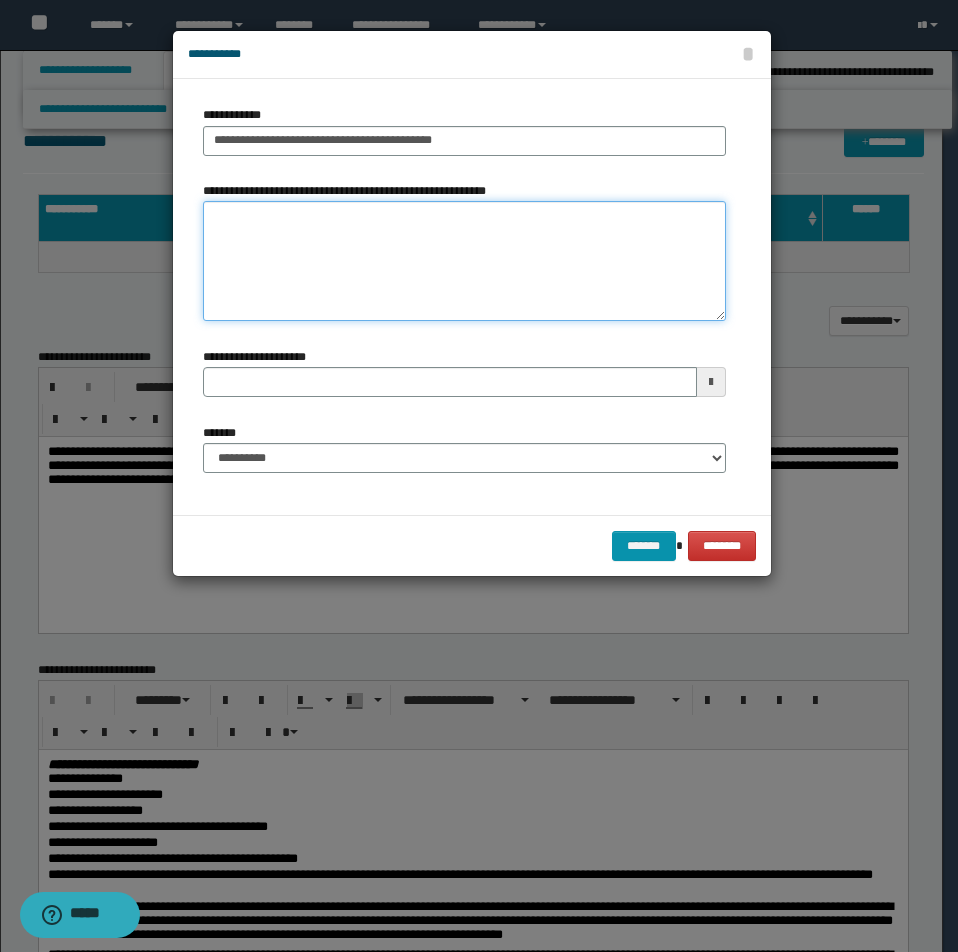 click on "**********" at bounding box center (464, 261) 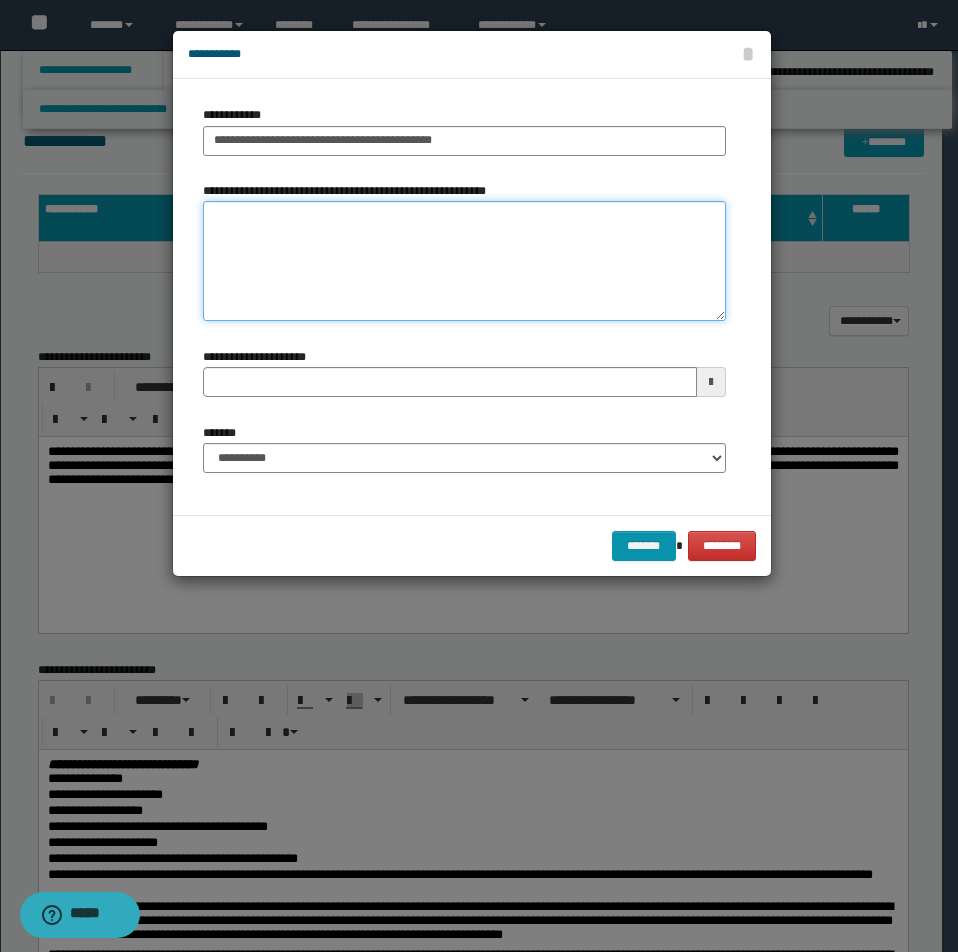 paste on "**********" 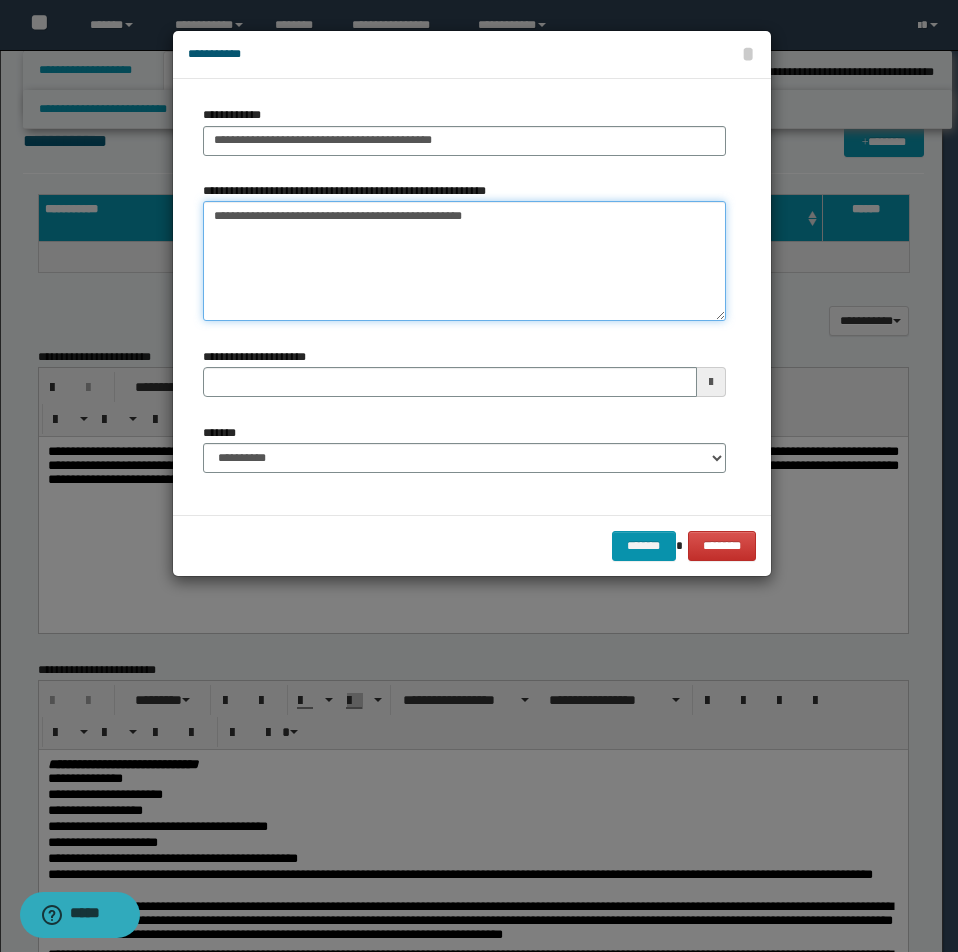 type 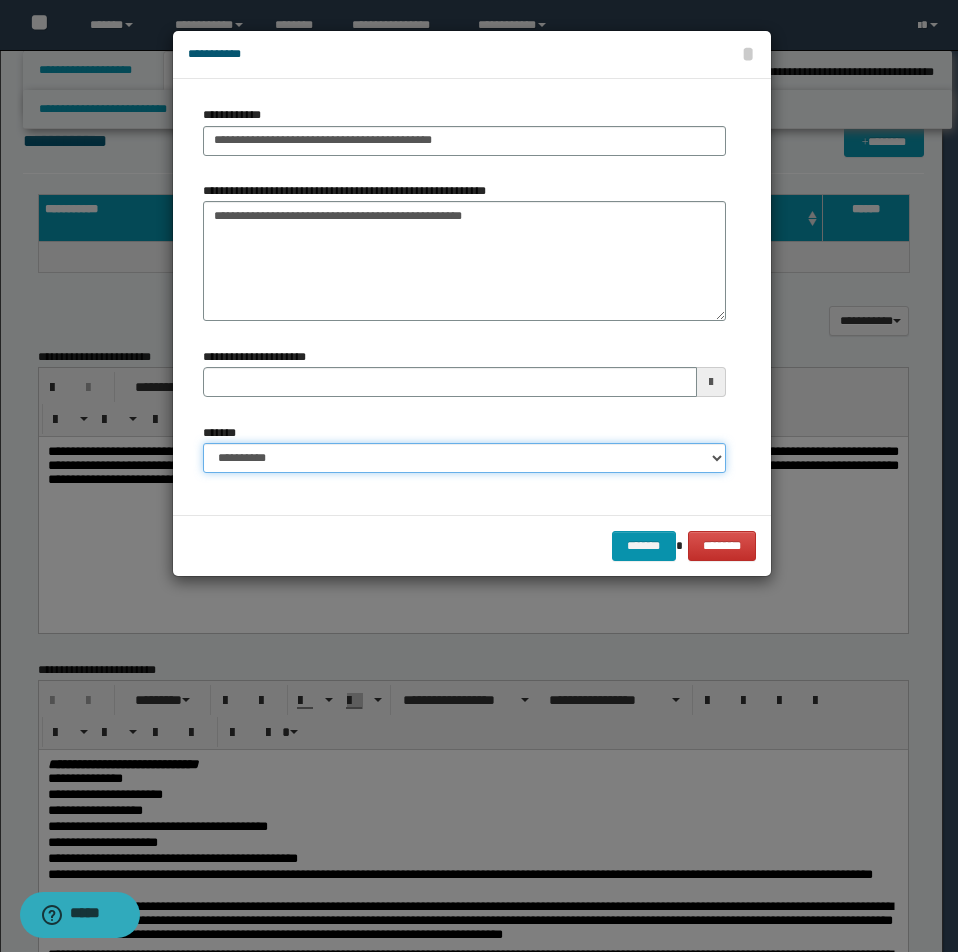 click on "**********" at bounding box center (464, 458) 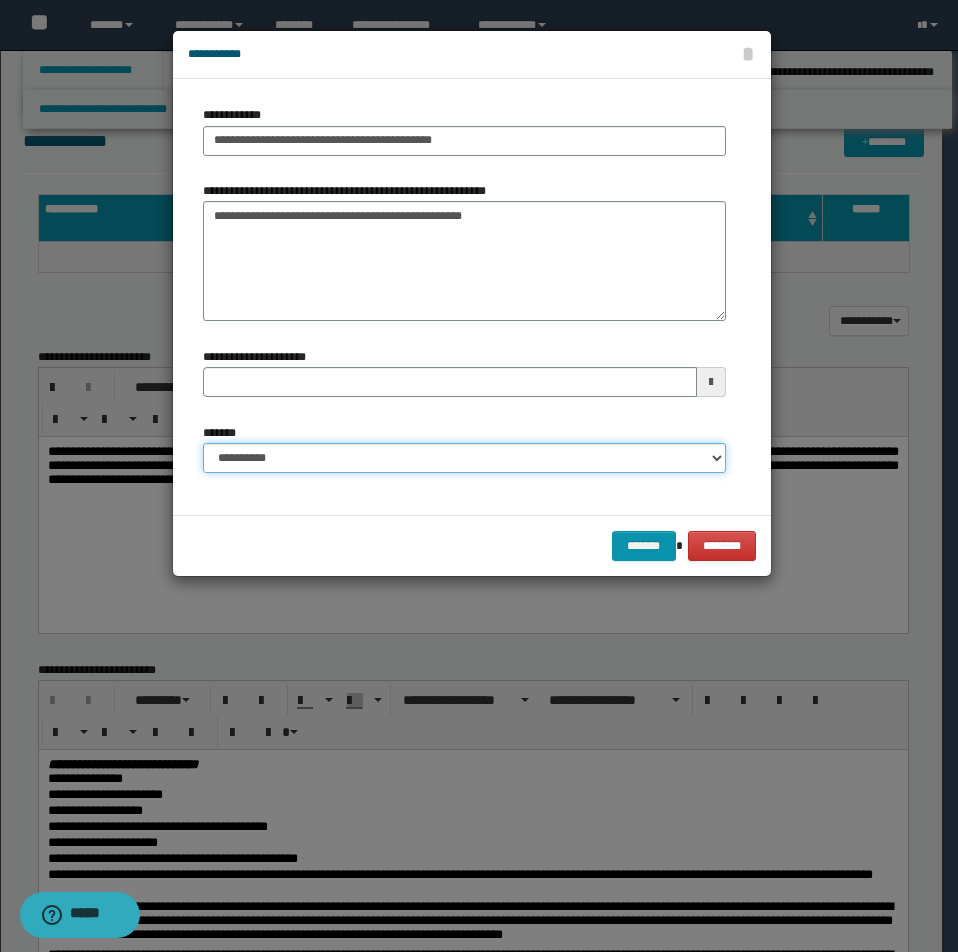 select on "*" 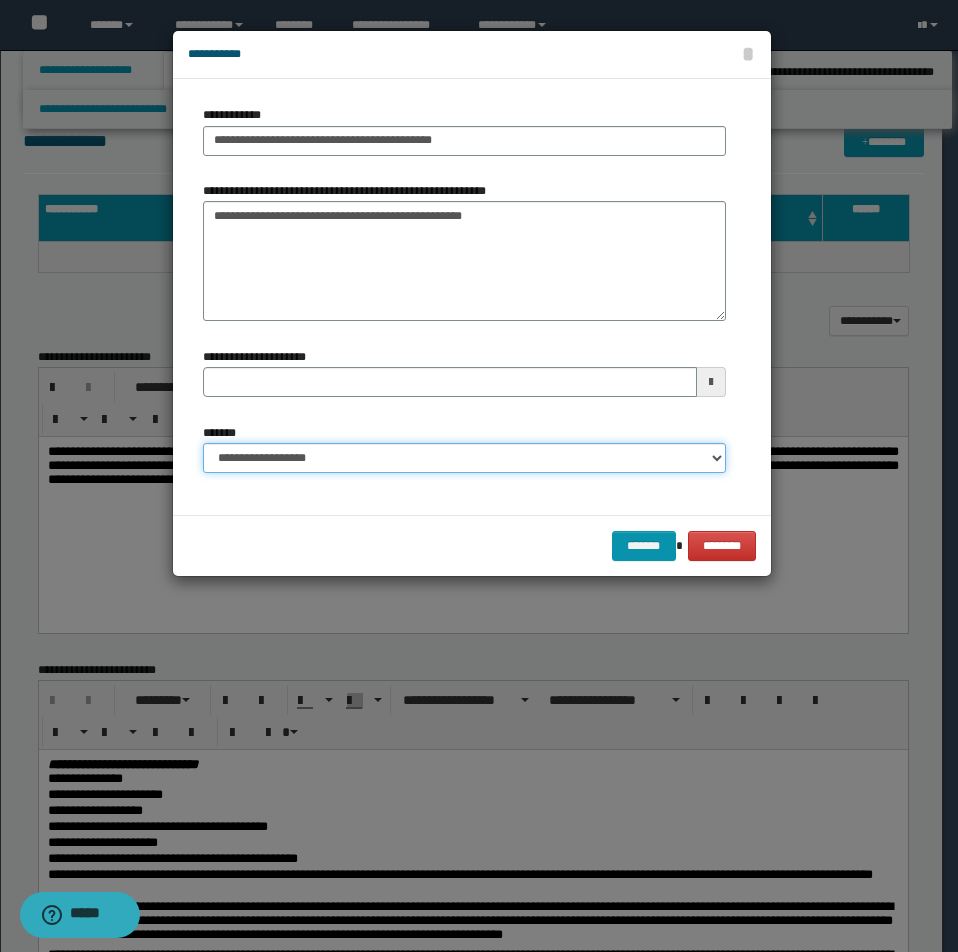 click on "**********" at bounding box center (464, 458) 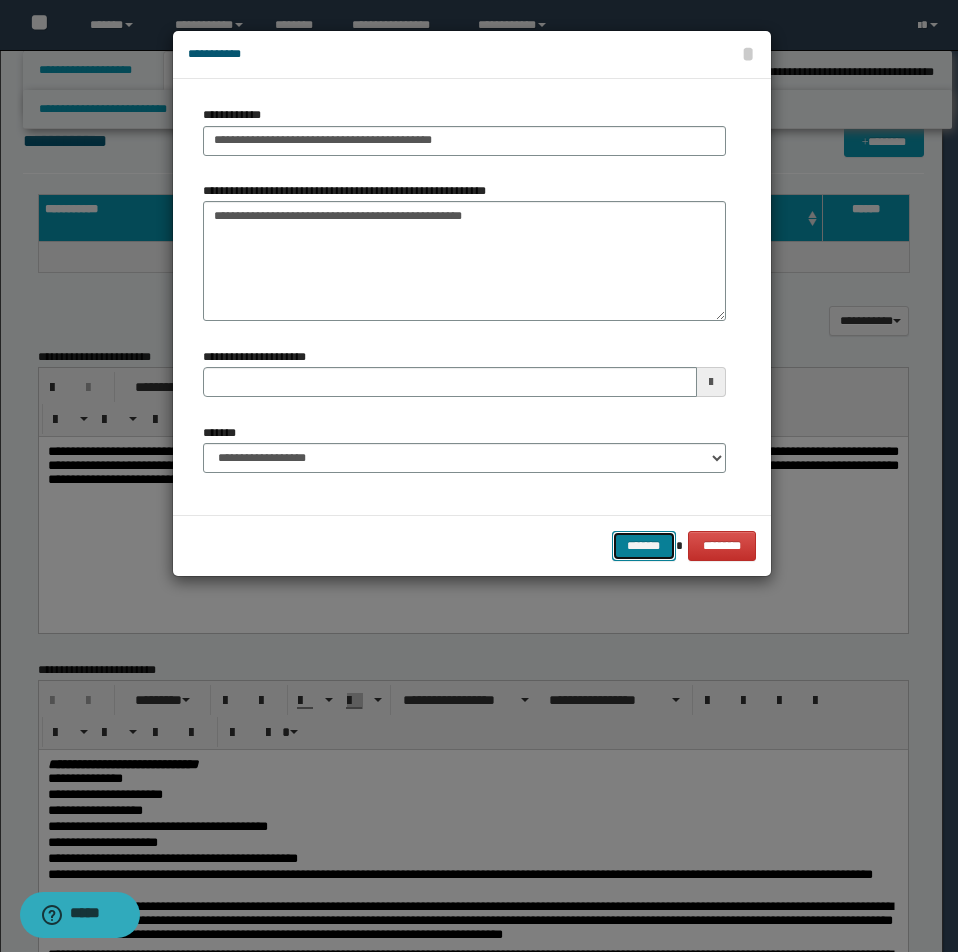 click on "*******" at bounding box center [644, 546] 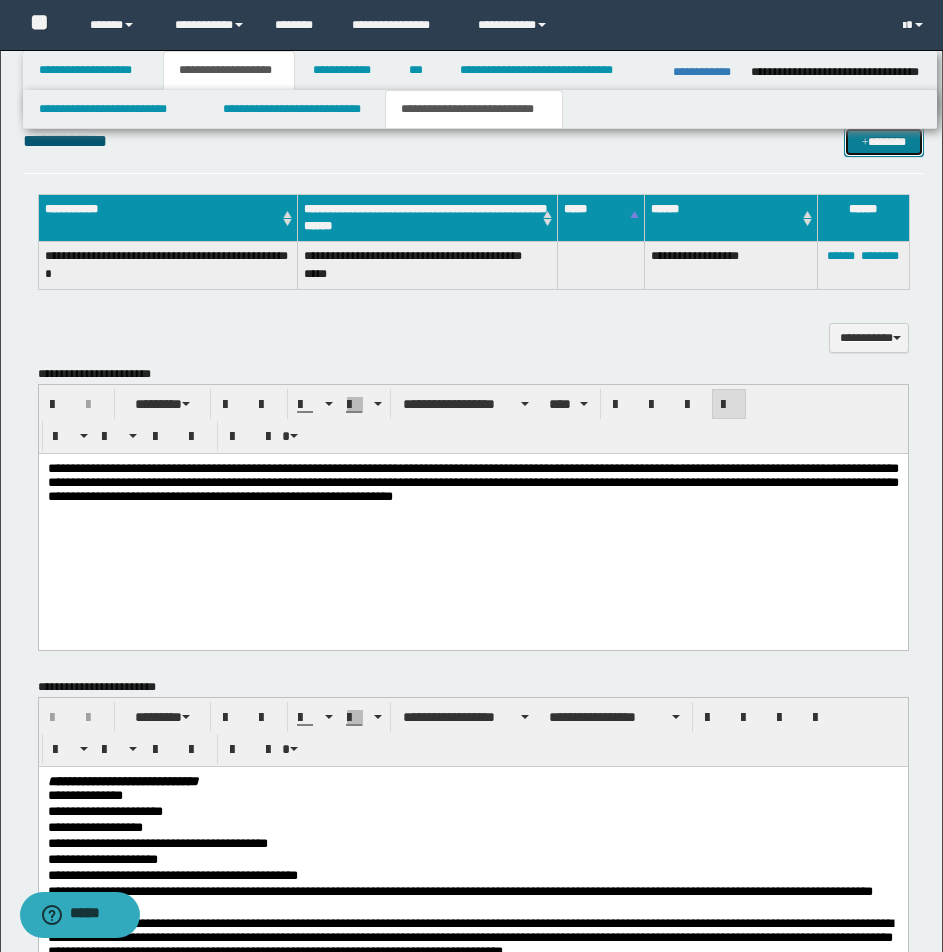 scroll, scrollTop: 644, scrollLeft: 0, axis: vertical 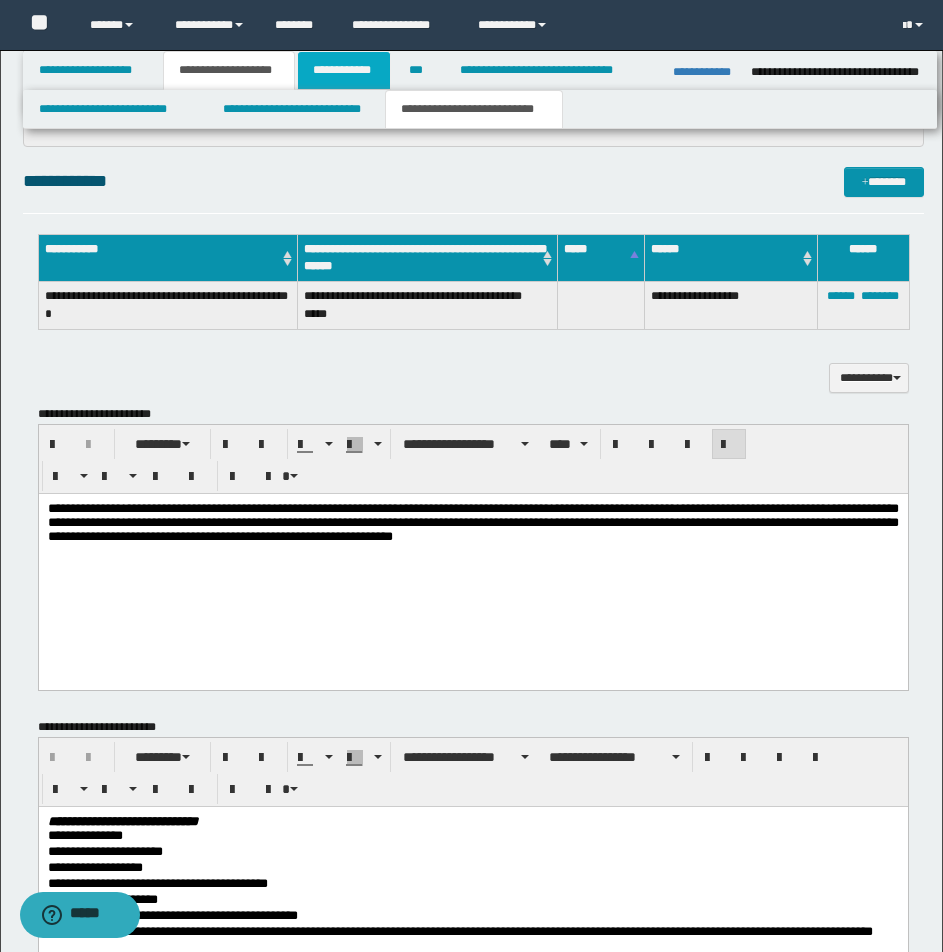 click on "**********" at bounding box center [344, 70] 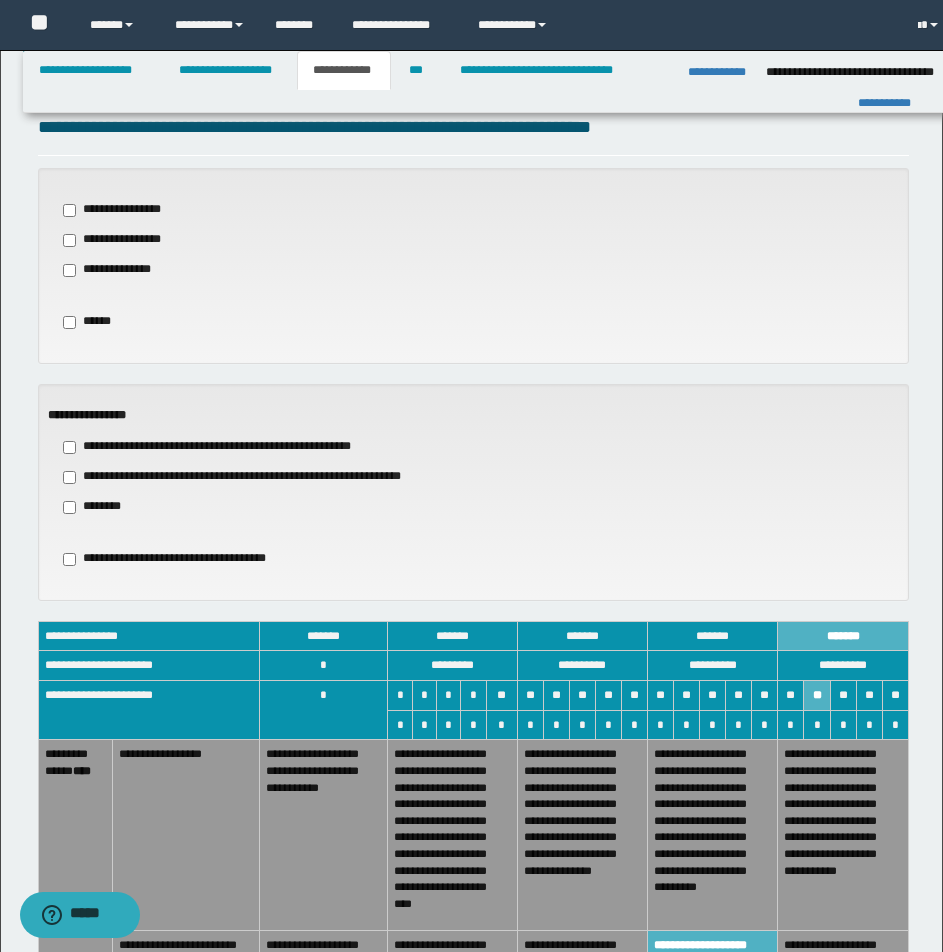 scroll, scrollTop: 613, scrollLeft: 0, axis: vertical 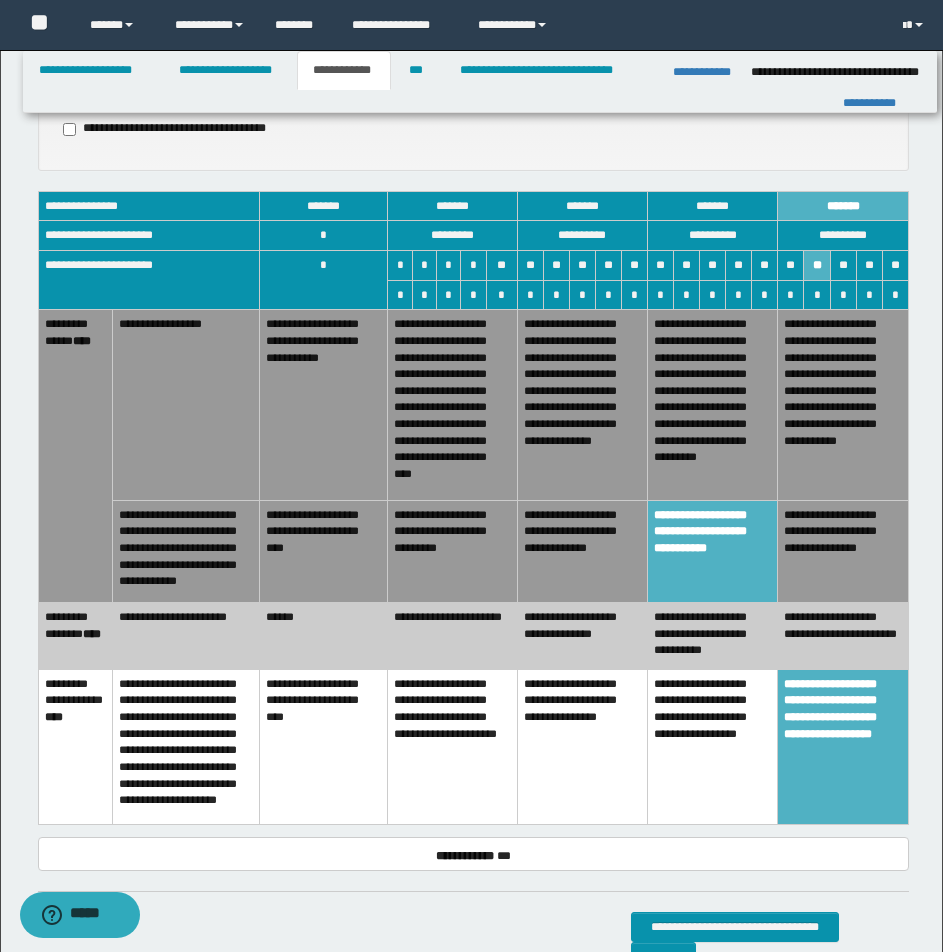 click on "**********" at bounding box center (843, 551) 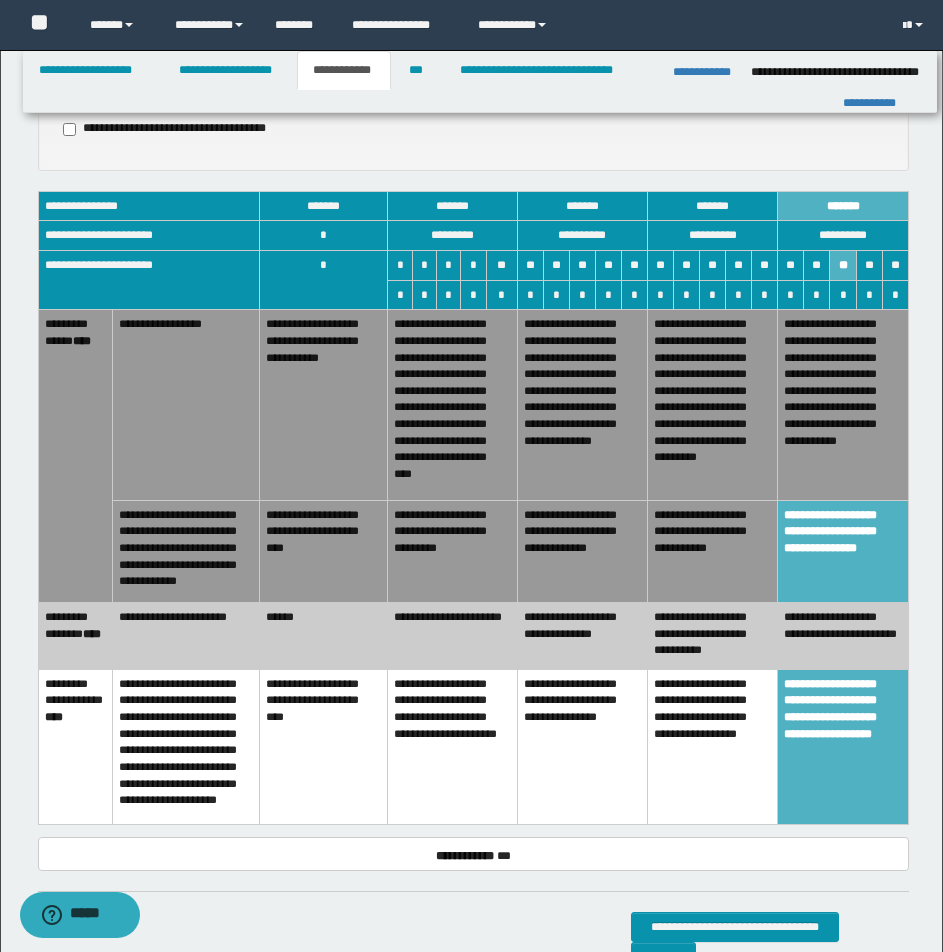 click on "**********" at bounding box center [713, 551] 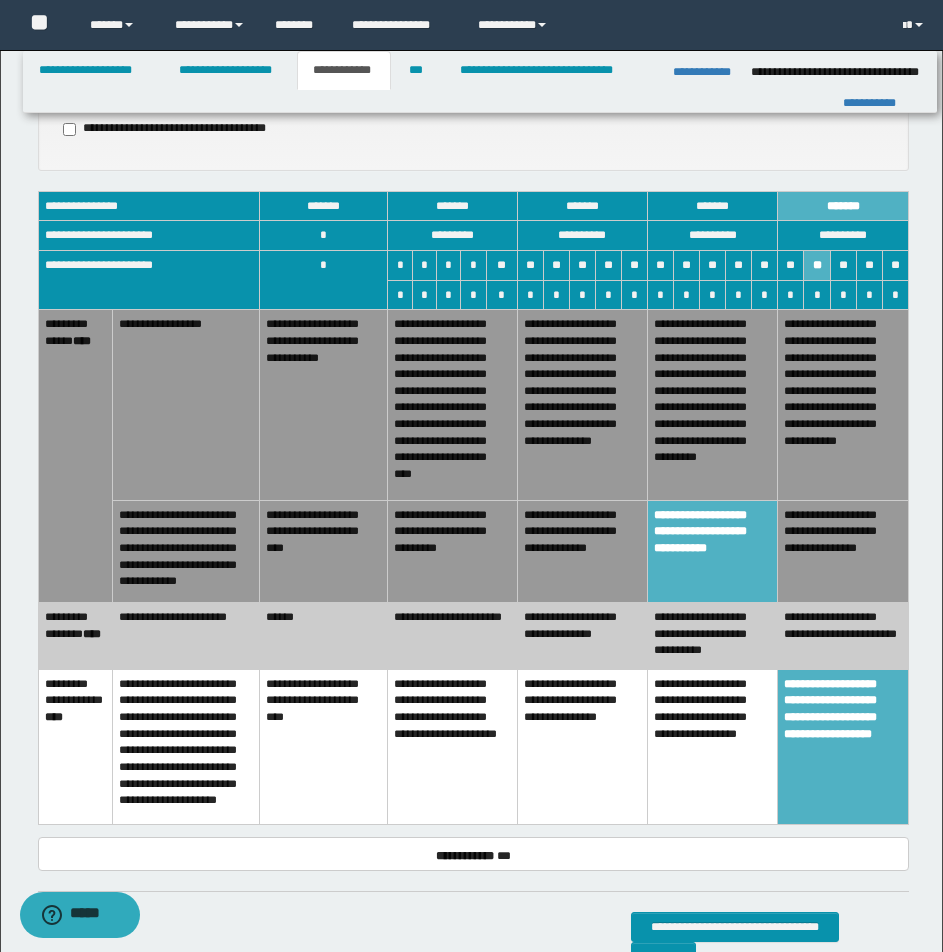 click on "**********" at bounding box center [843, 635] 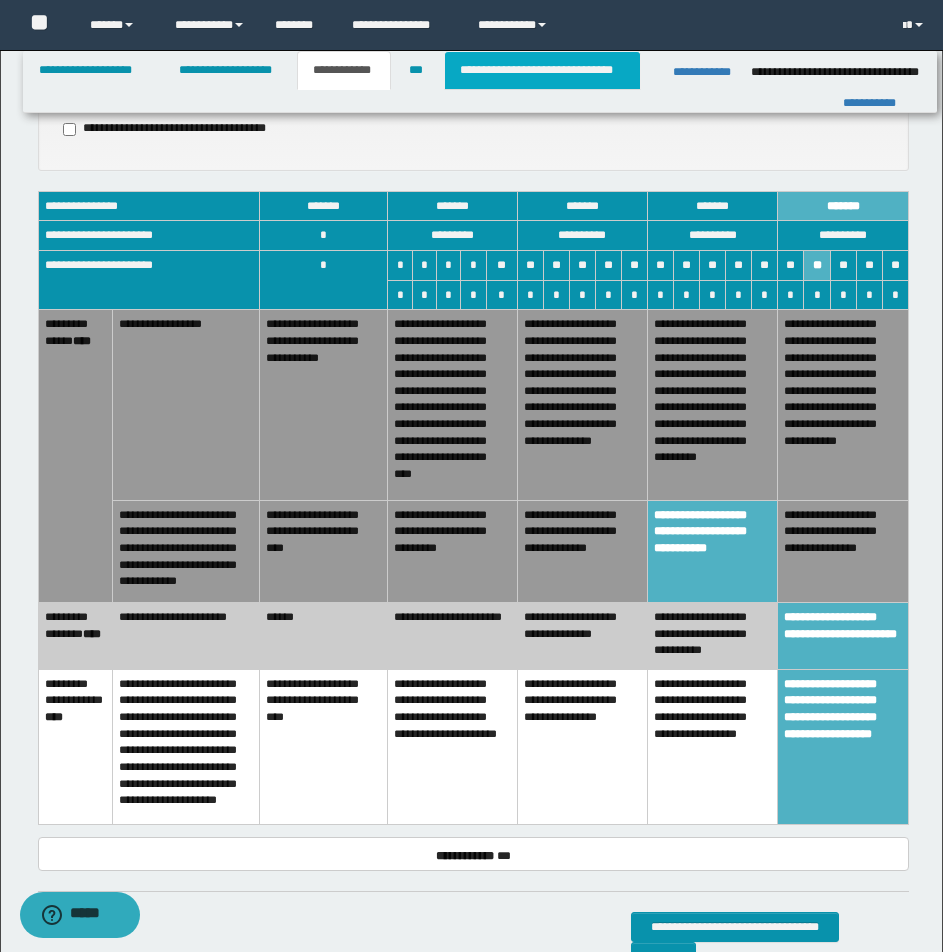 click on "**********" at bounding box center (542, 70) 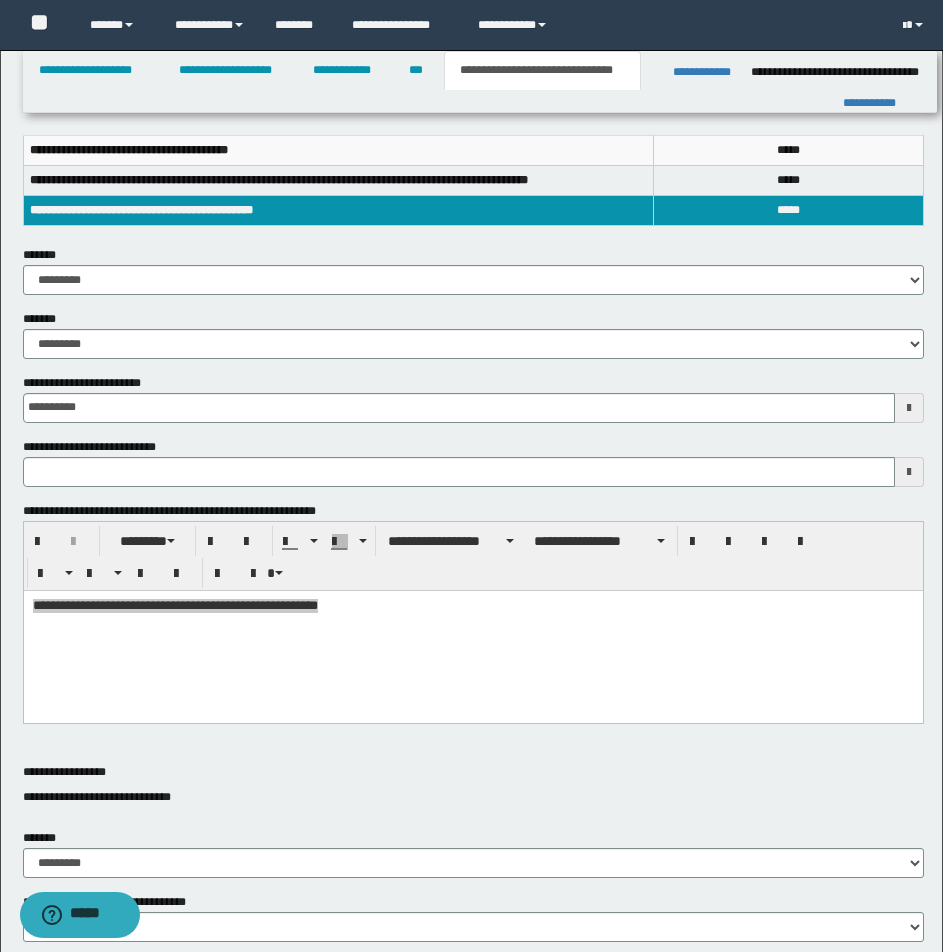 scroll, scrollTop: 0, scrollLeft: 0, axis: both 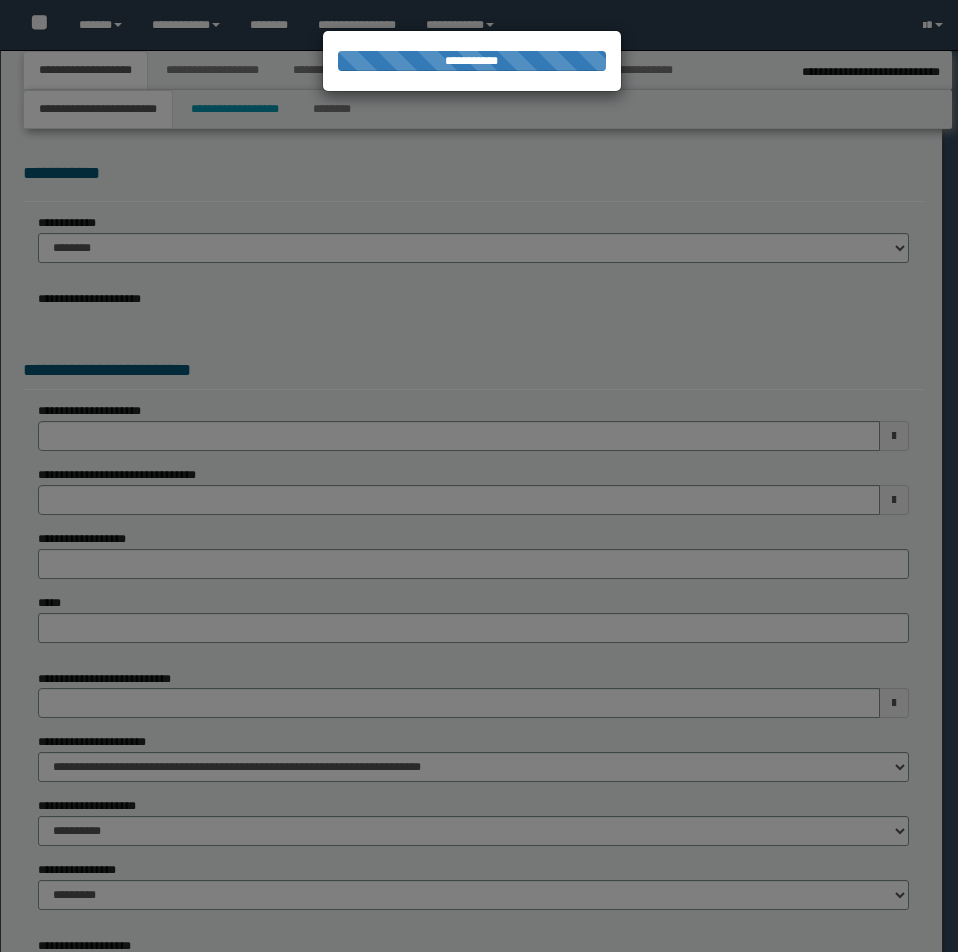 select on "*" 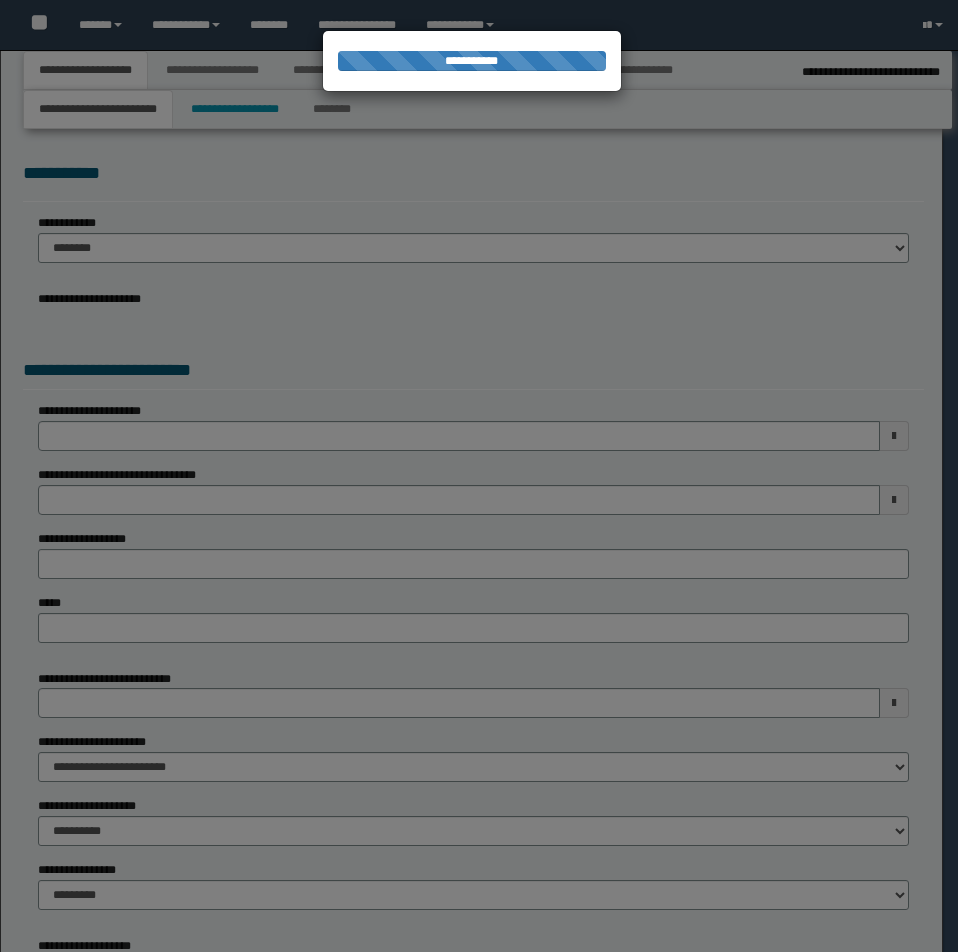 select on "*" 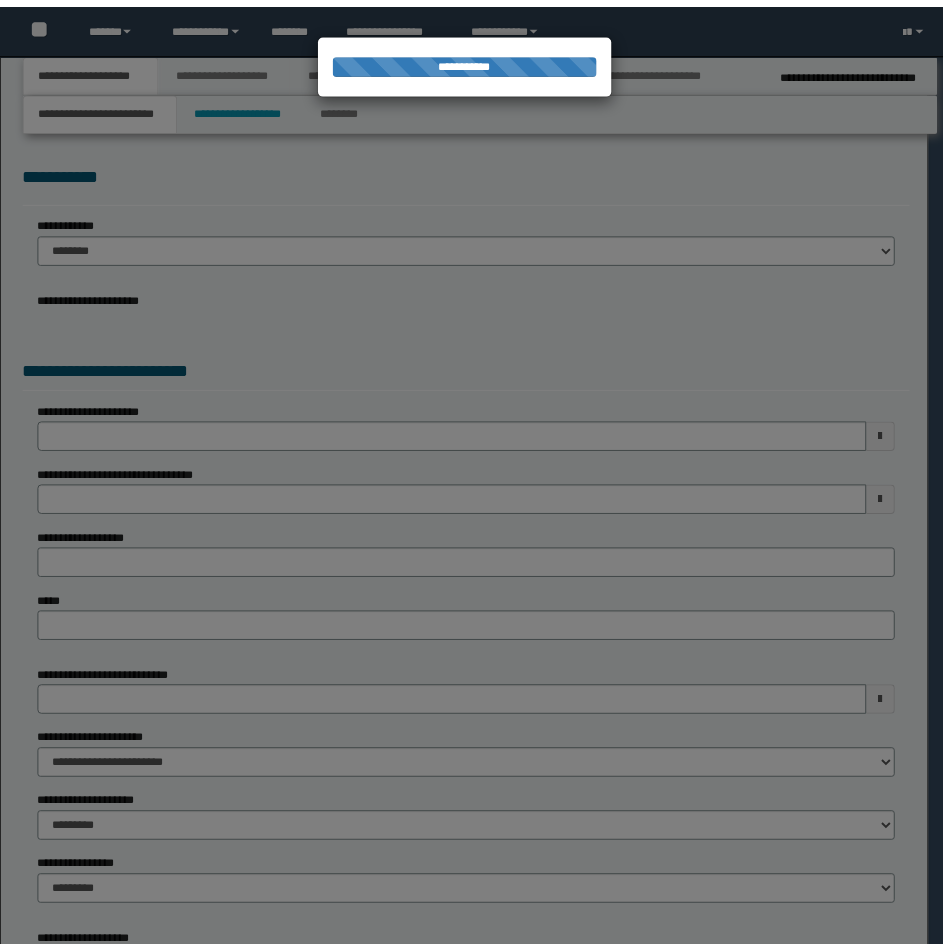 scroll, scrollTop: 0, scrollLeft: 0, axis: both 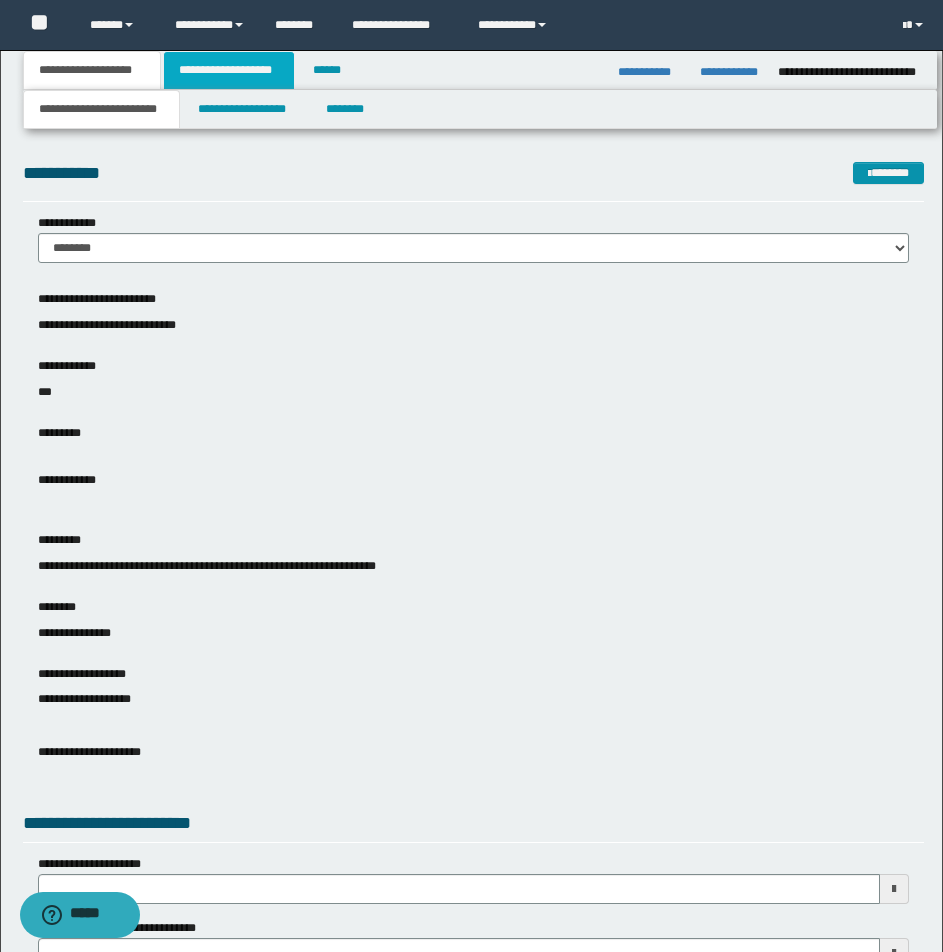 click on "**********" at bounding box center (229, 70) 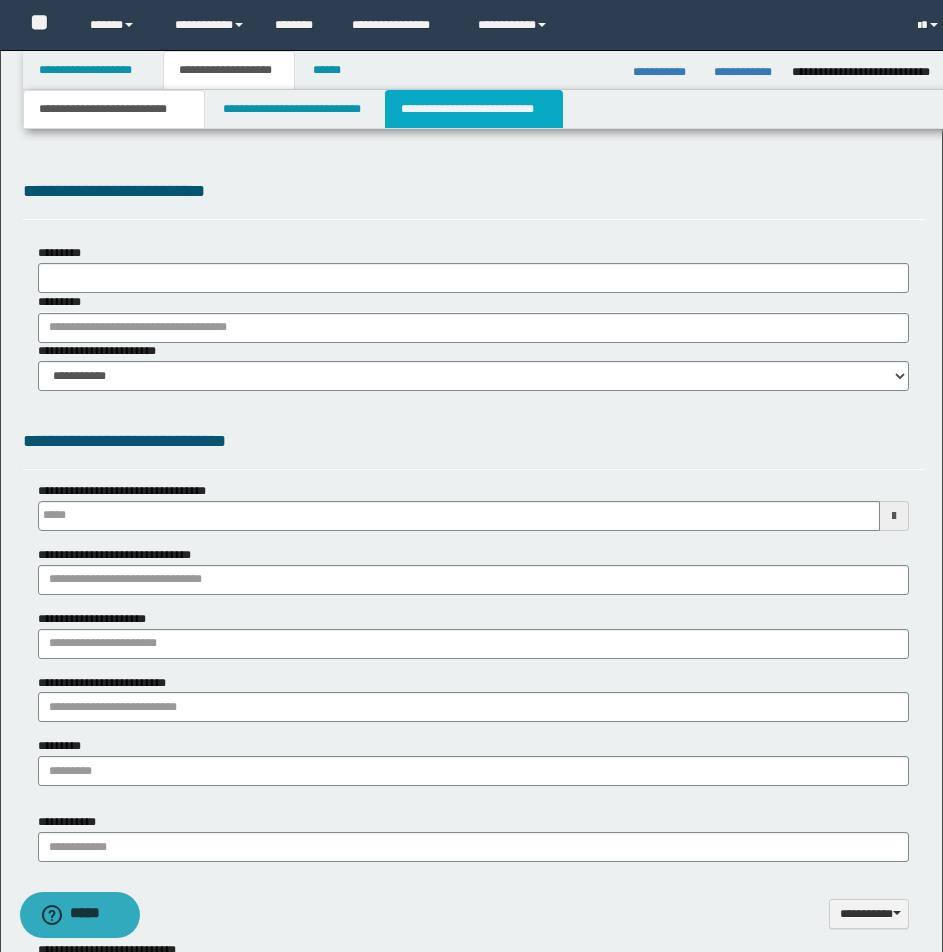 click on "**********" at bounding box center [474, 109] 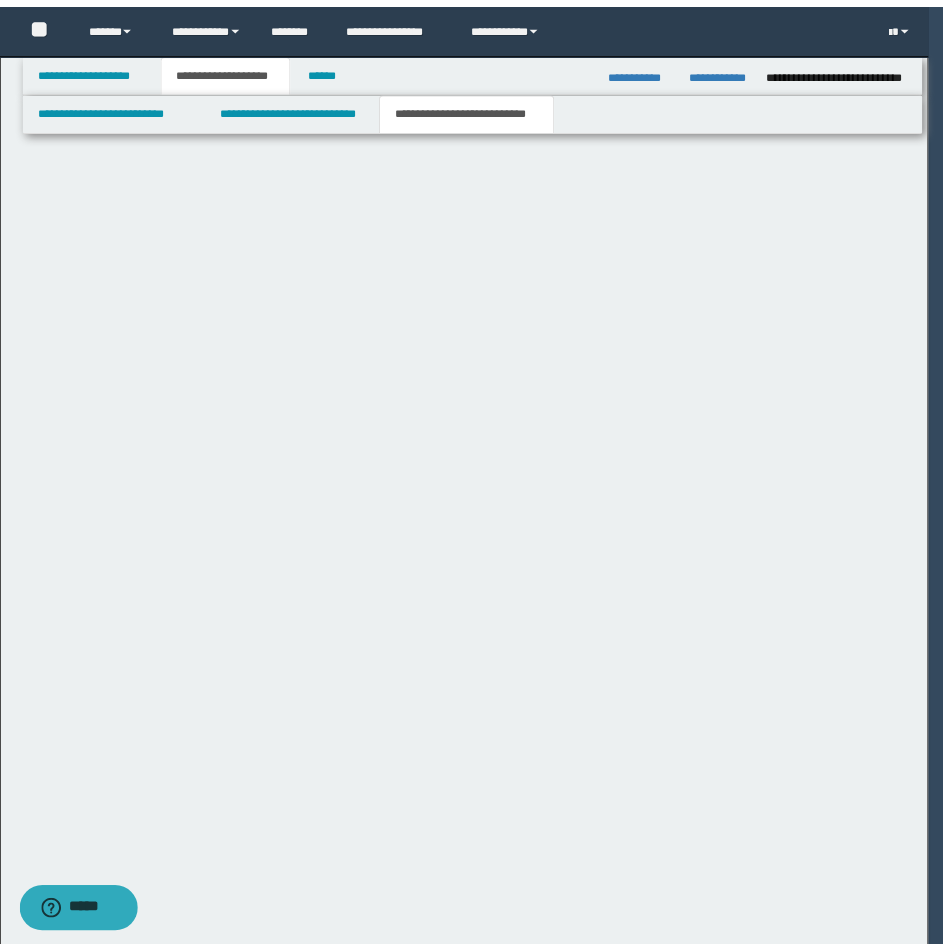 scroll, scrollTop: 0, scrollLeft: 0, axis: both 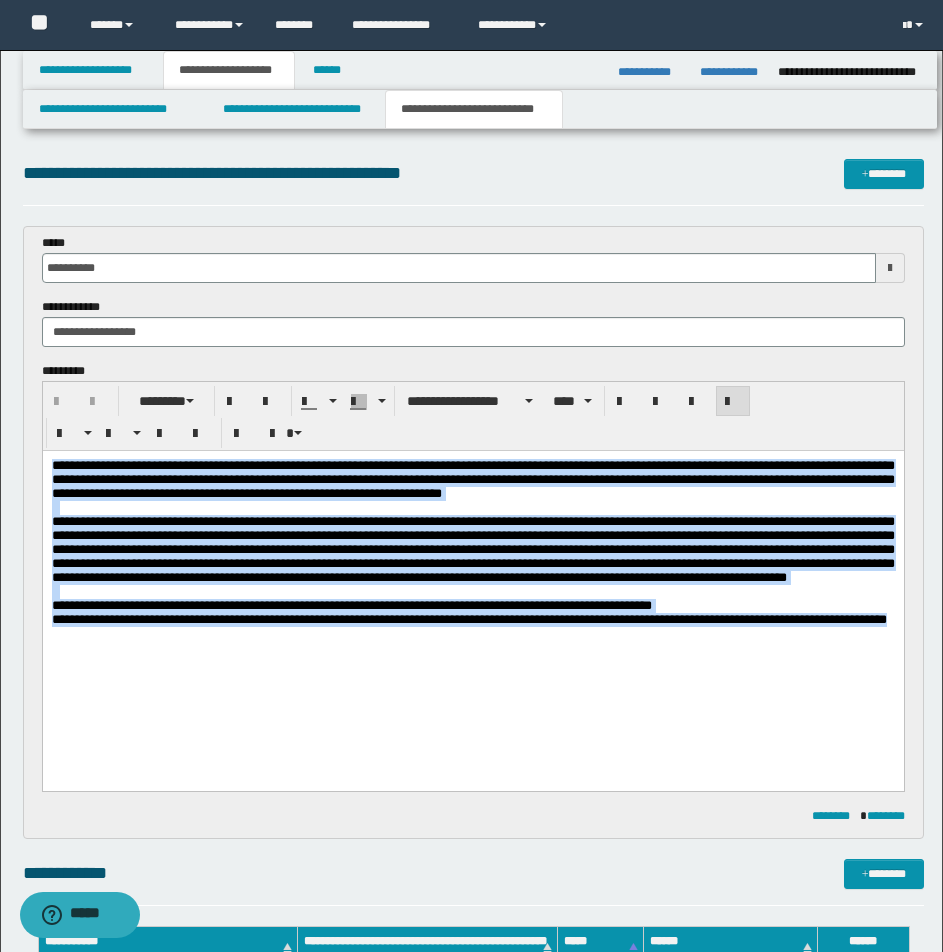 drag, startPoint x: 49, startPoint y: 465, endPoint x: 722, endPoint y: 725, distance: 721.4769 